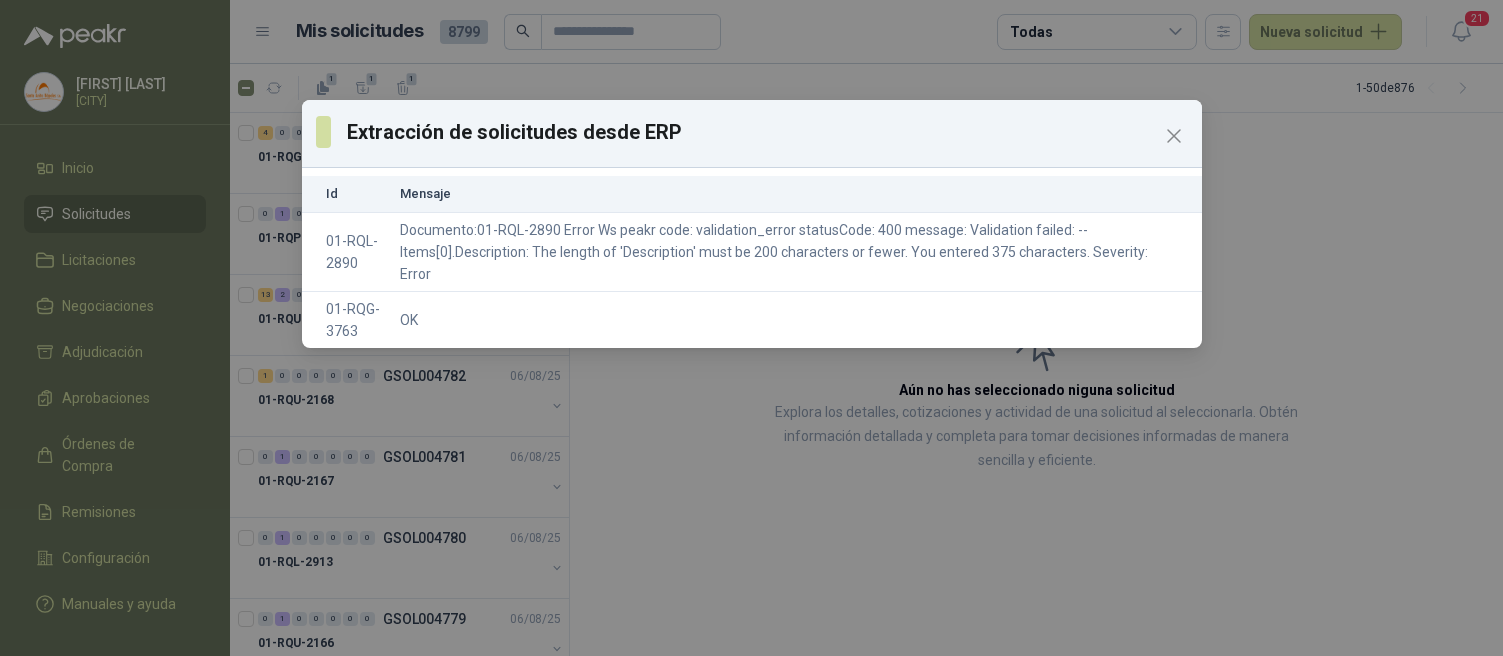 scroll, scrollTop: 0, scrollLeft: 0, axis: both 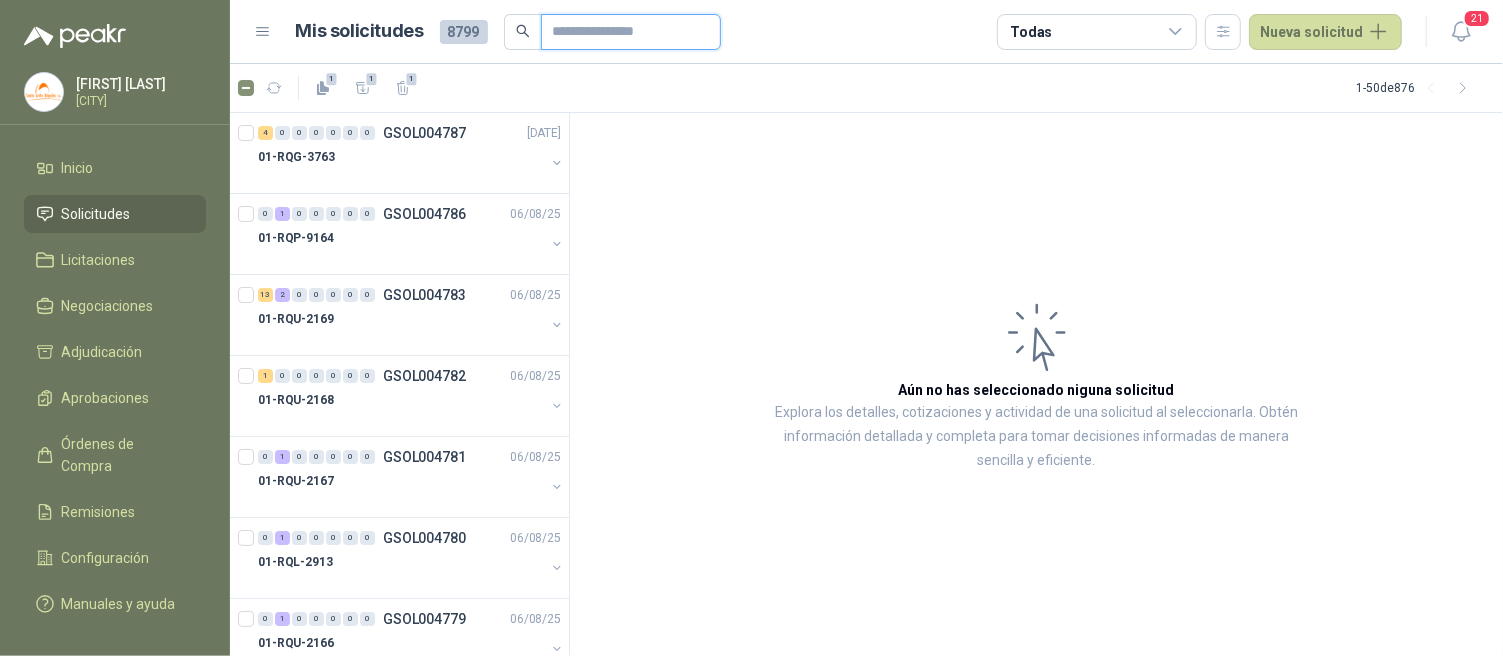 click at bounding box center (623, 32) 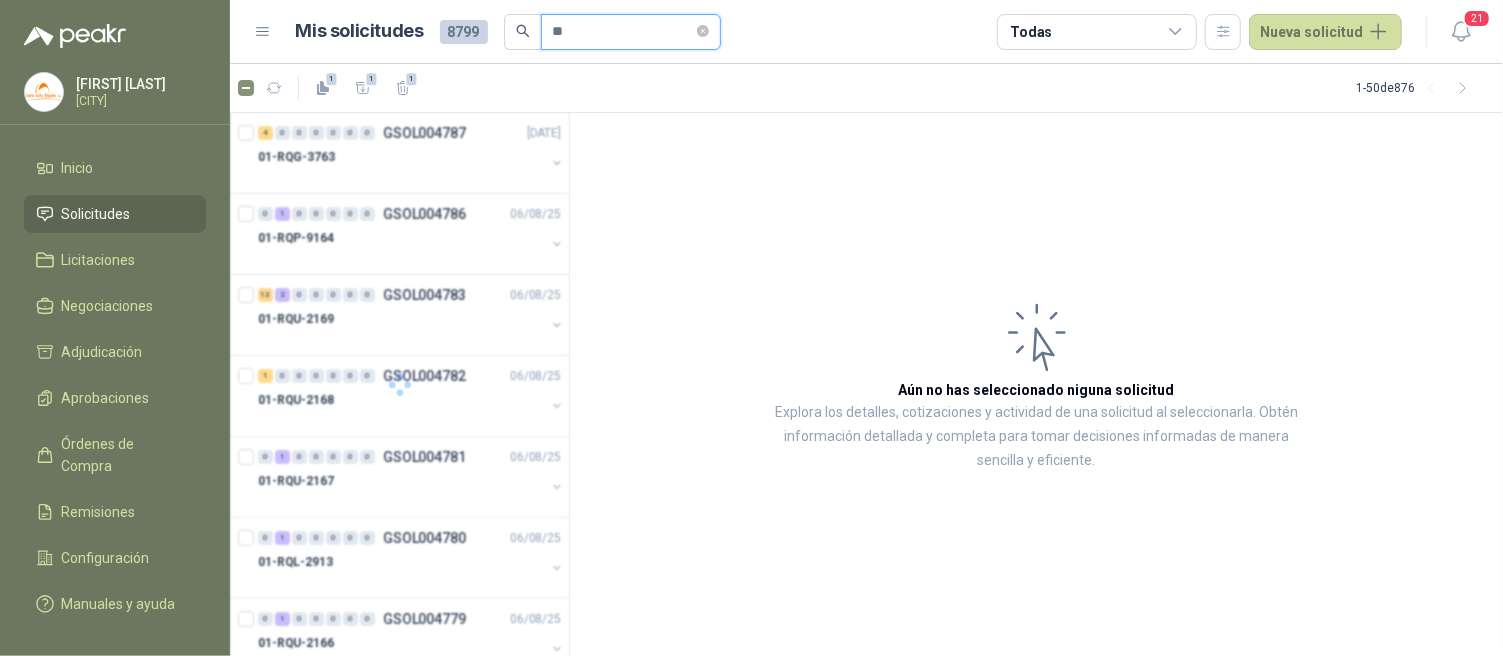 type on "*" 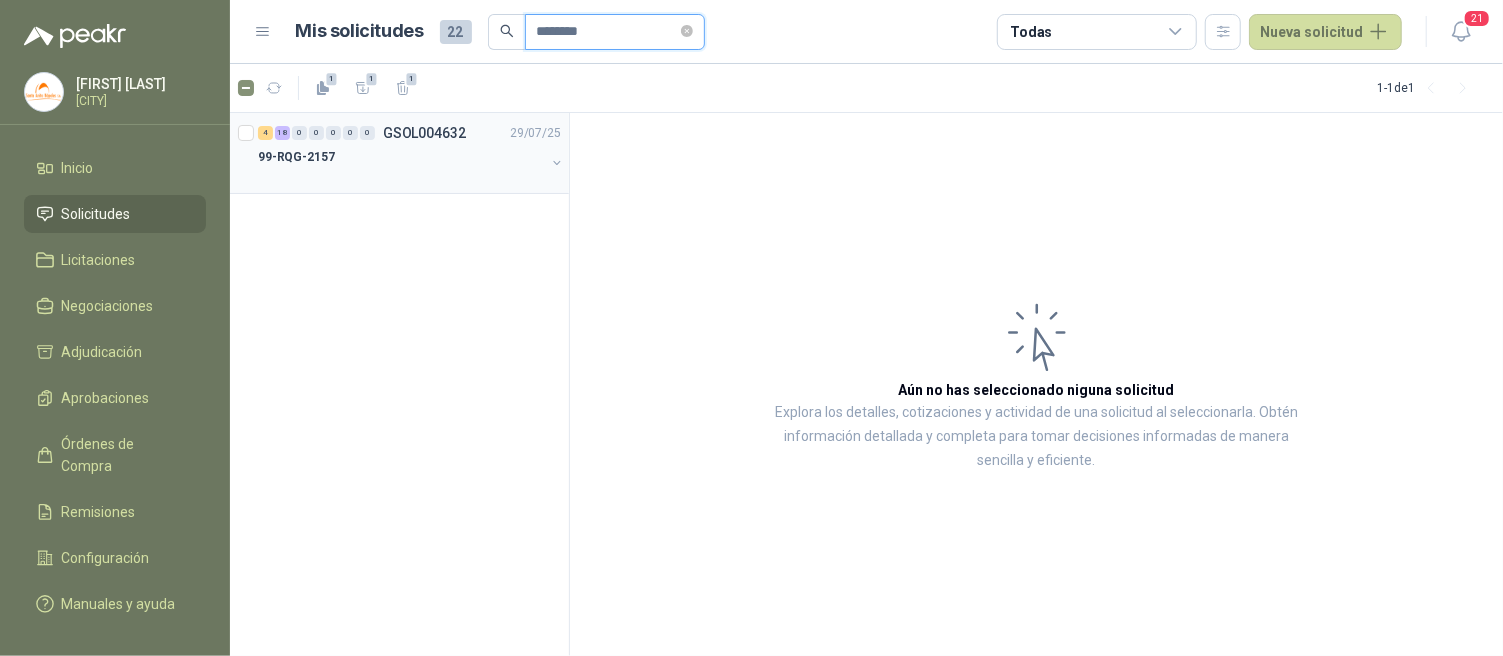 type on "********" 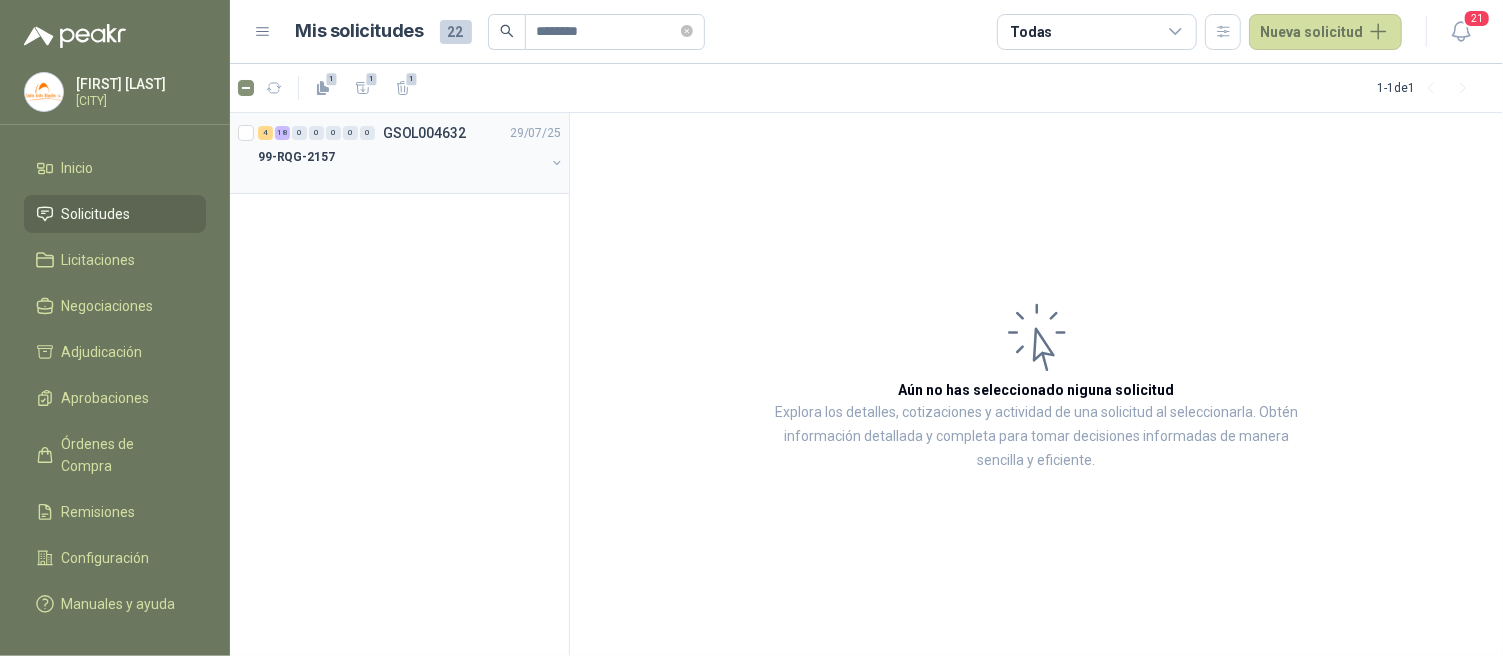 click at bounding box center (401, 177) 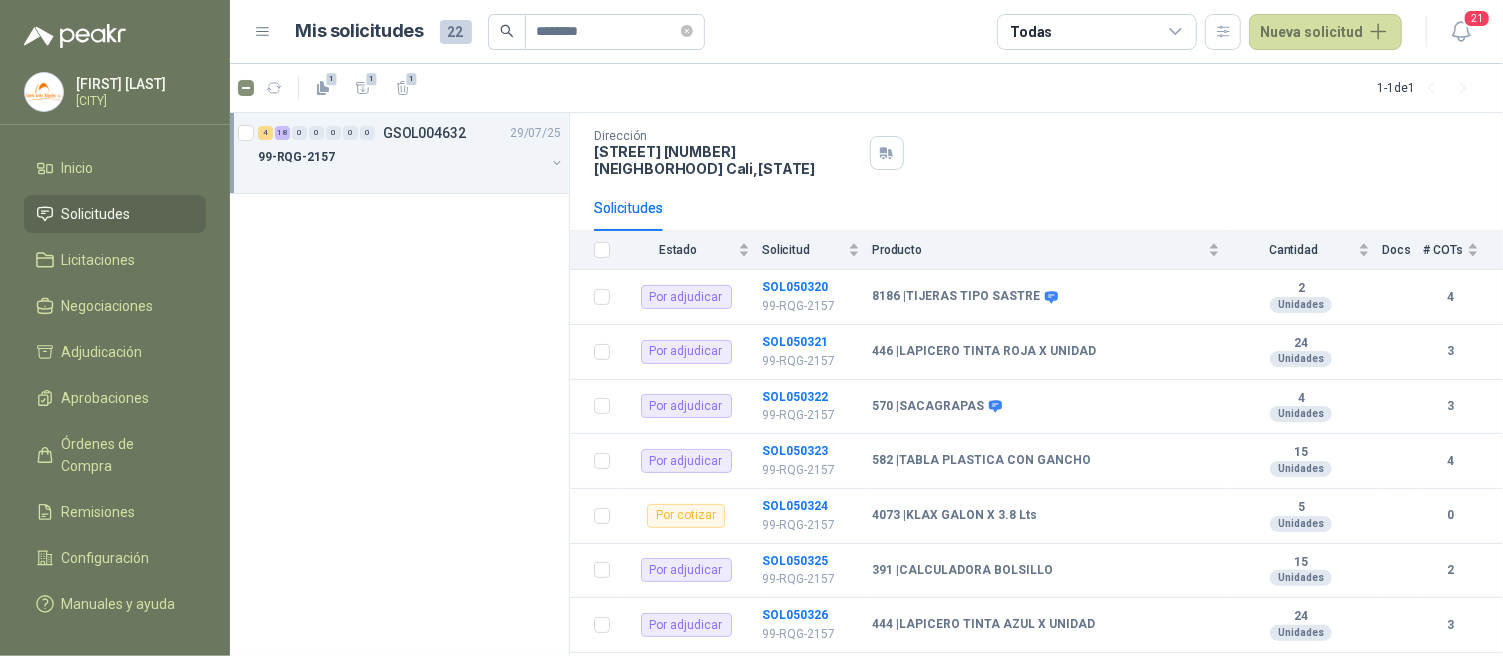 scroll, scrollTop: 151, scrollLeft: 0, axis: vertical 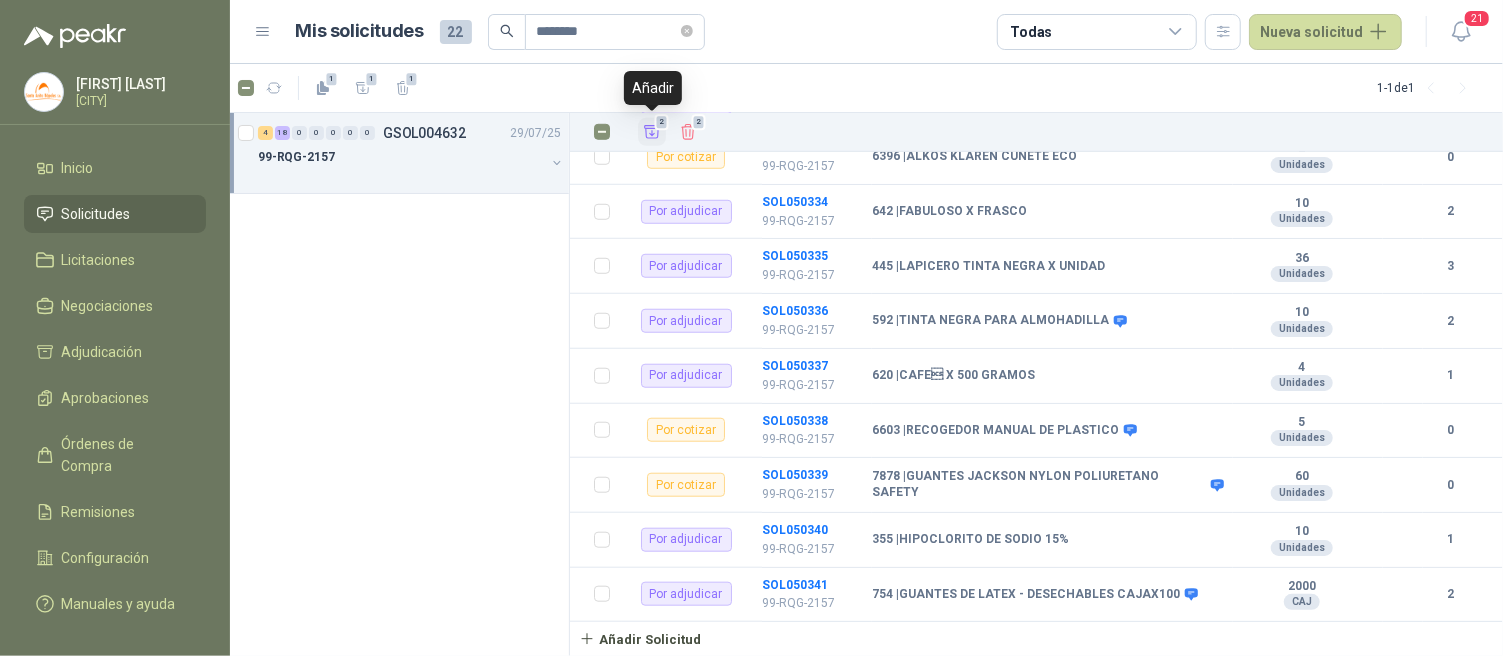 click 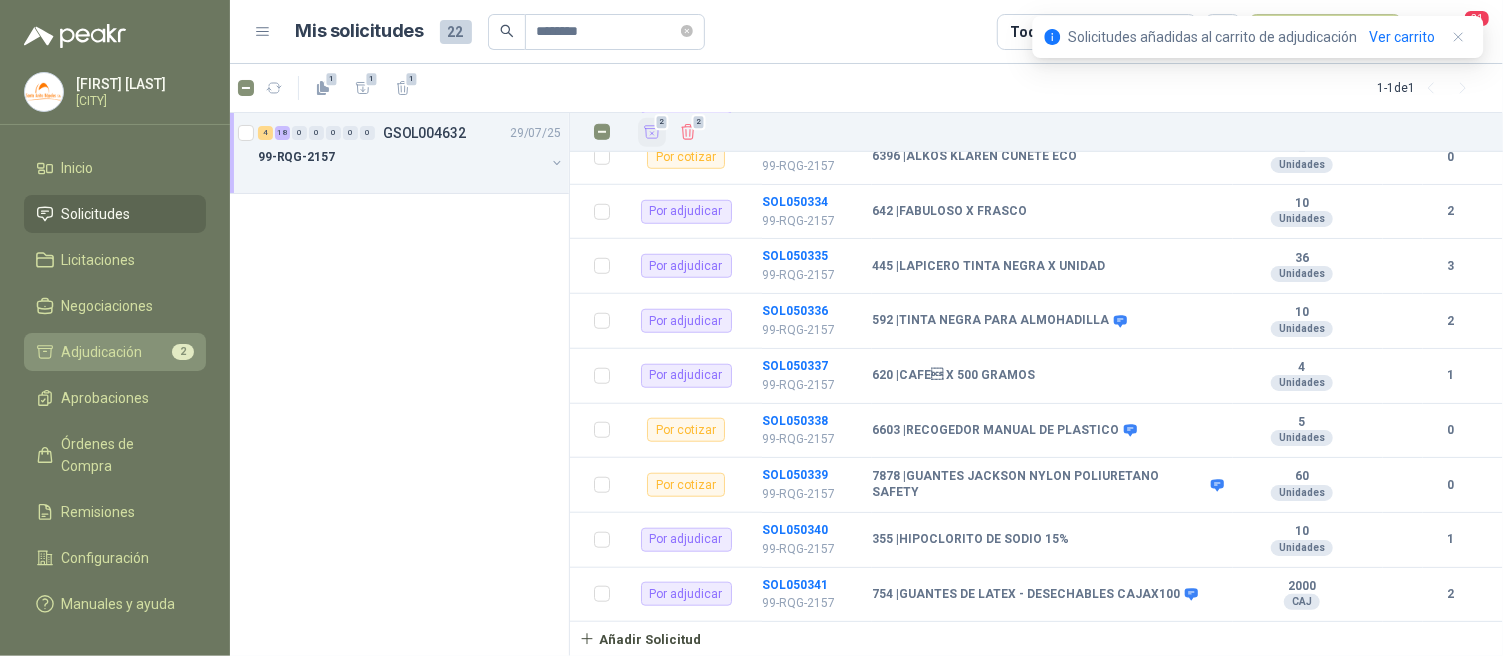 click on "Adjudicación" at bounding box center [102, 352] 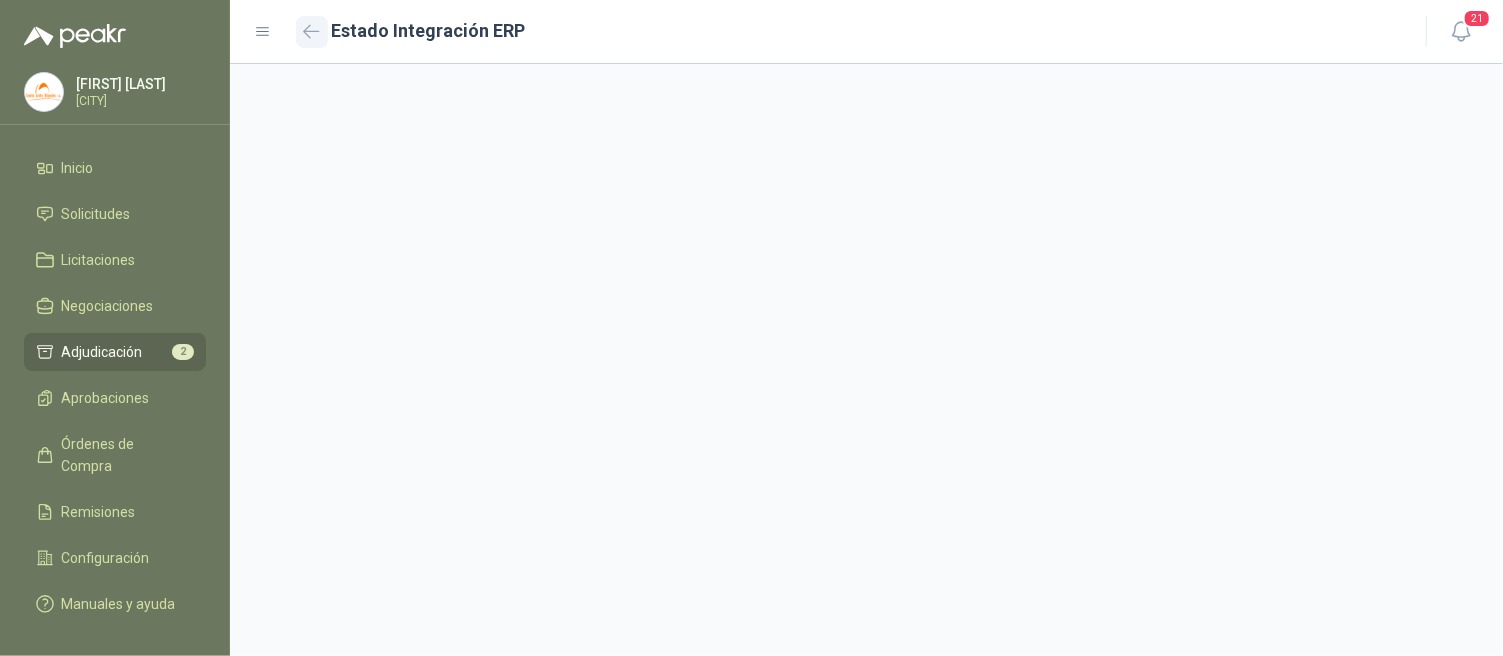 click 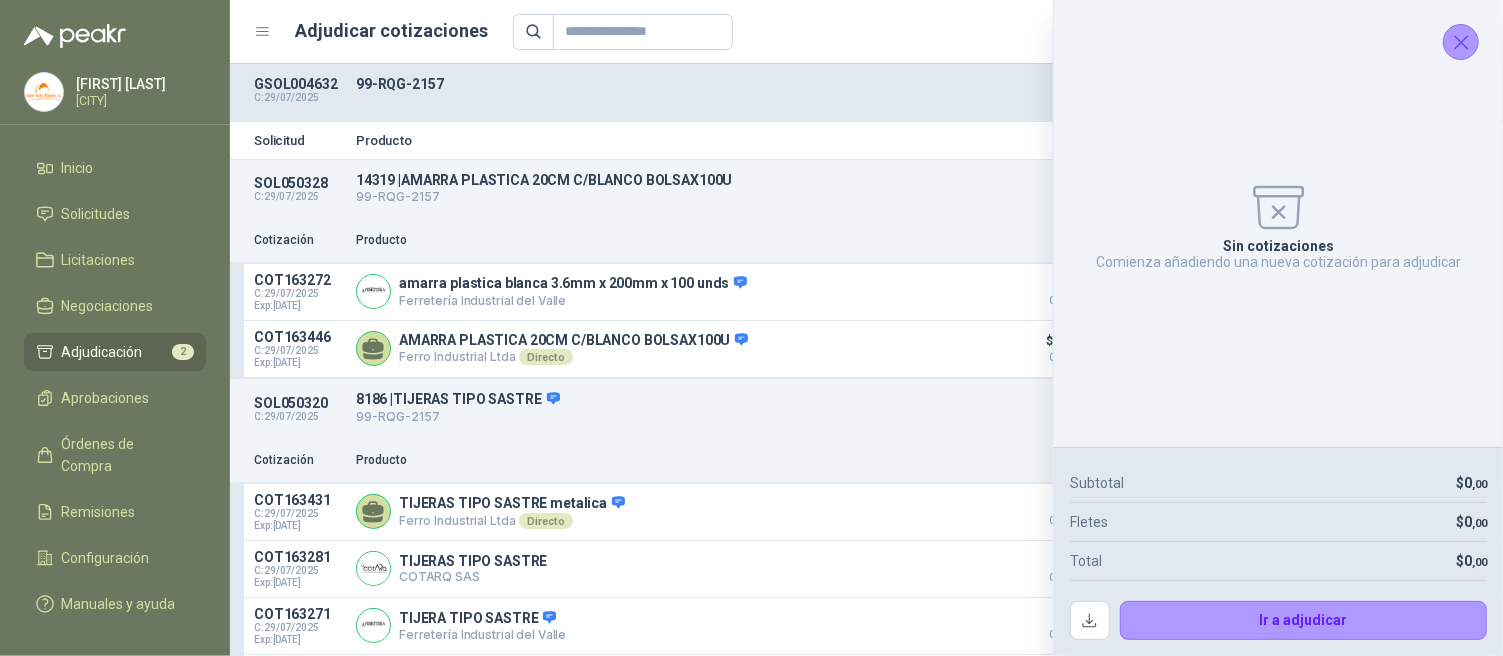 click 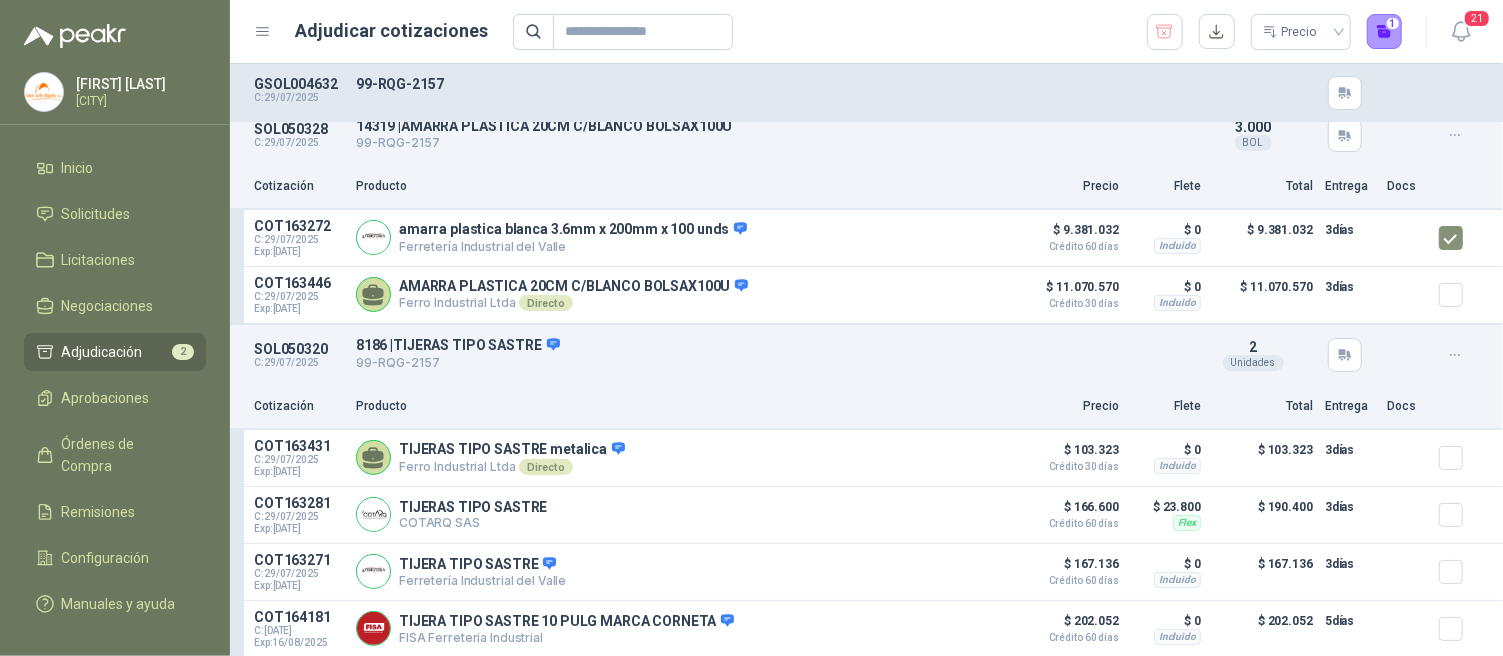 scroll, scrollTop: 58, scrollLeft: 0, axis: vertical 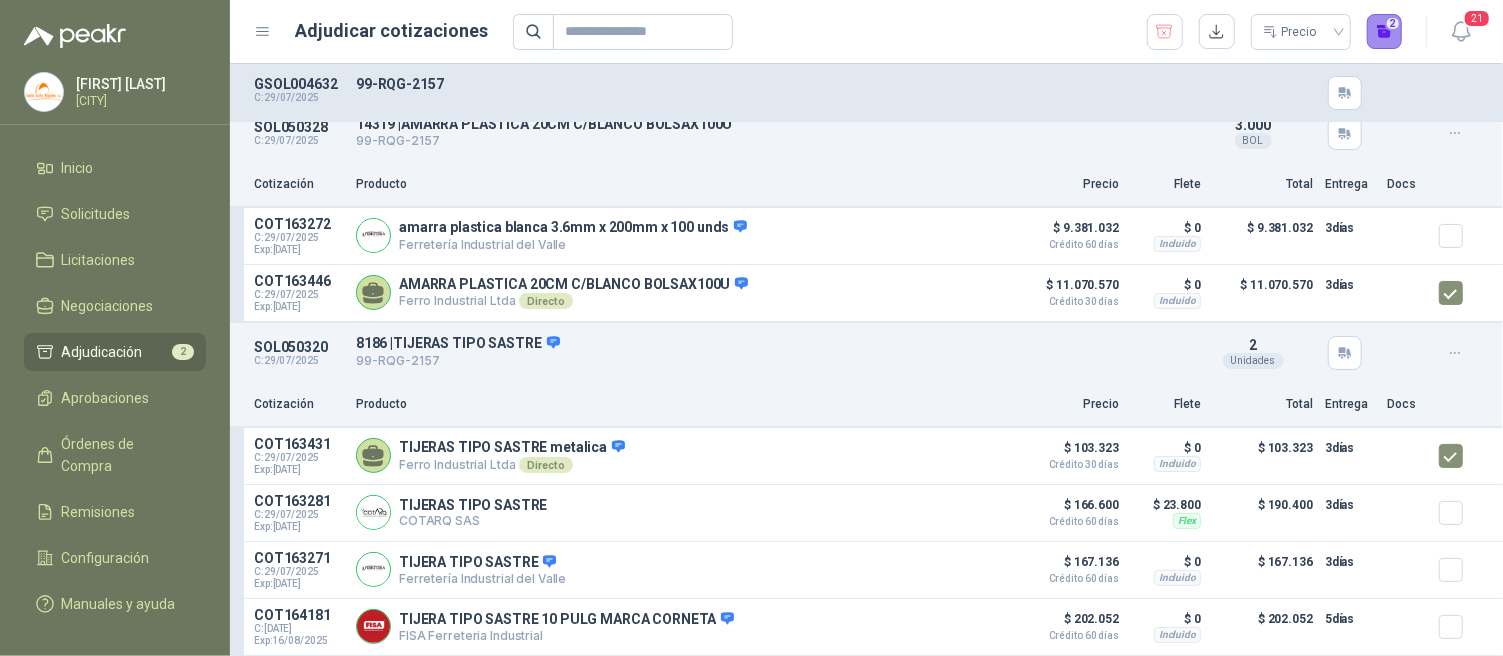 click on "2" at bounding box center [1385, 32] 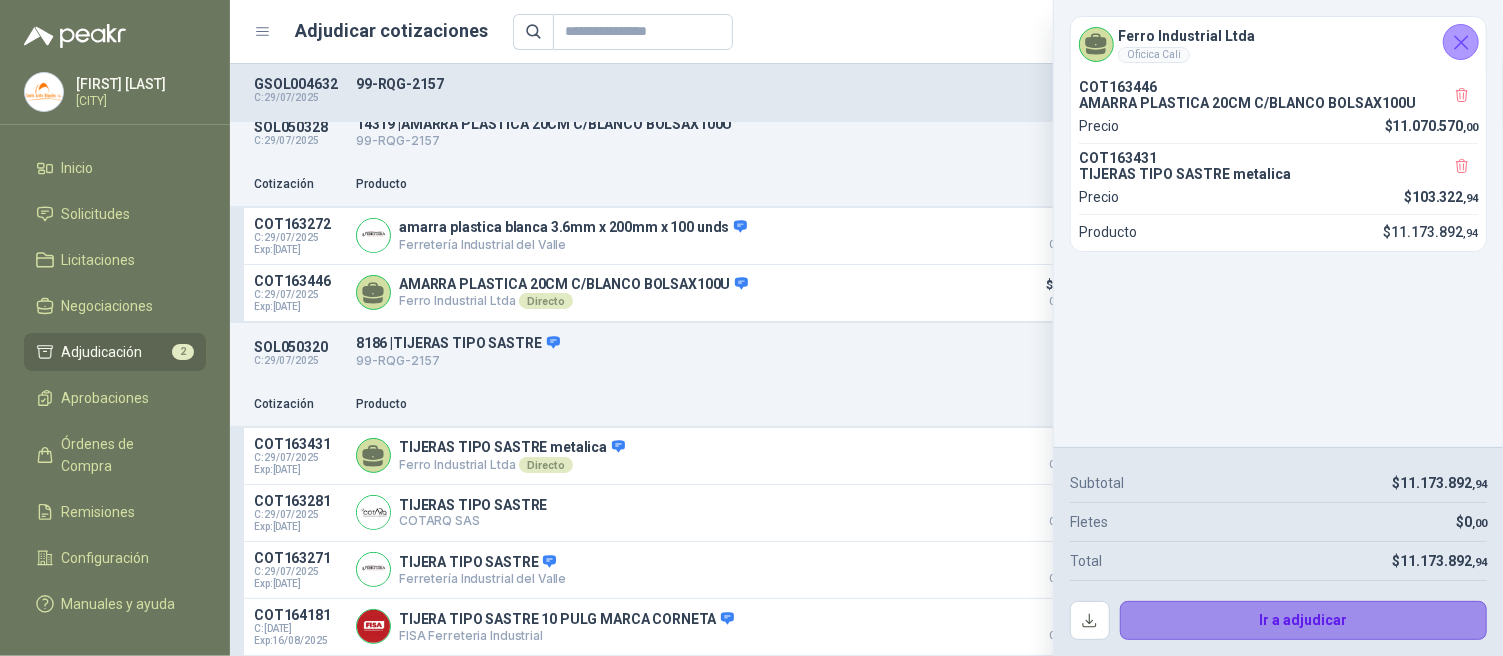click on "Ir a adjudicar" at bounding box center [1304, 621] 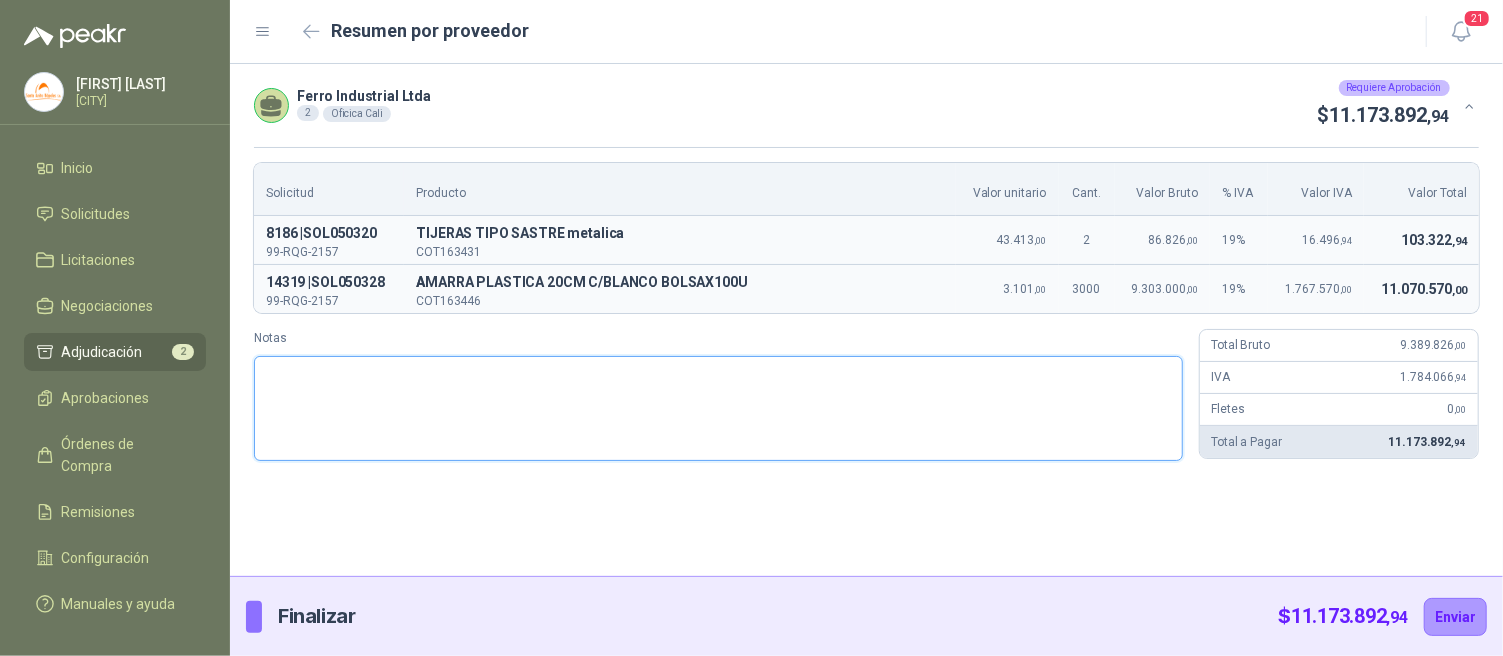 click on "Notas" at bounding box center [718, 408] 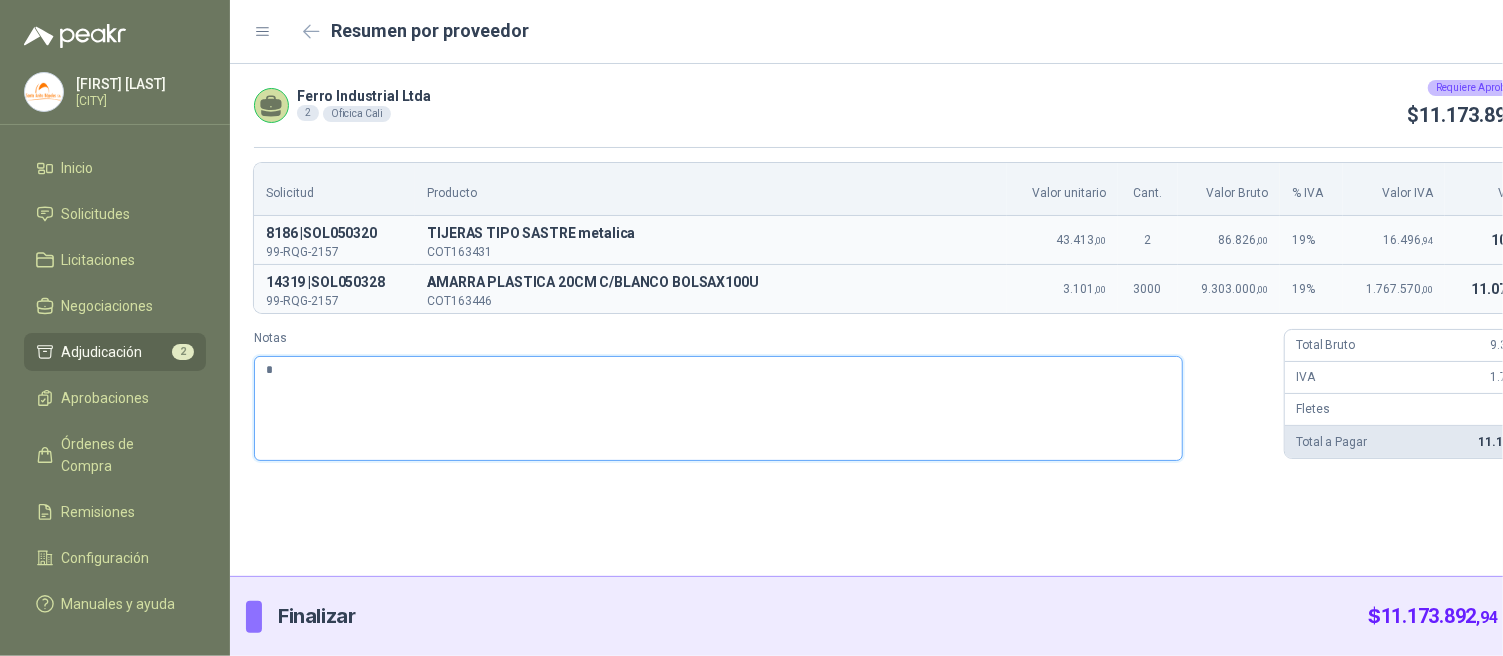 type 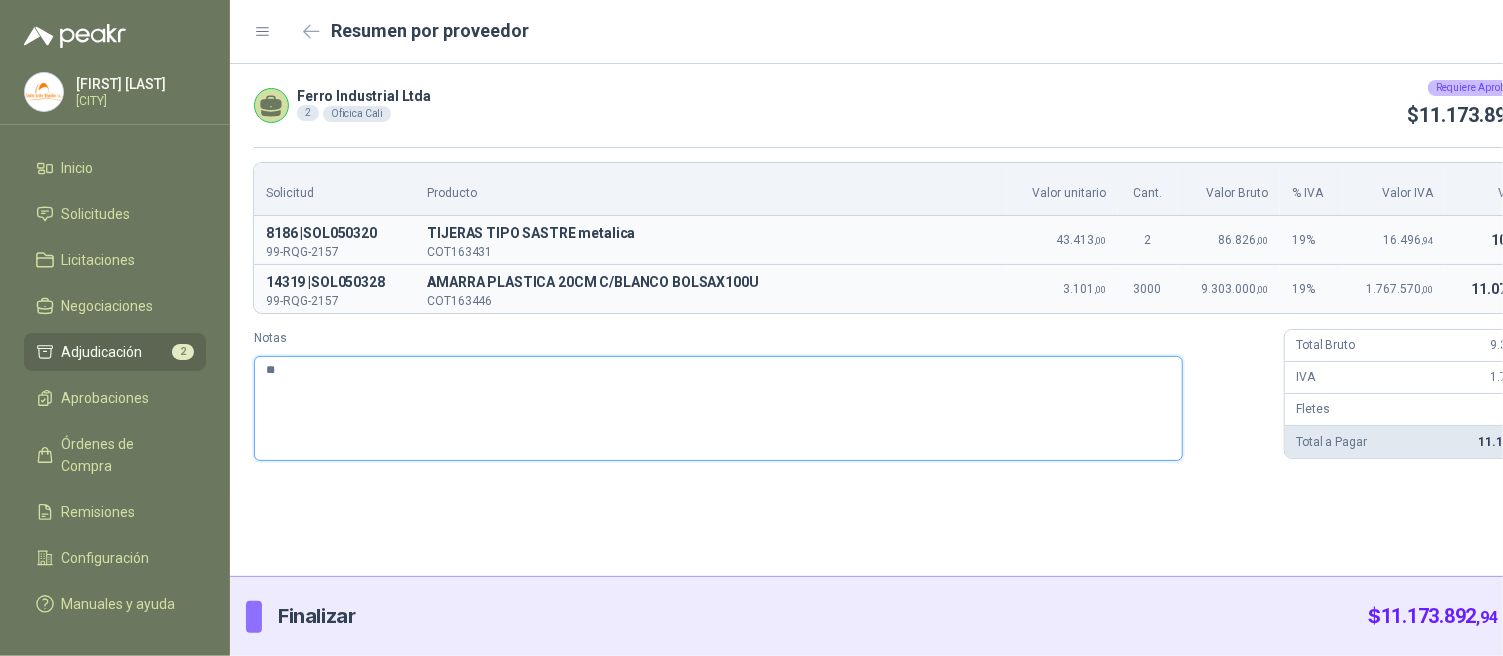 type 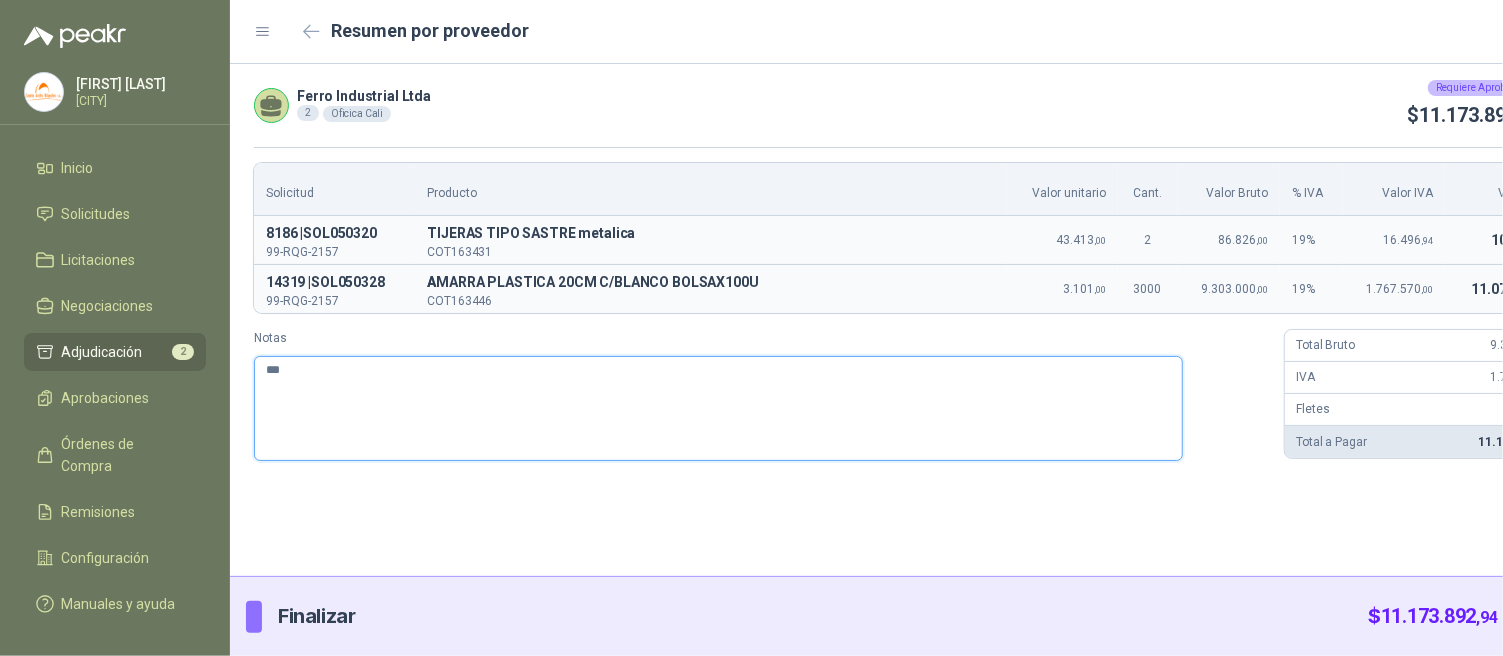 type 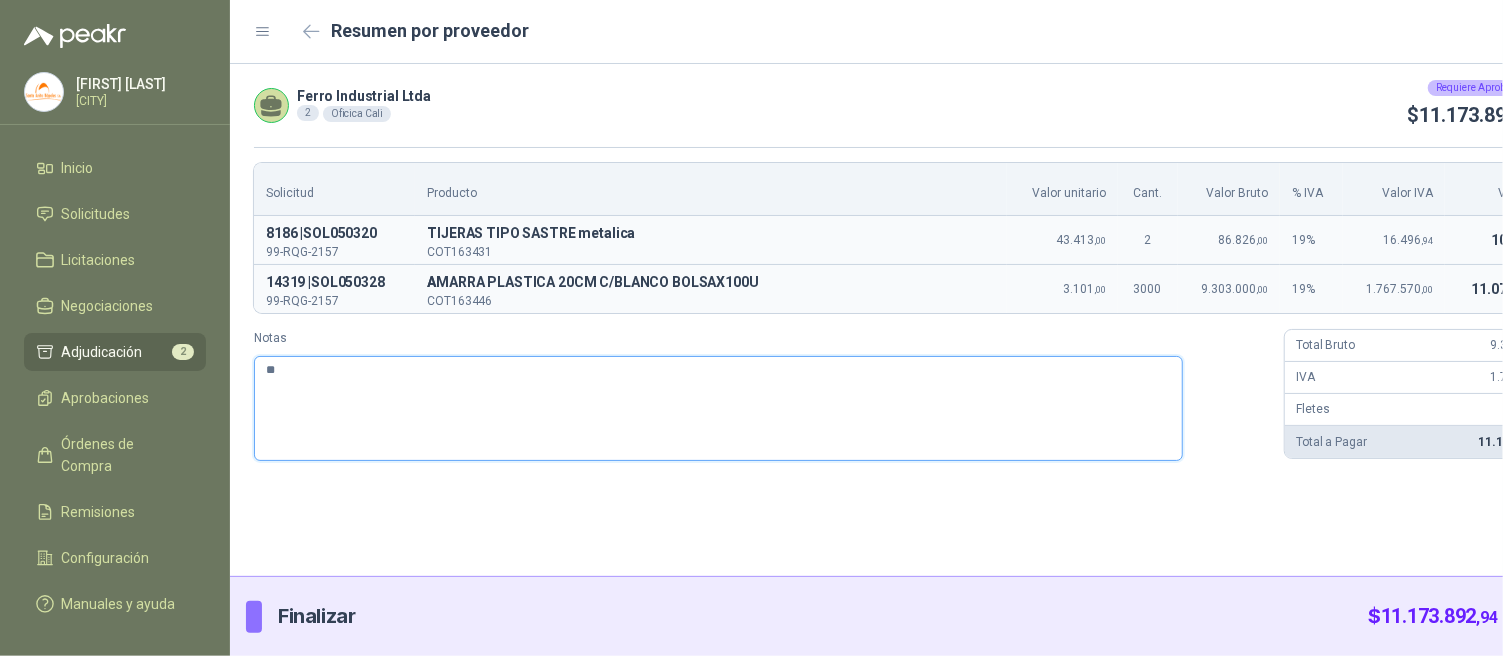 type 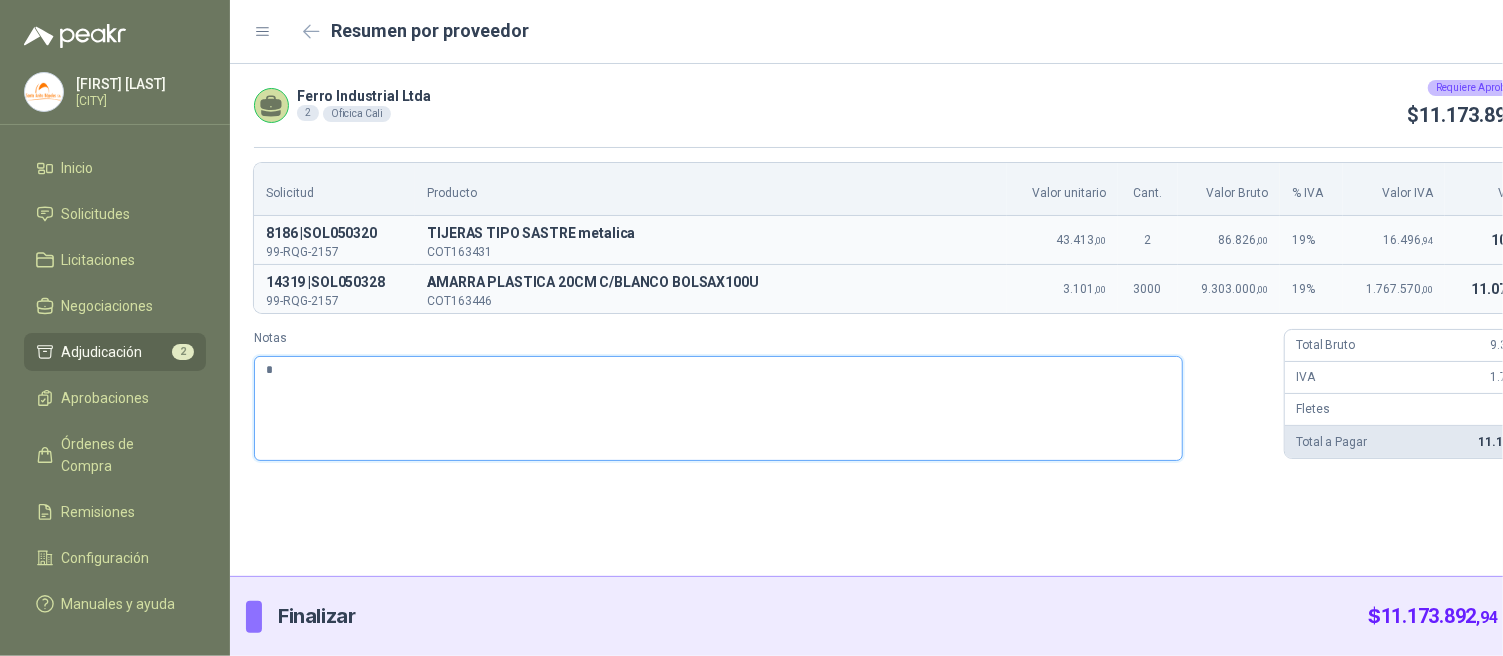 type 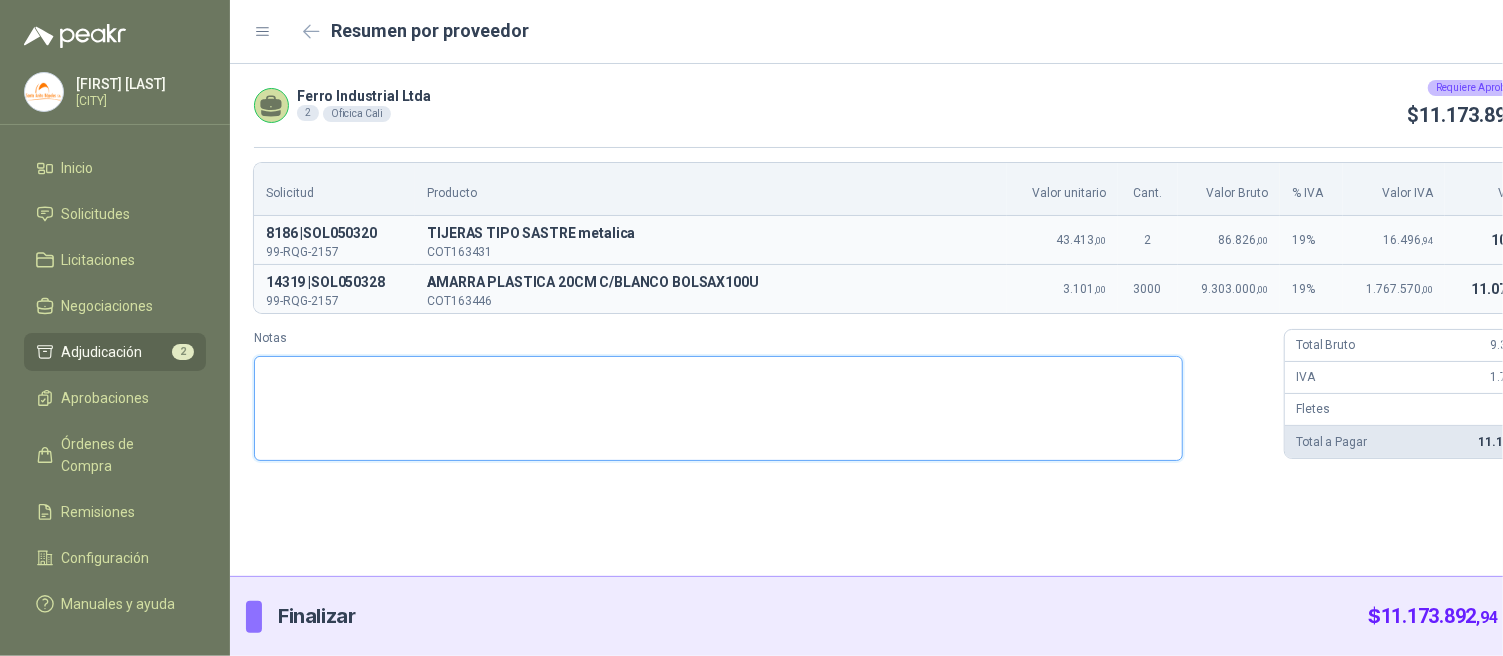 type 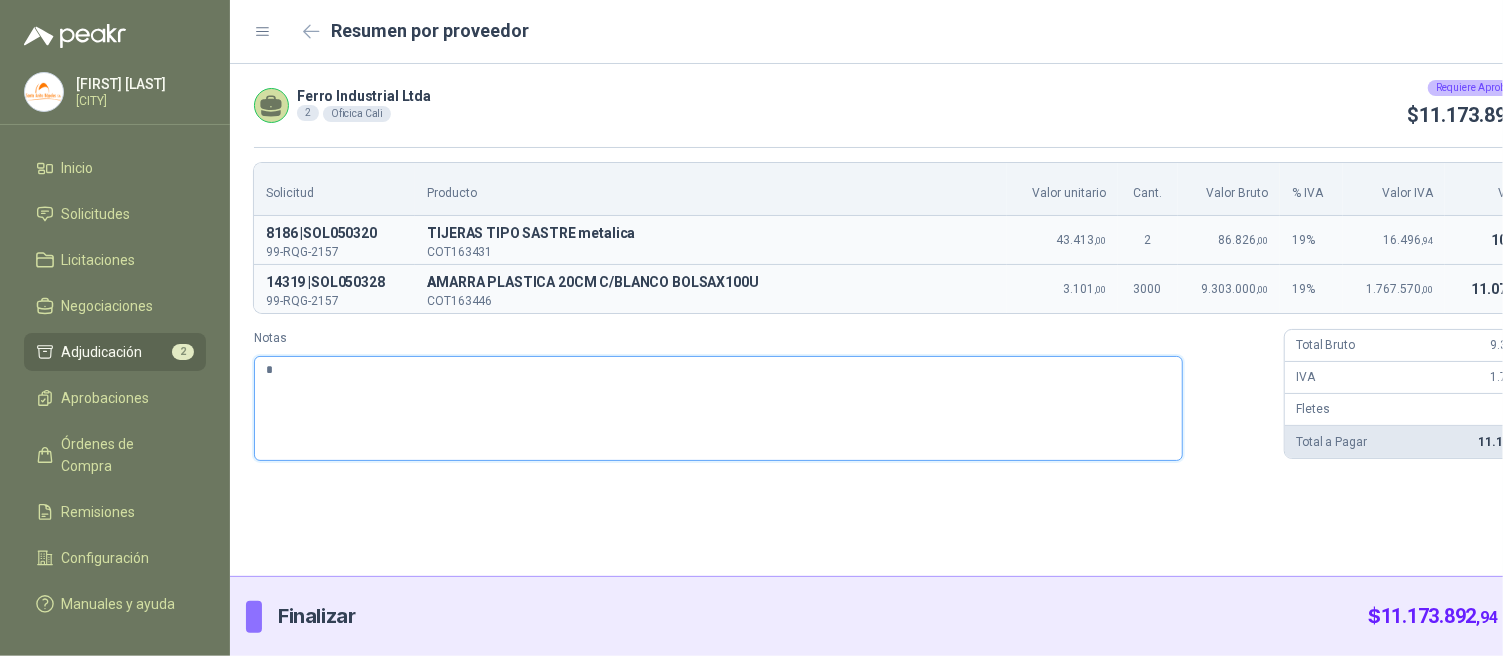 type 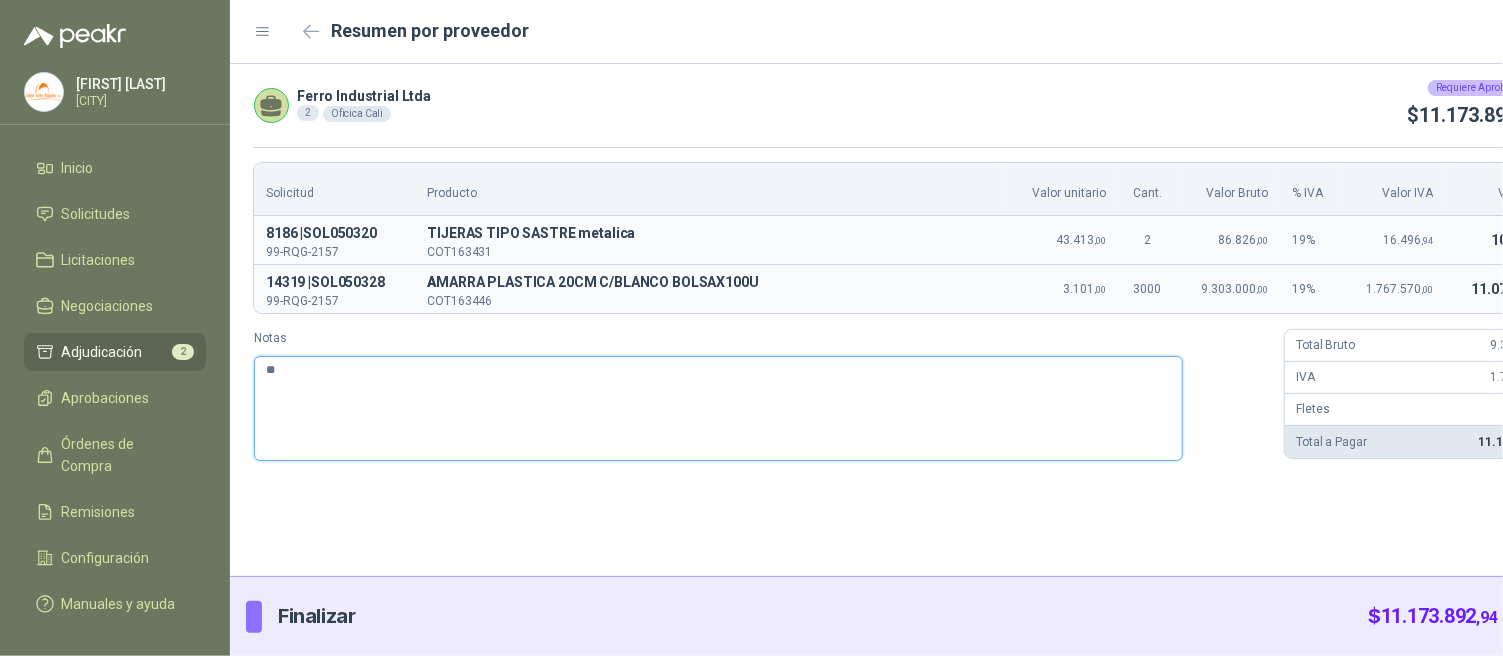 type 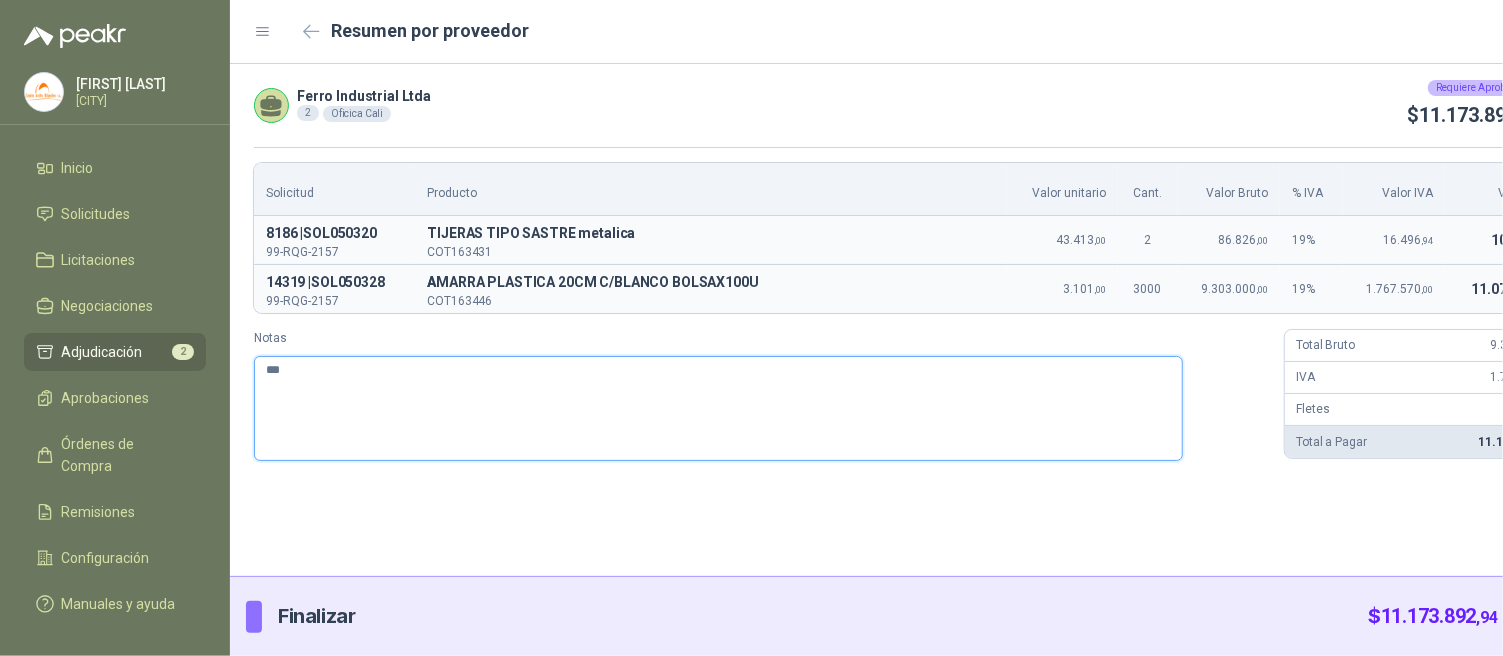 type 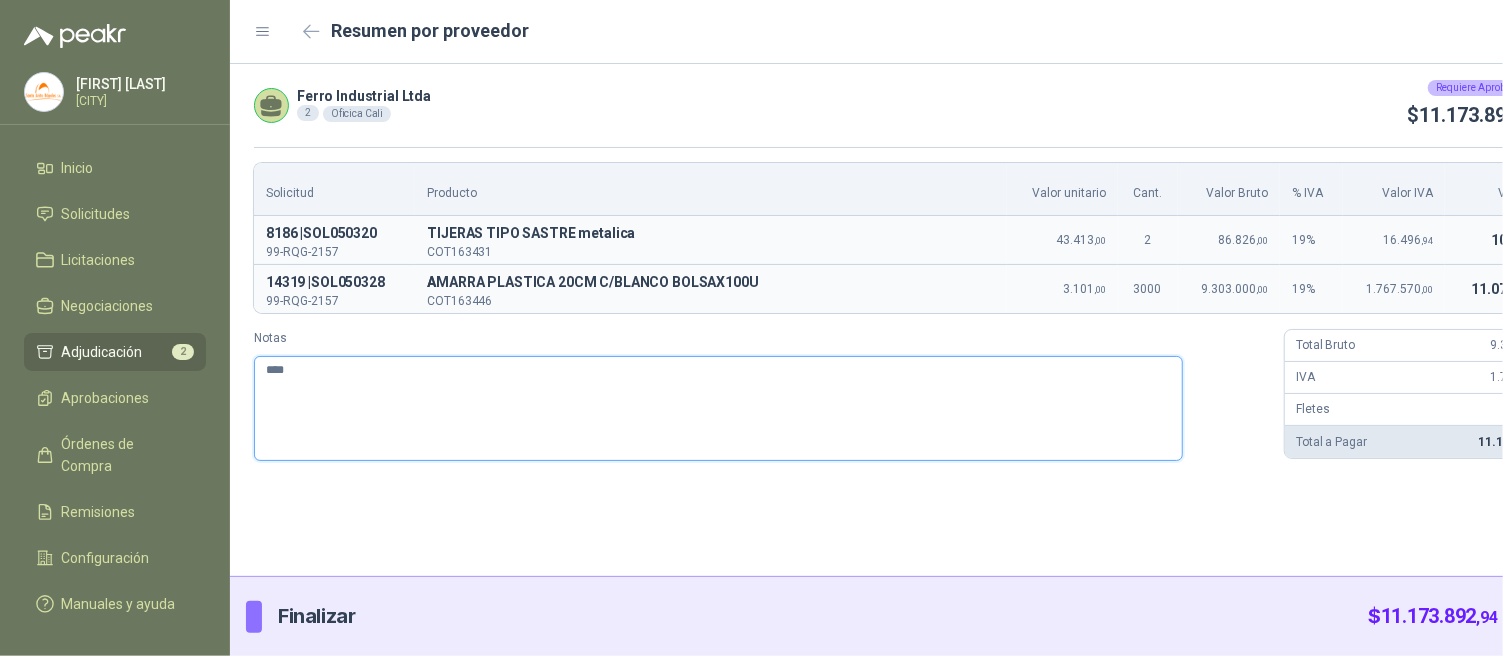 type 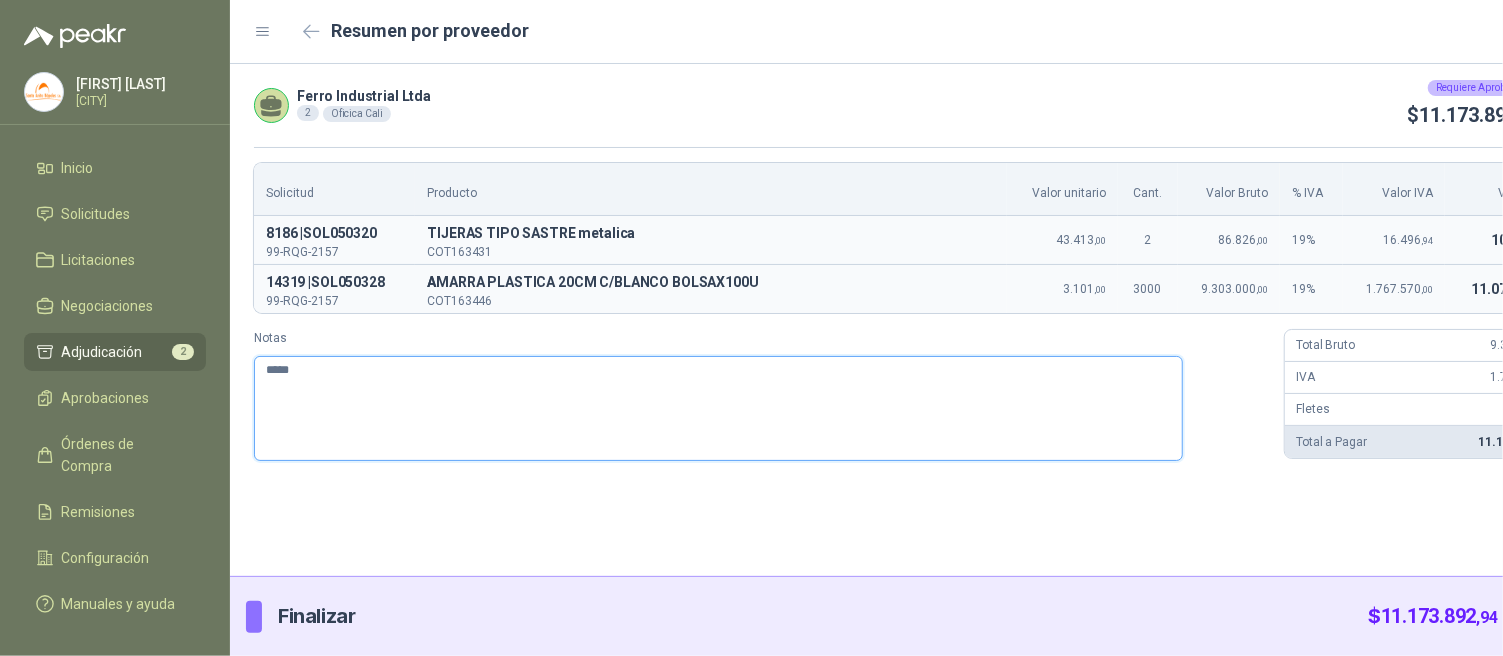 type 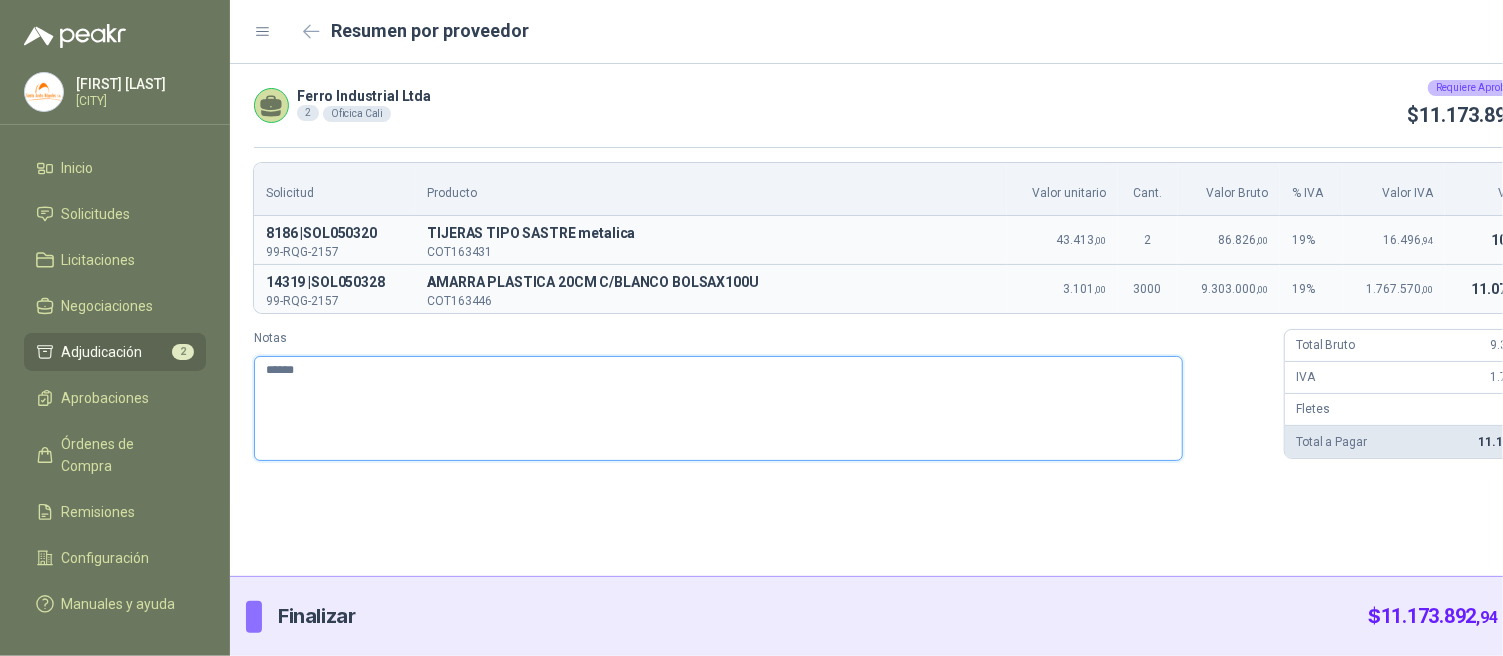 type 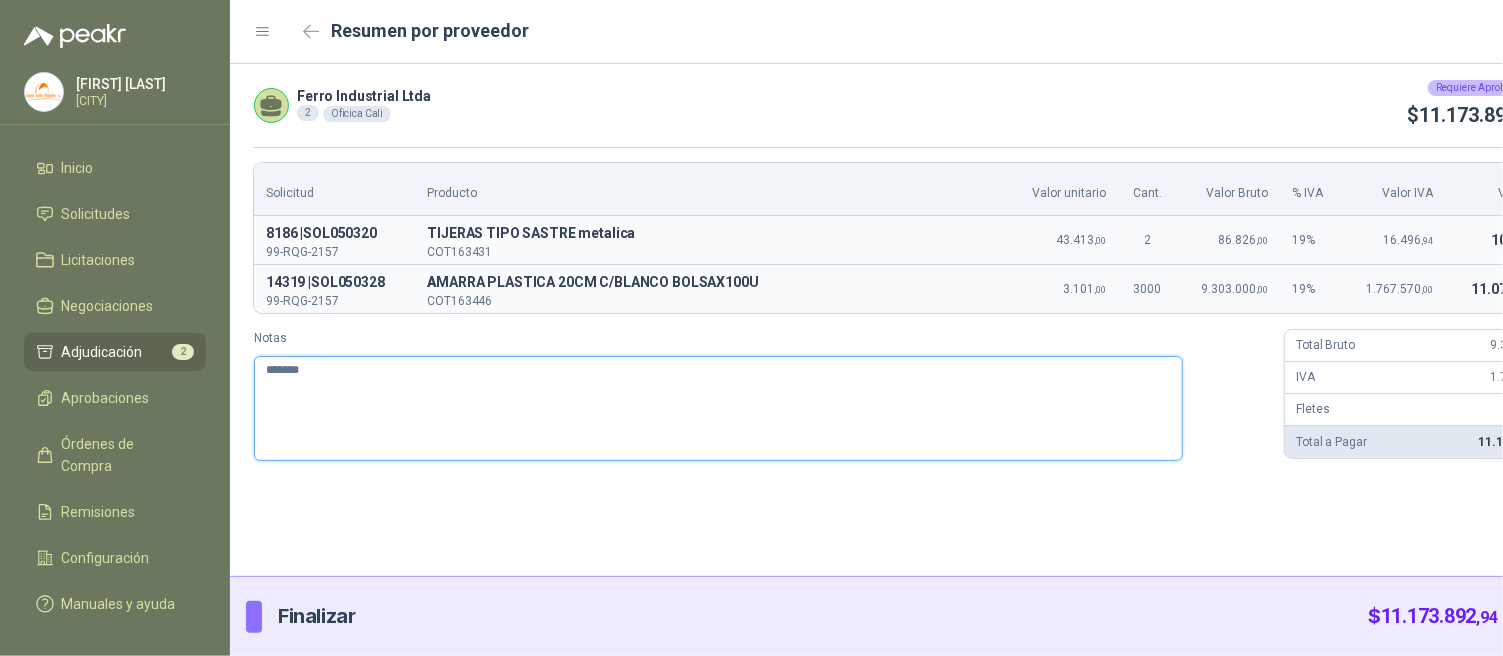 type 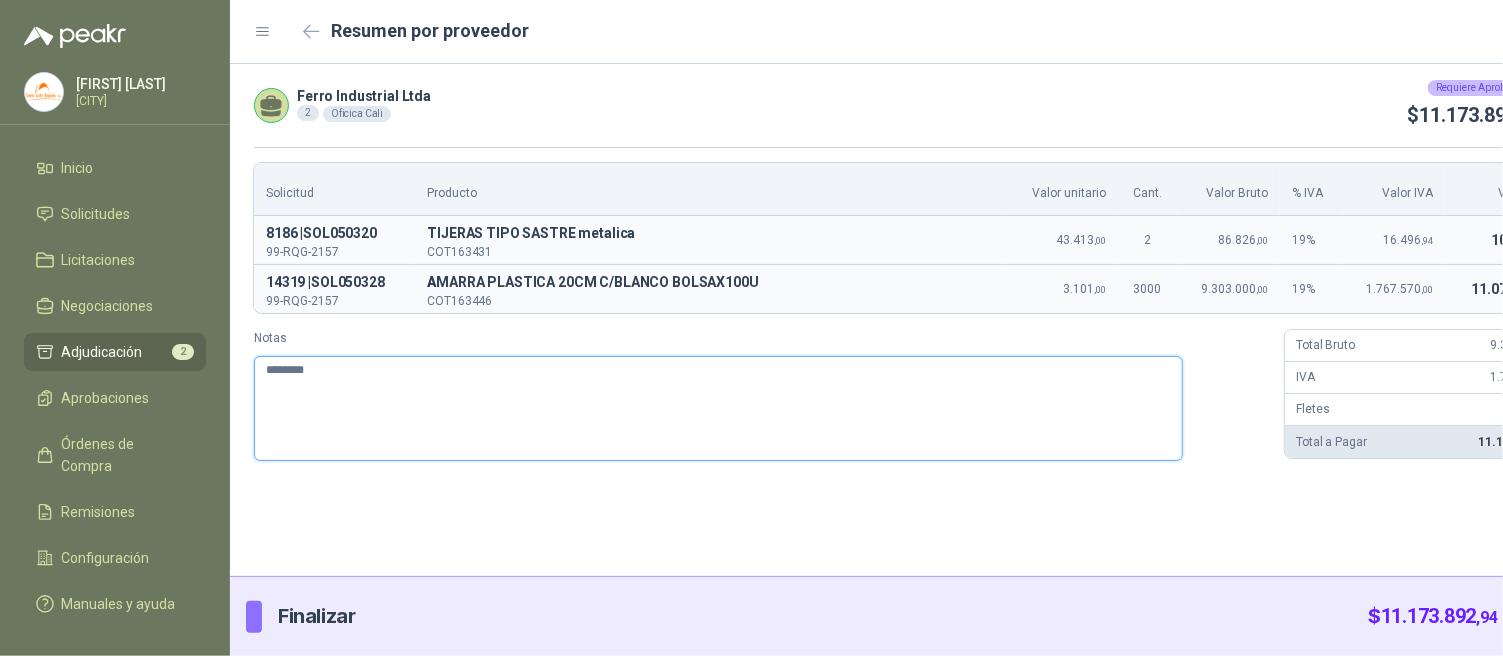 type 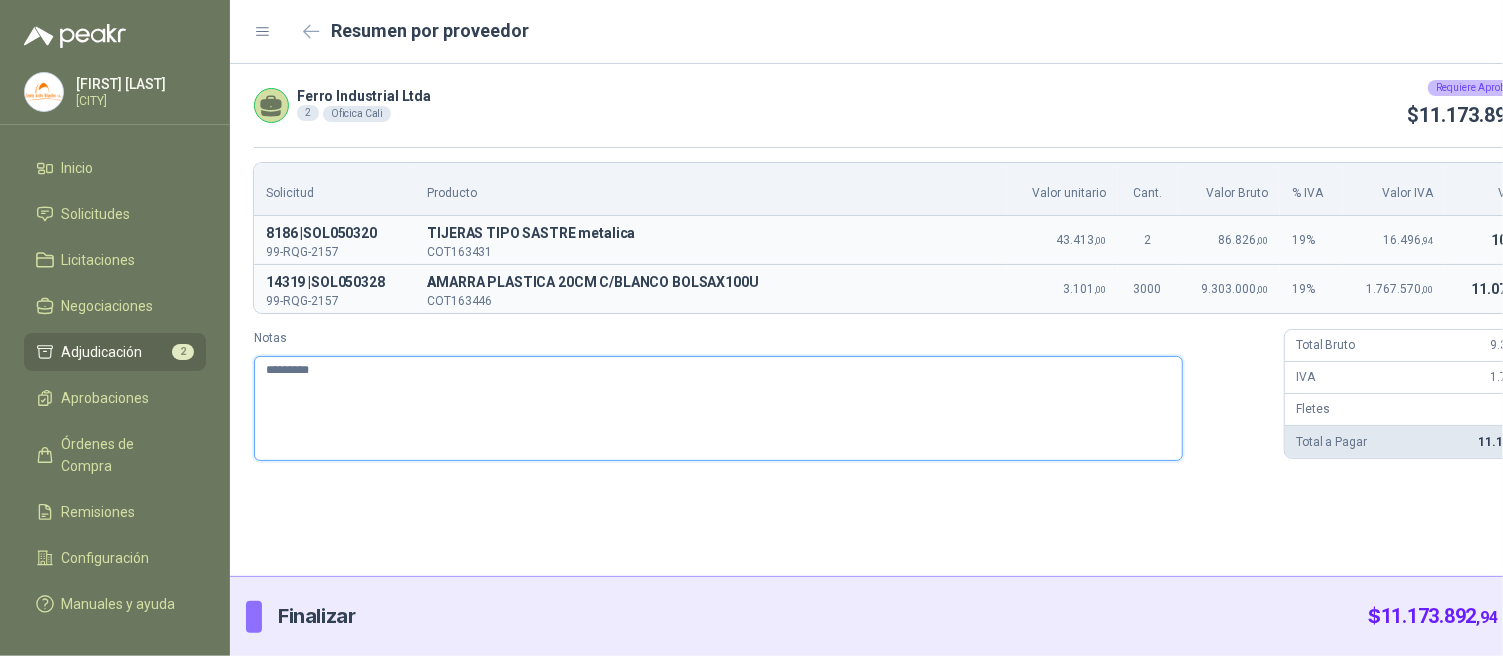 type 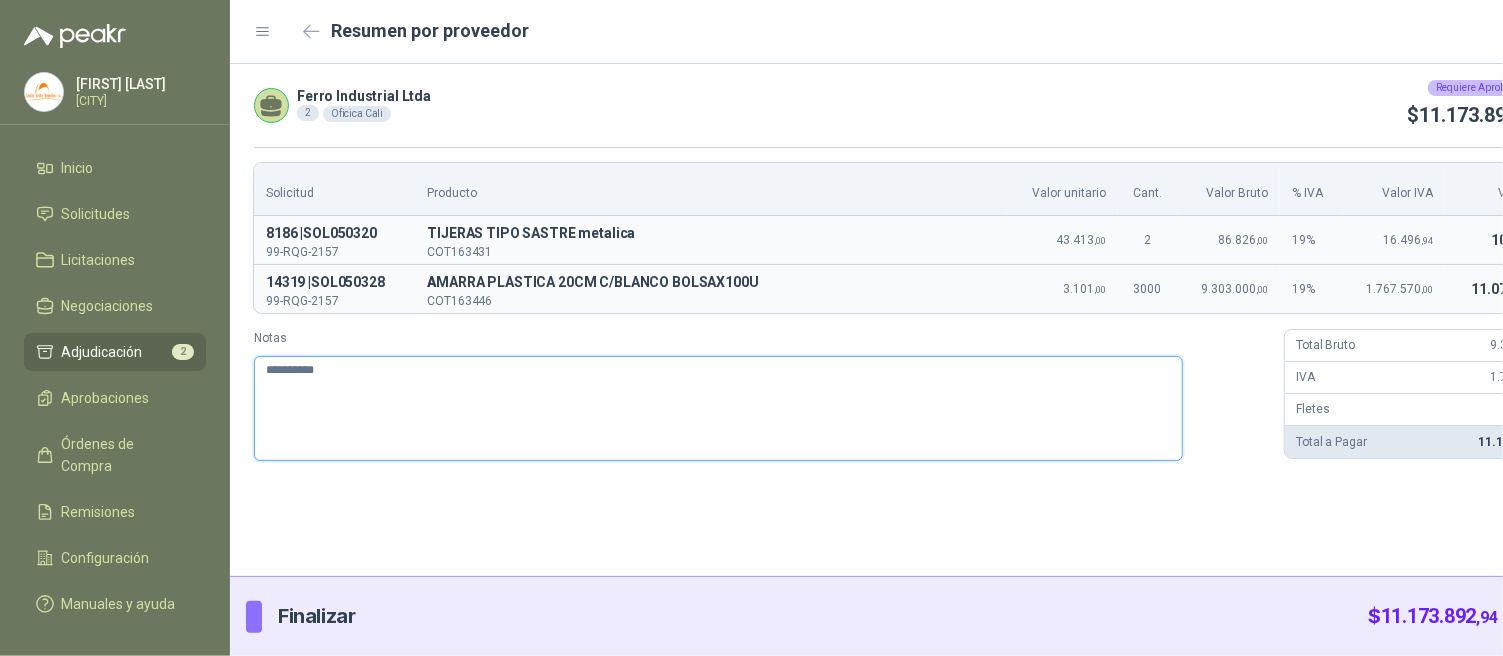 type 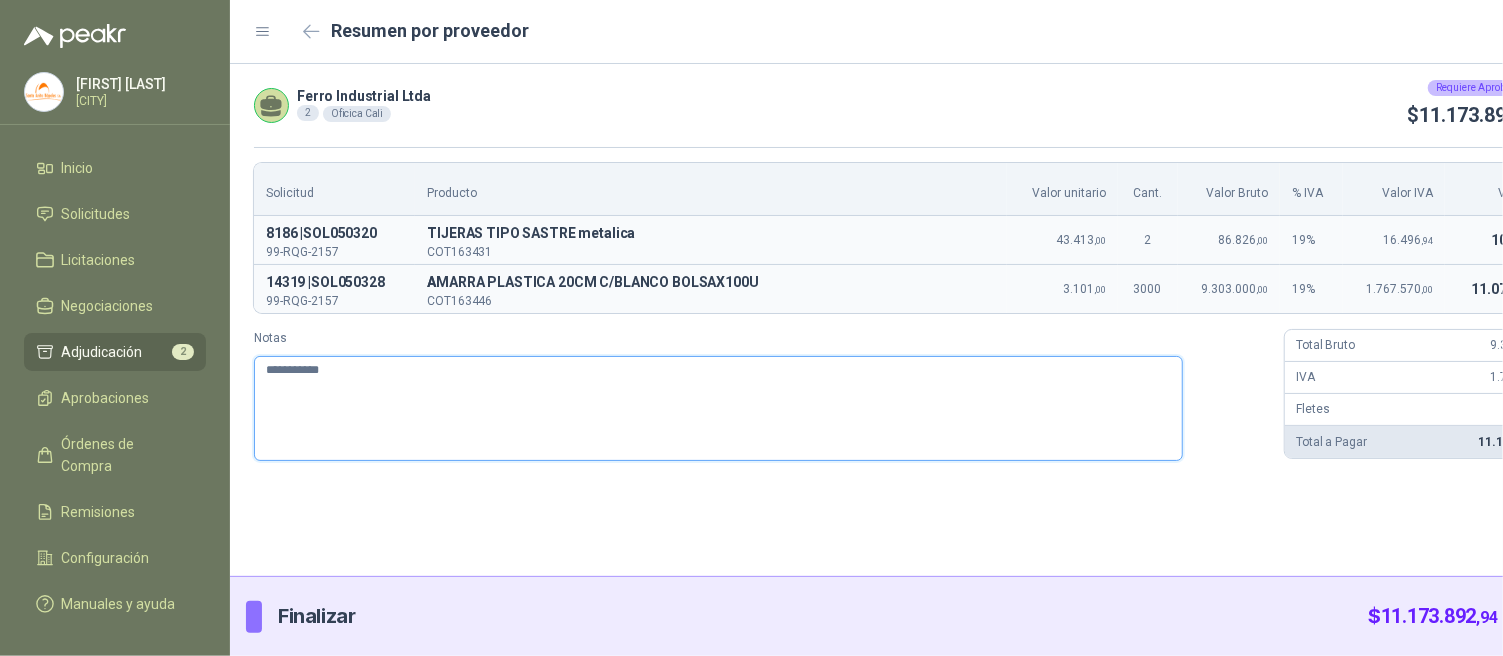 type 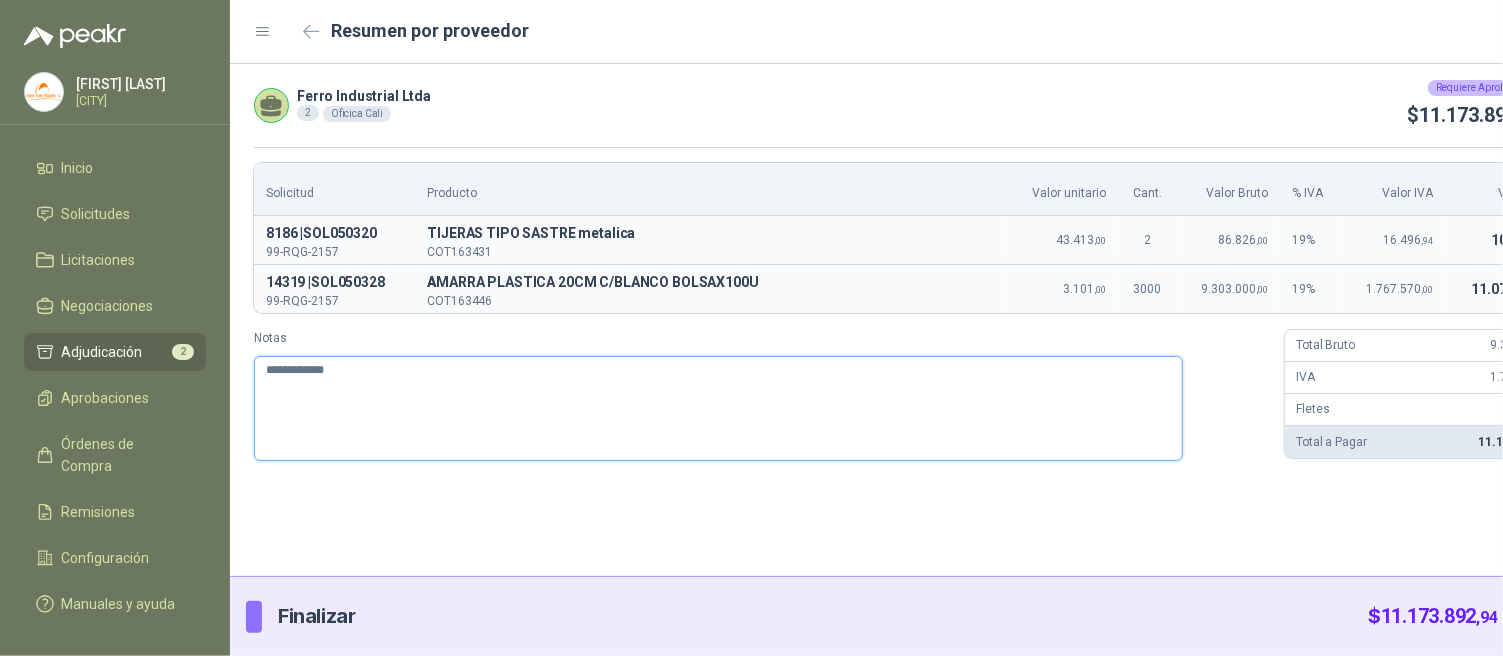 type 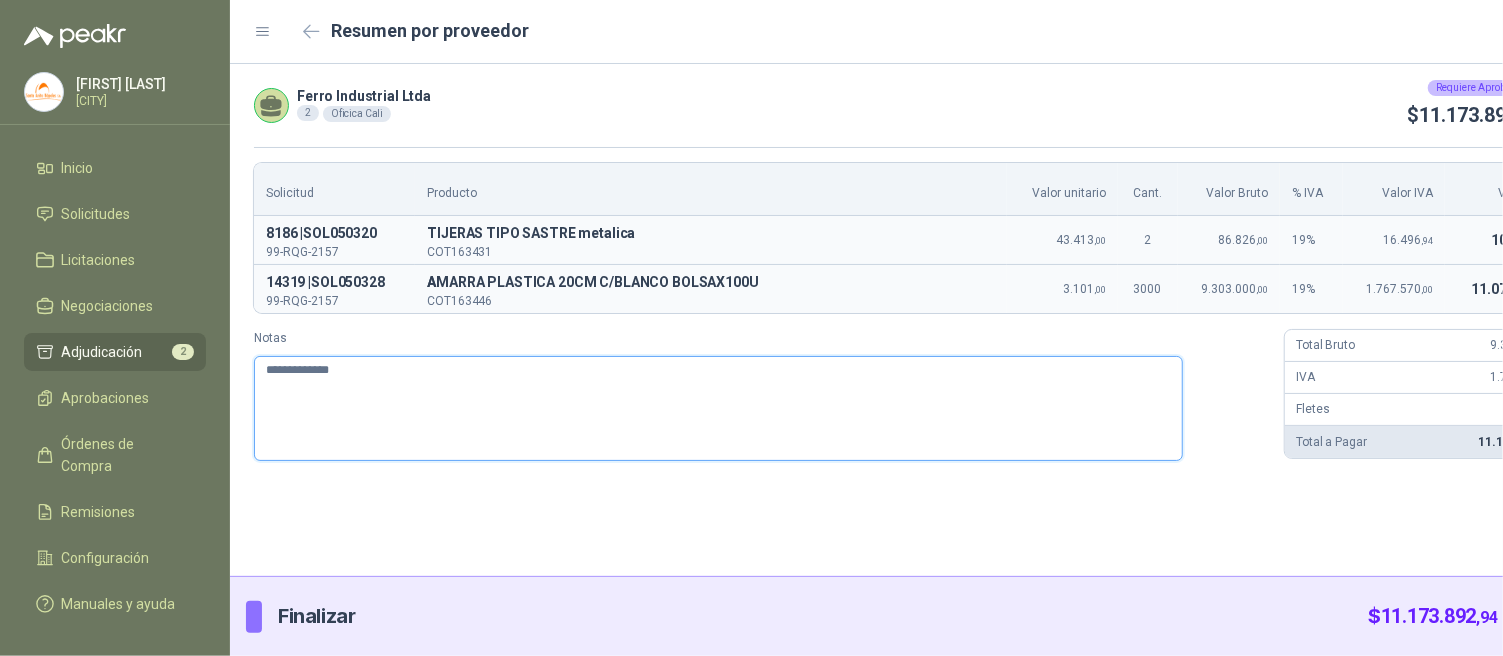 type 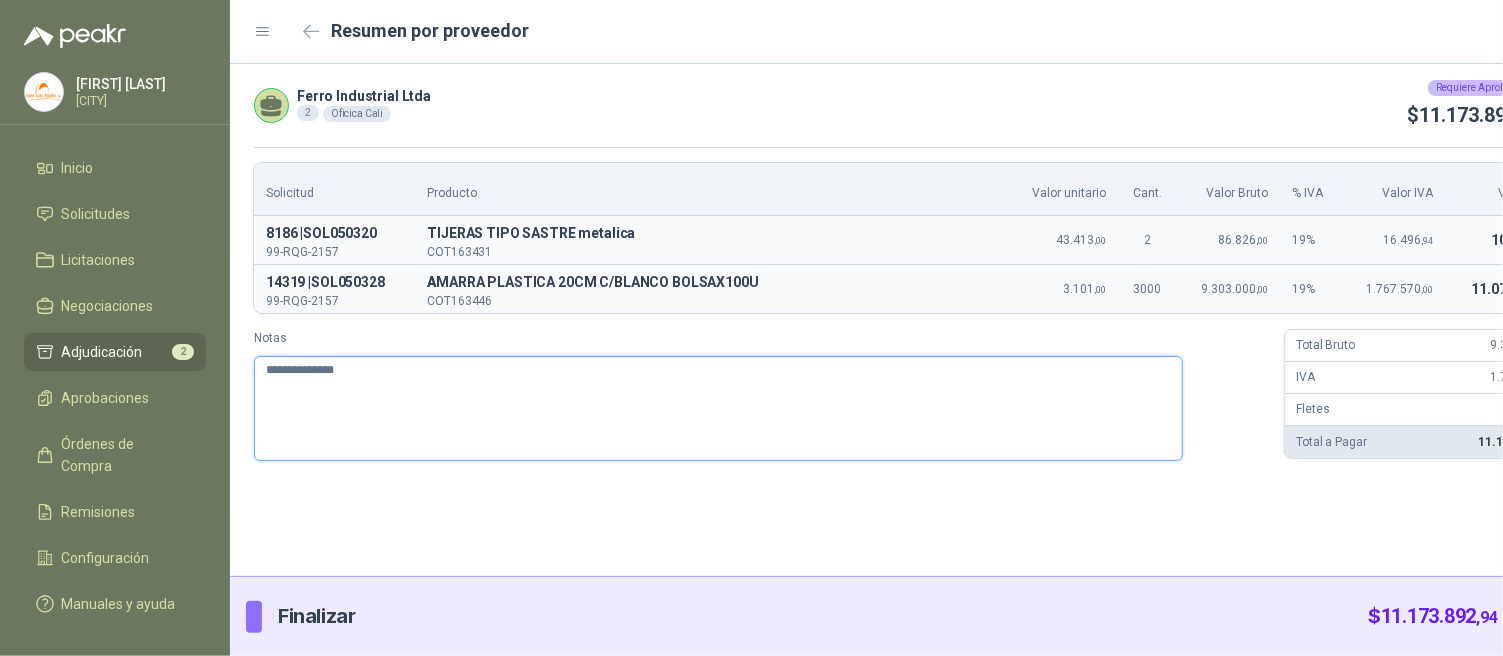 type 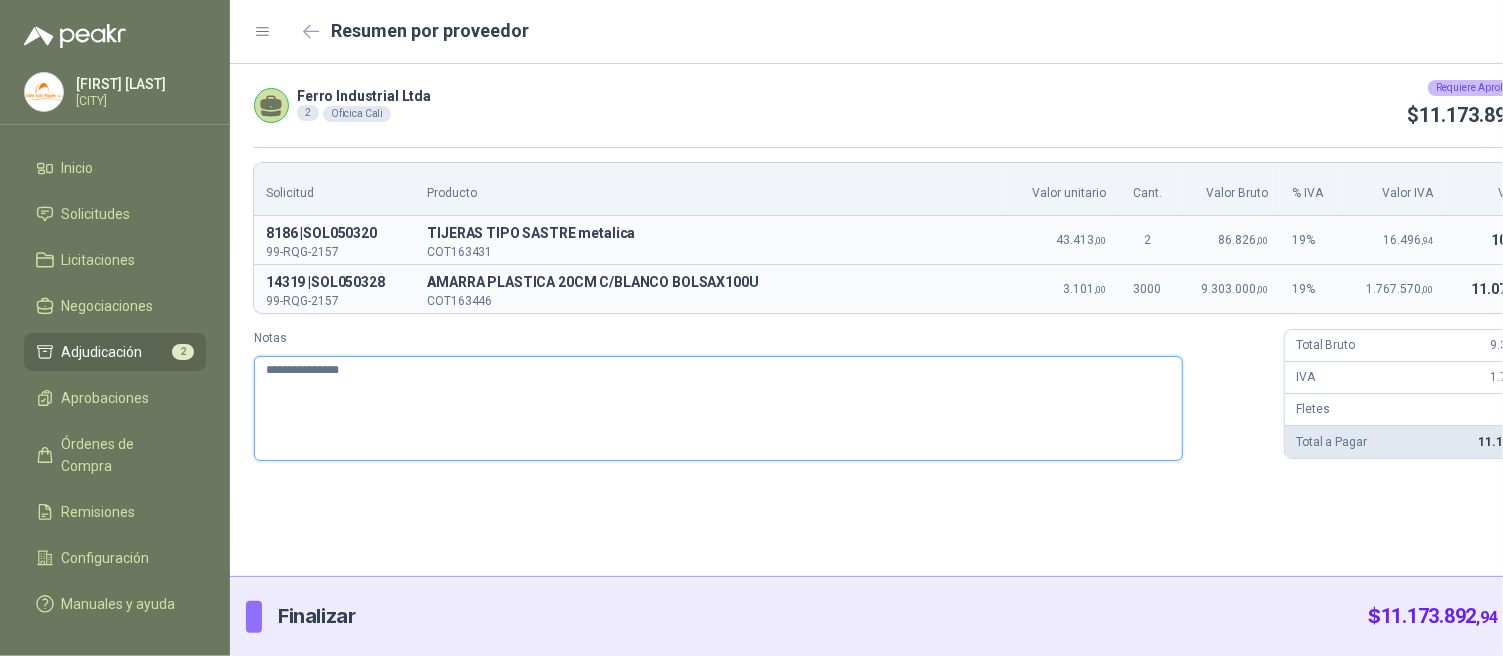type 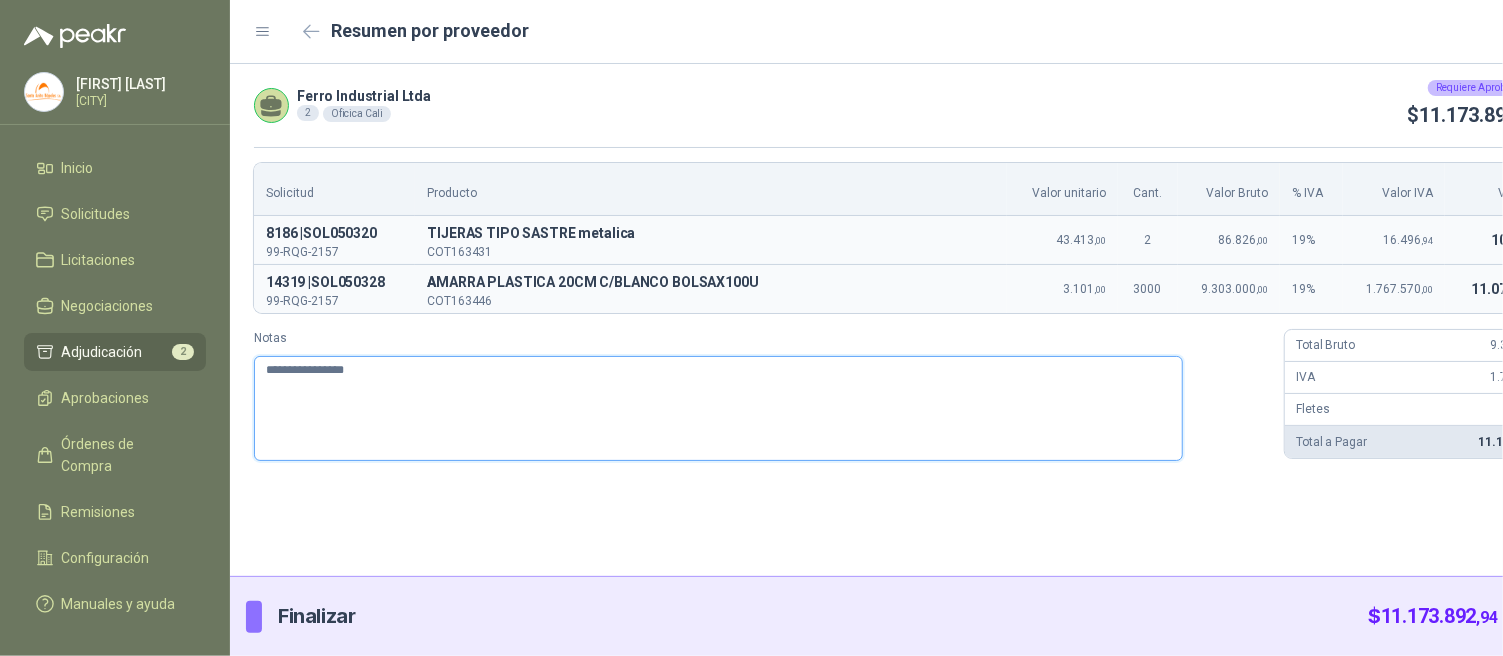 type 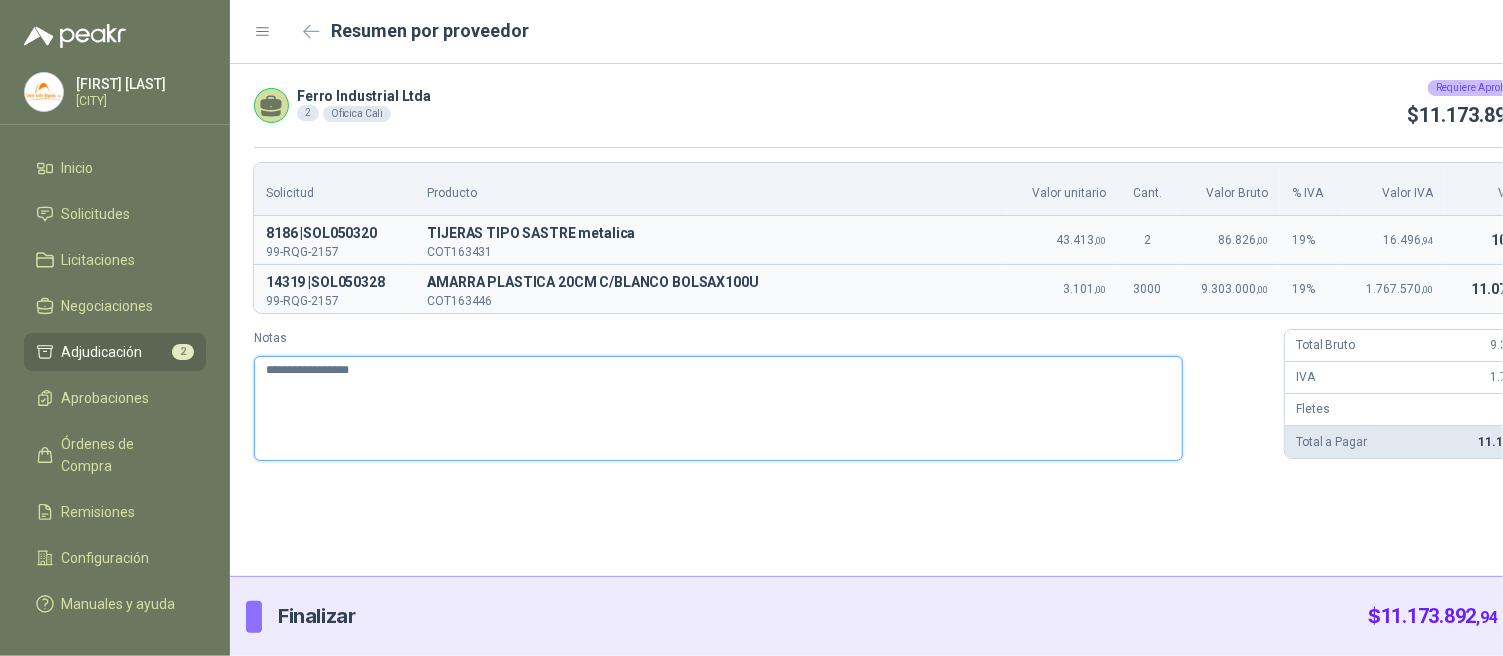 type 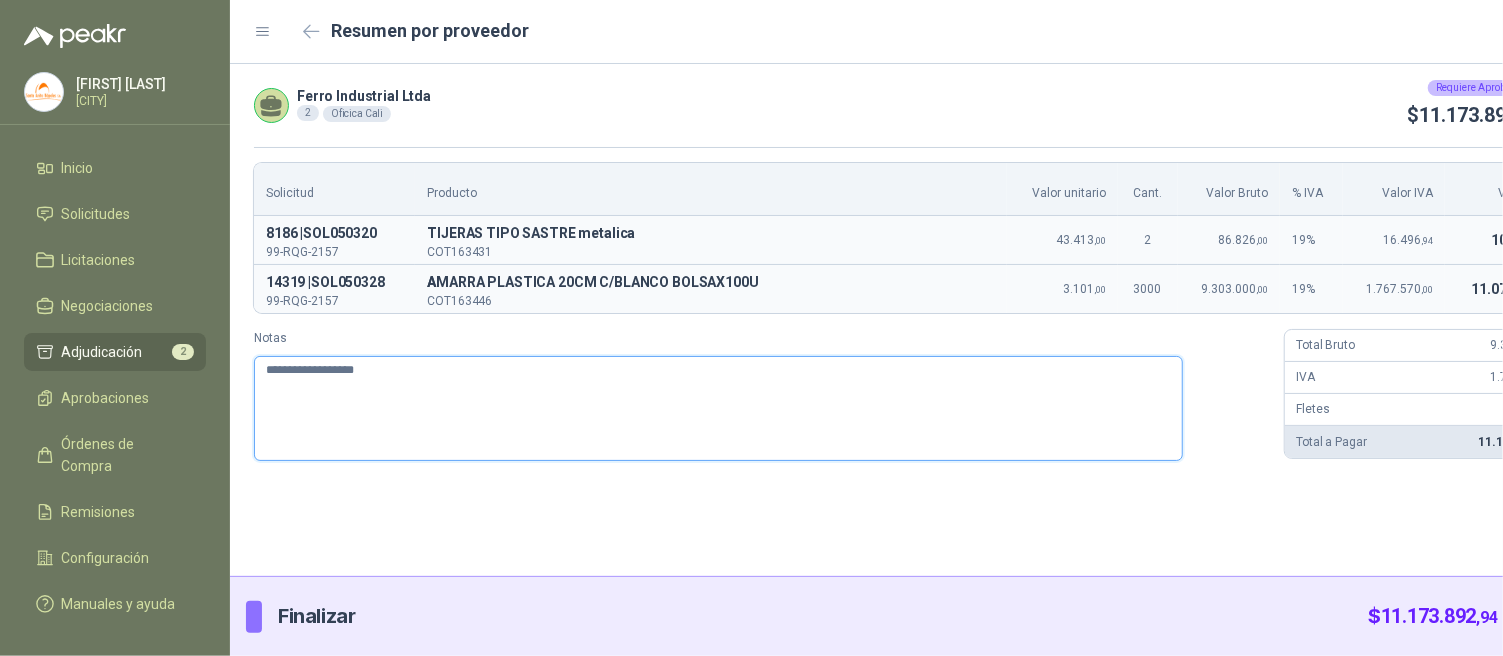 type 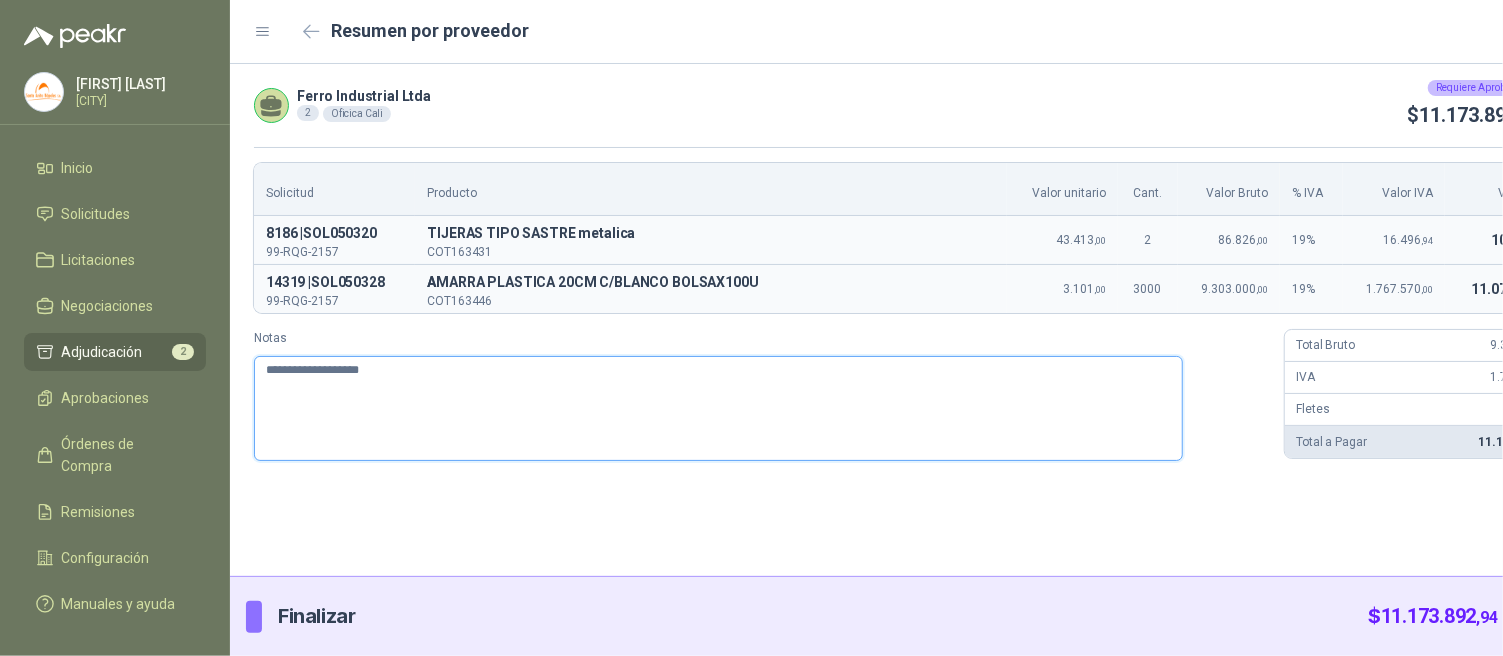 type 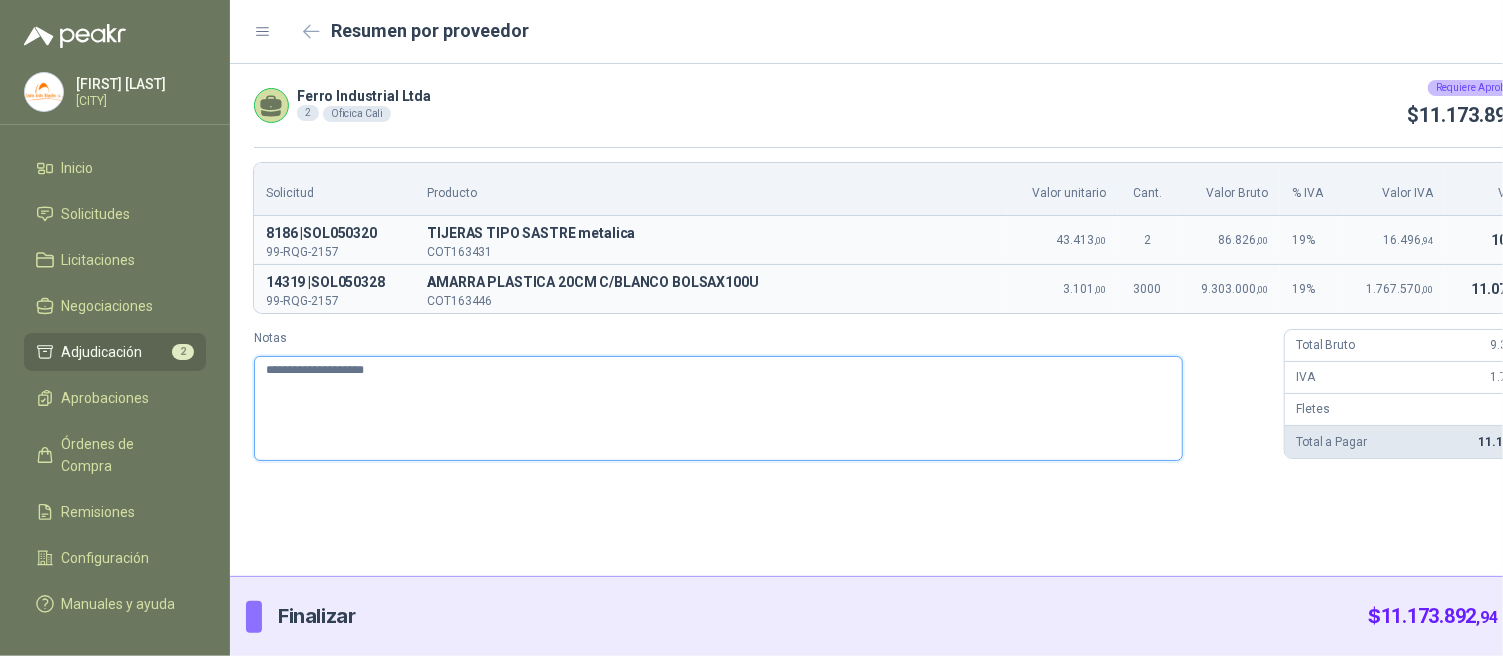 type 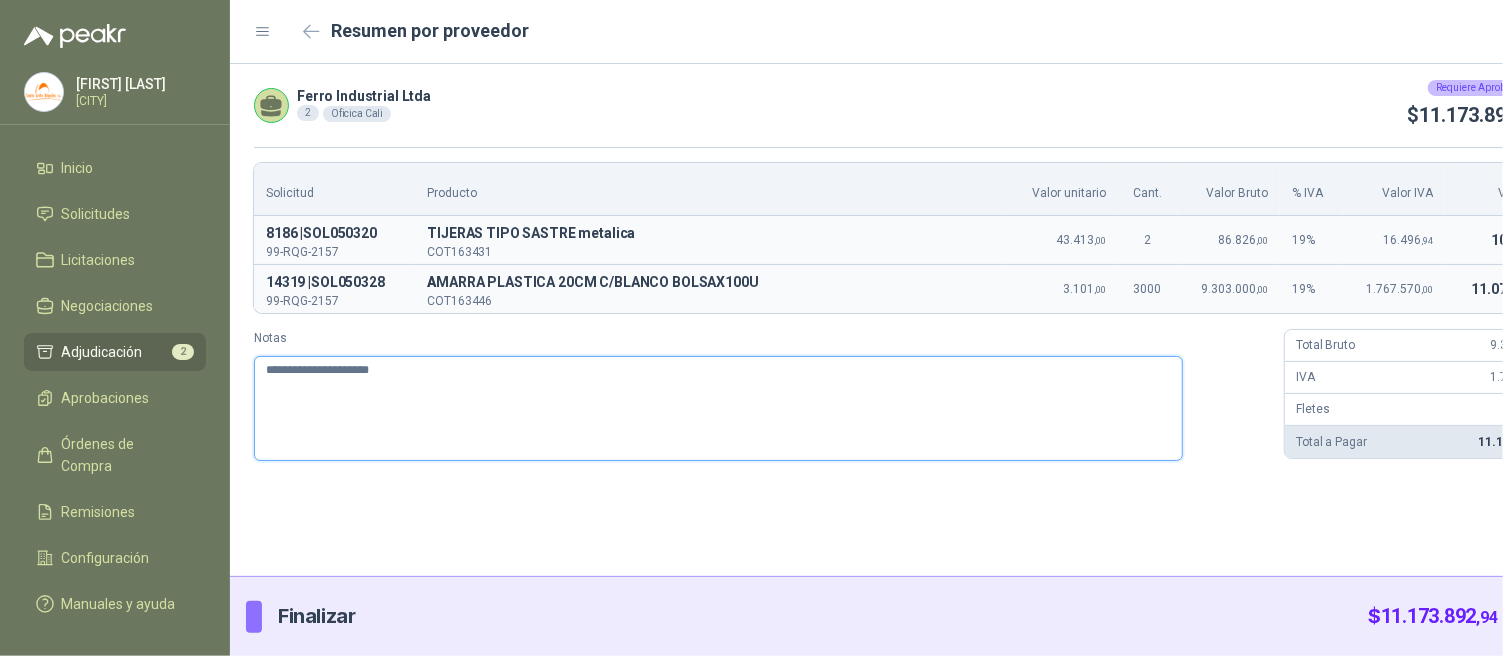 type 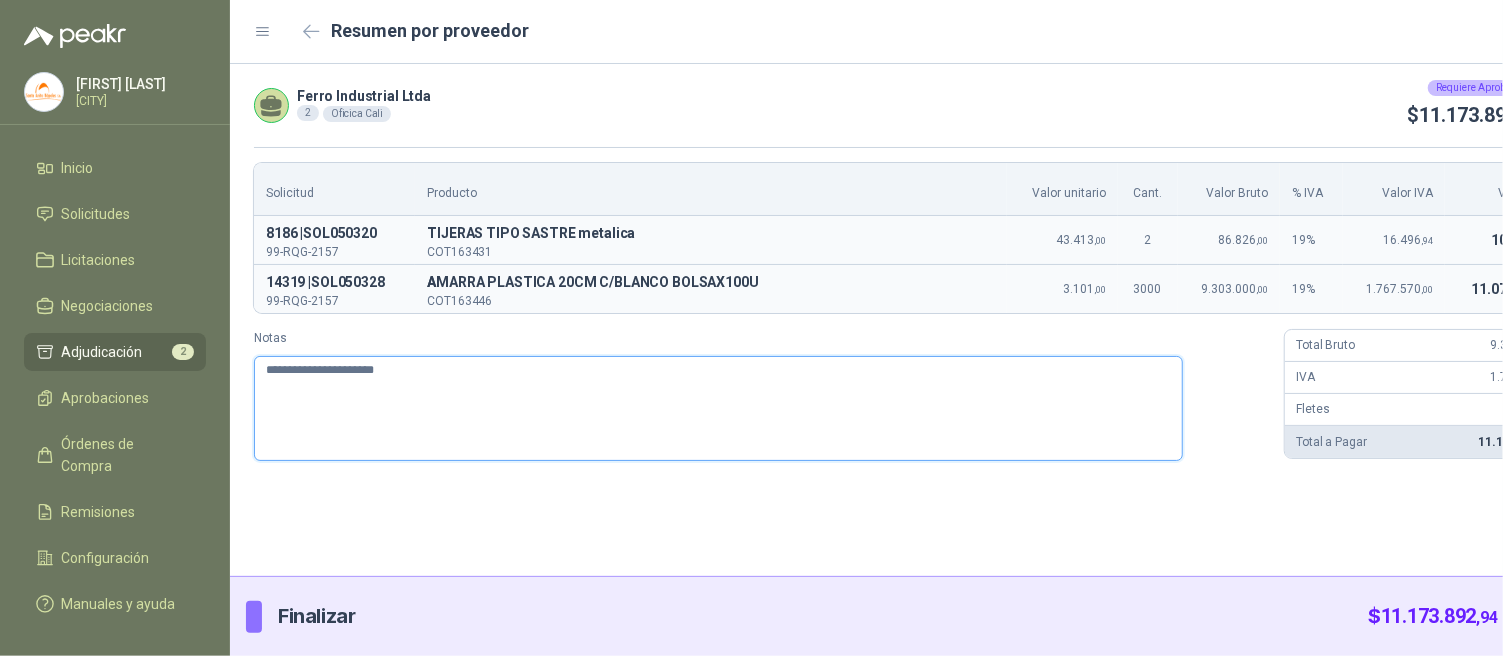 type 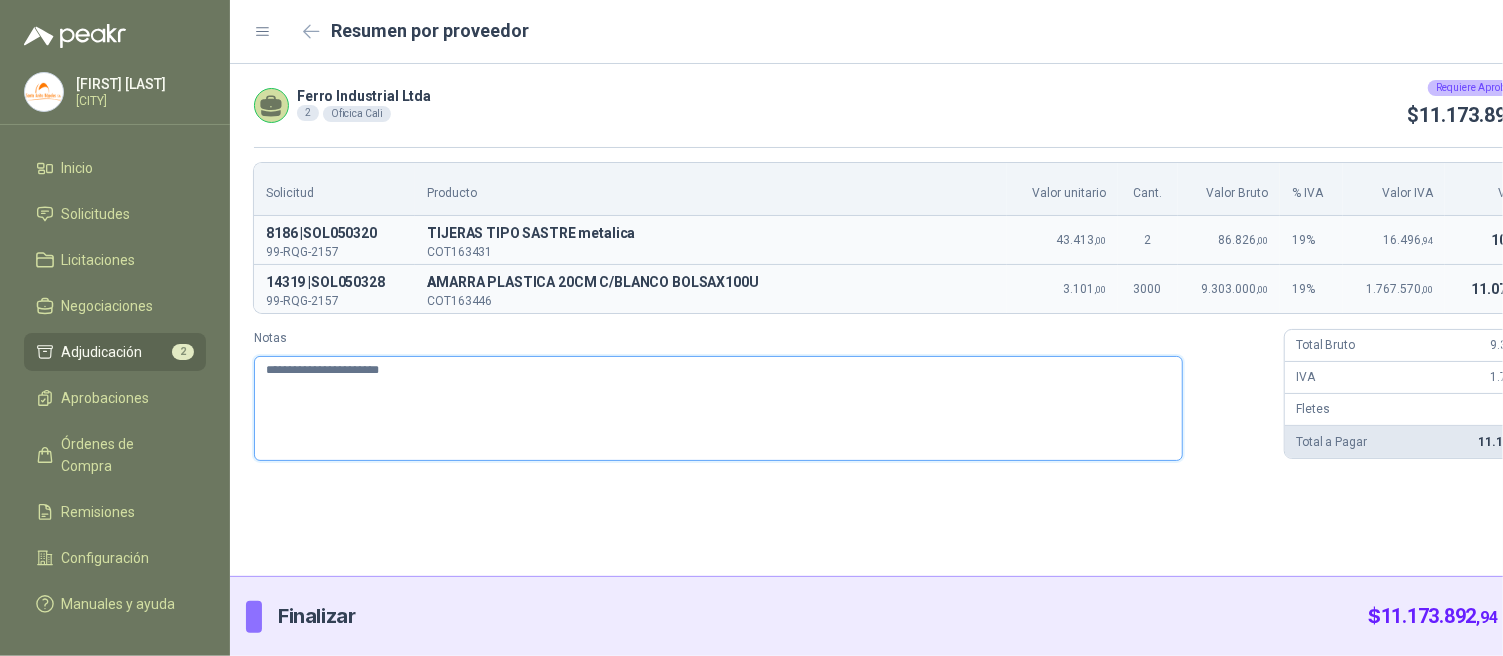 type 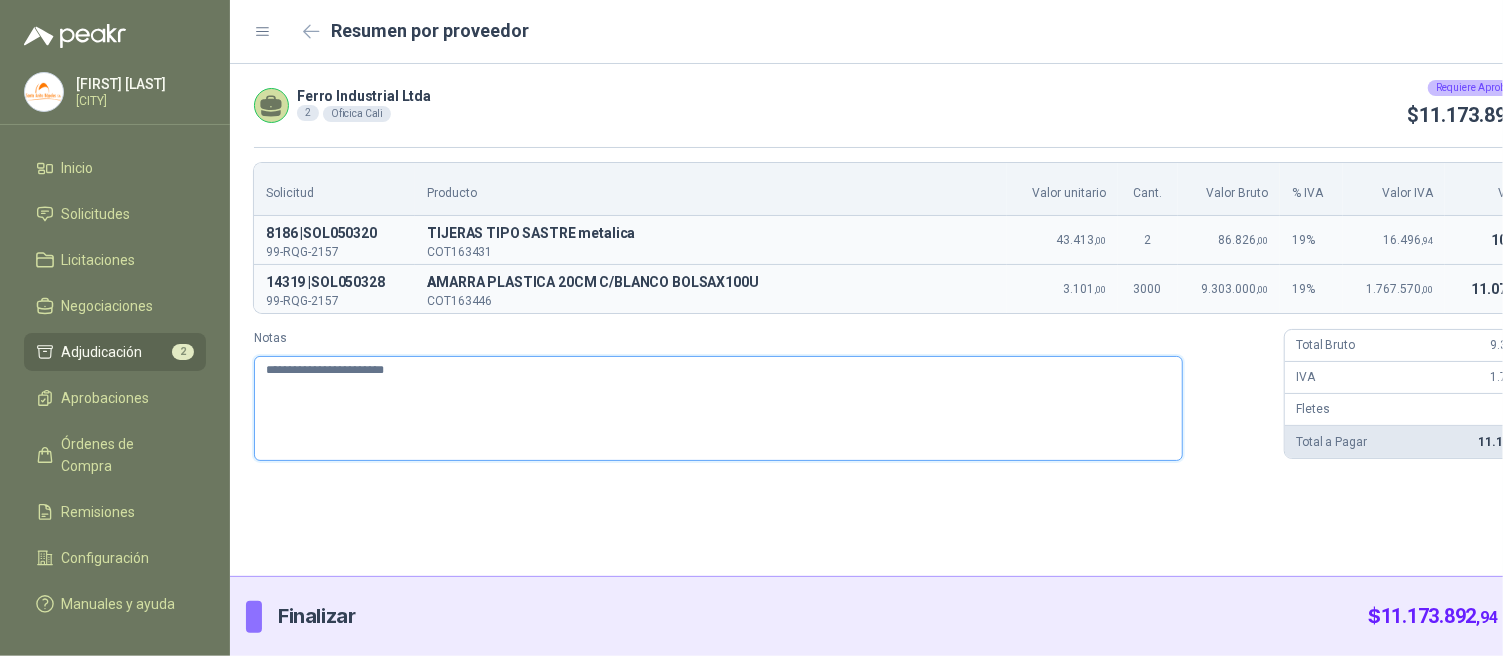 type 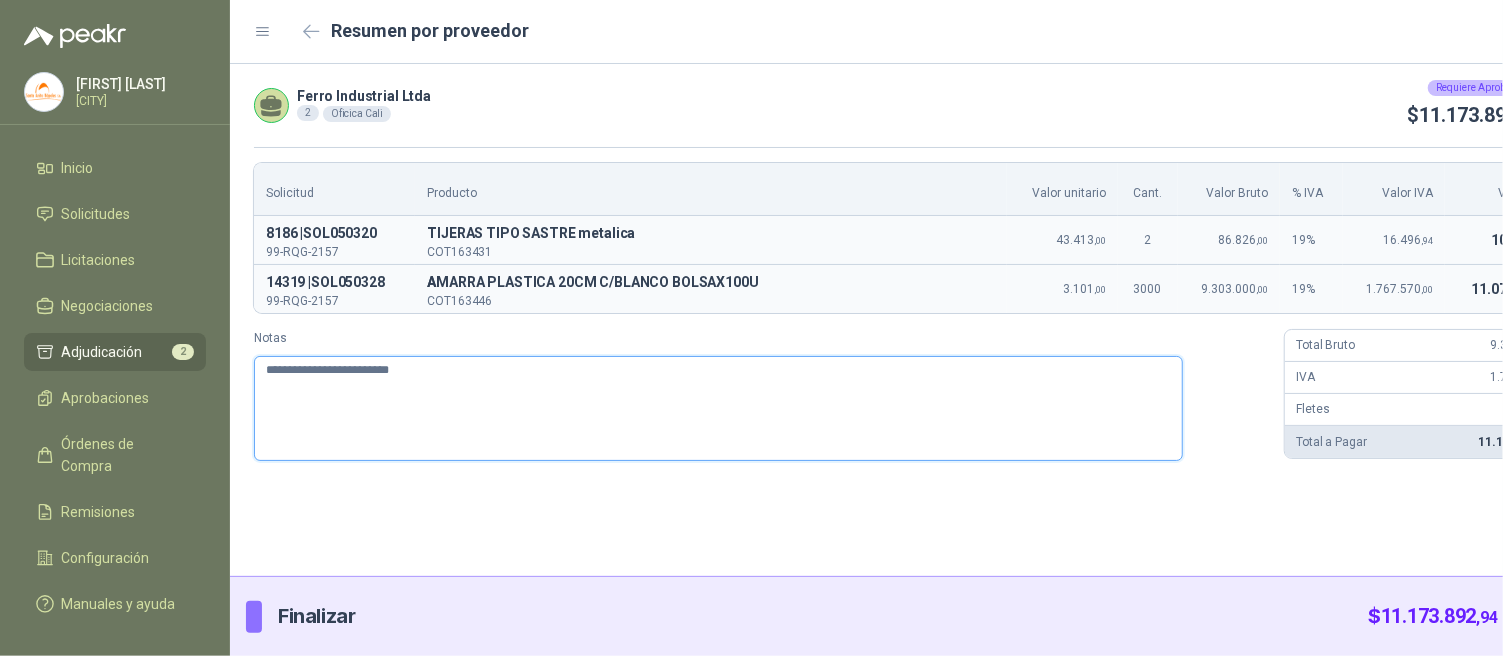 type 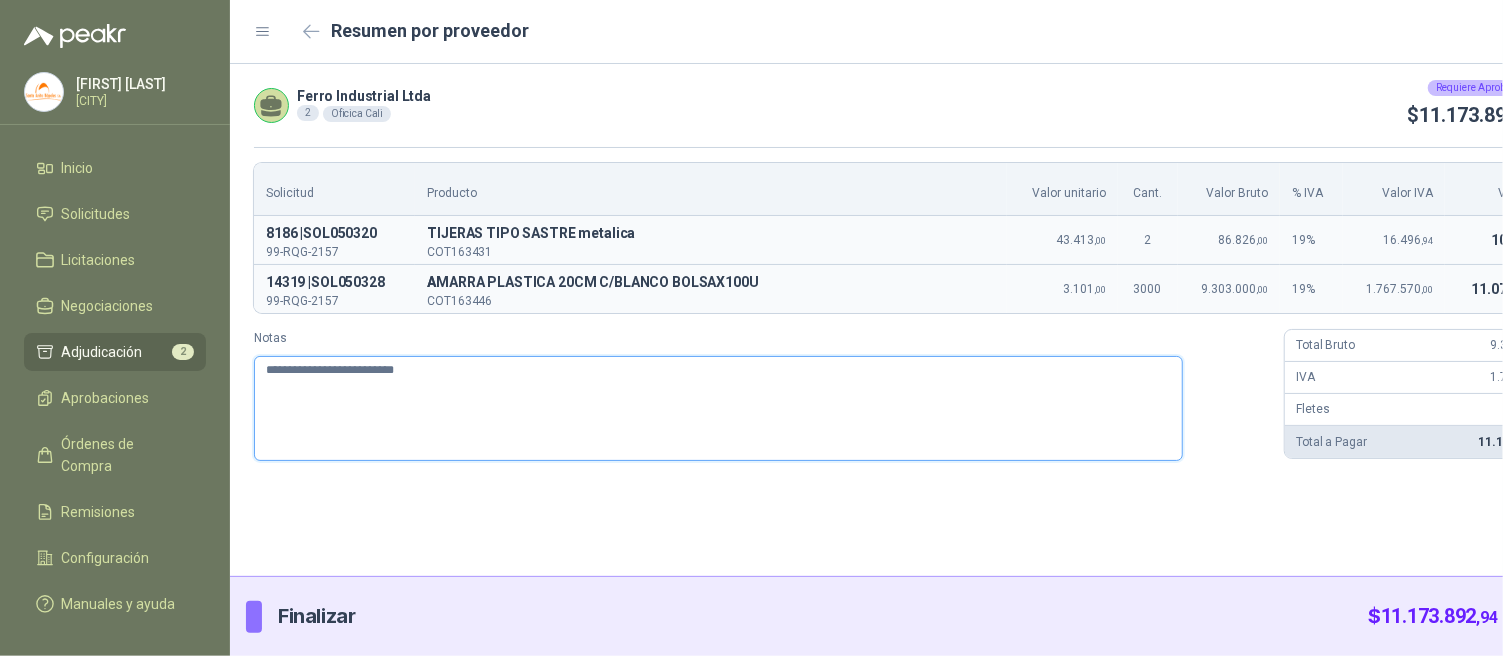 type 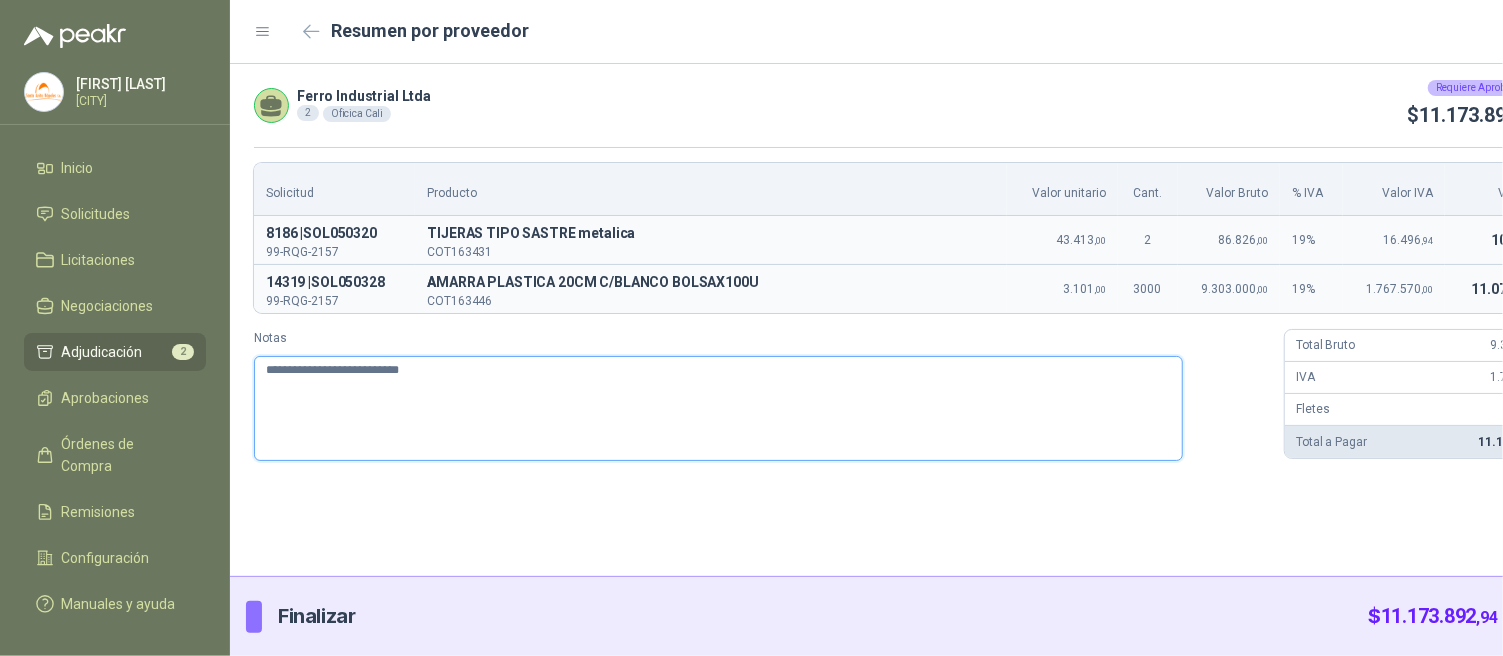 type 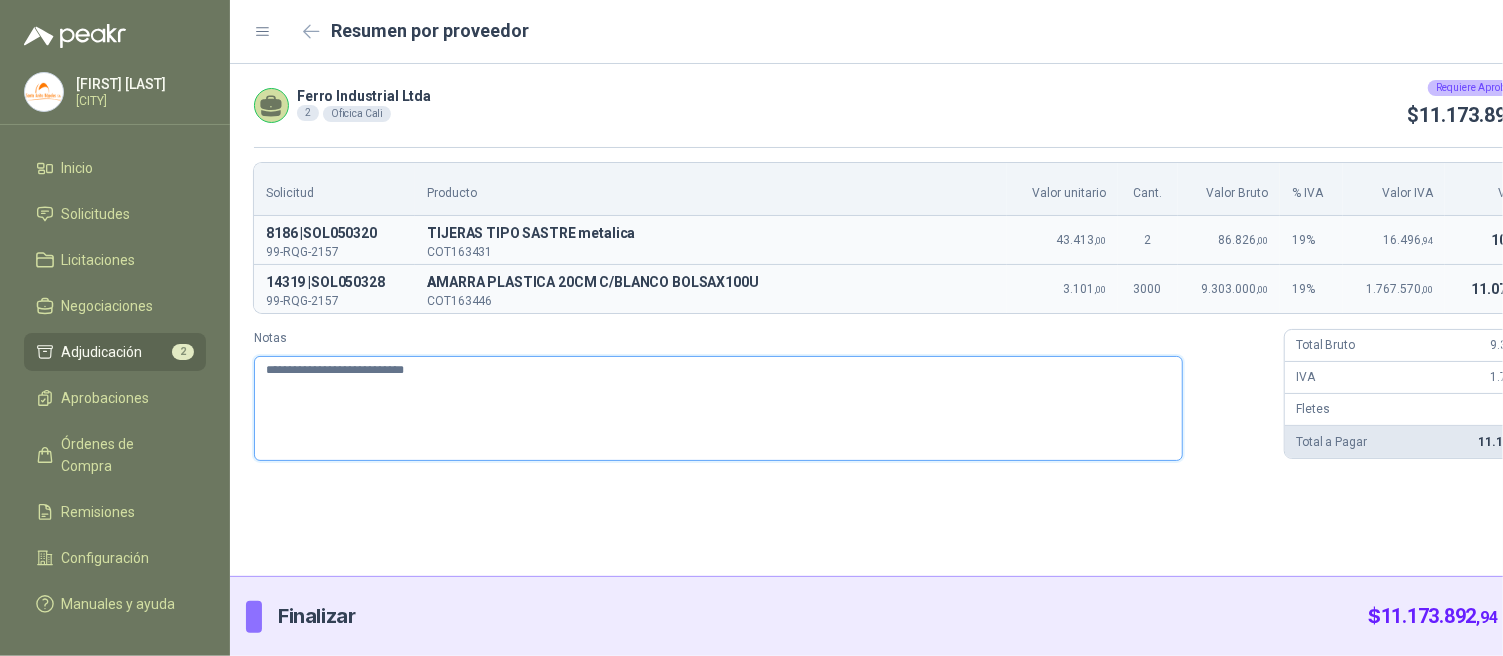 type 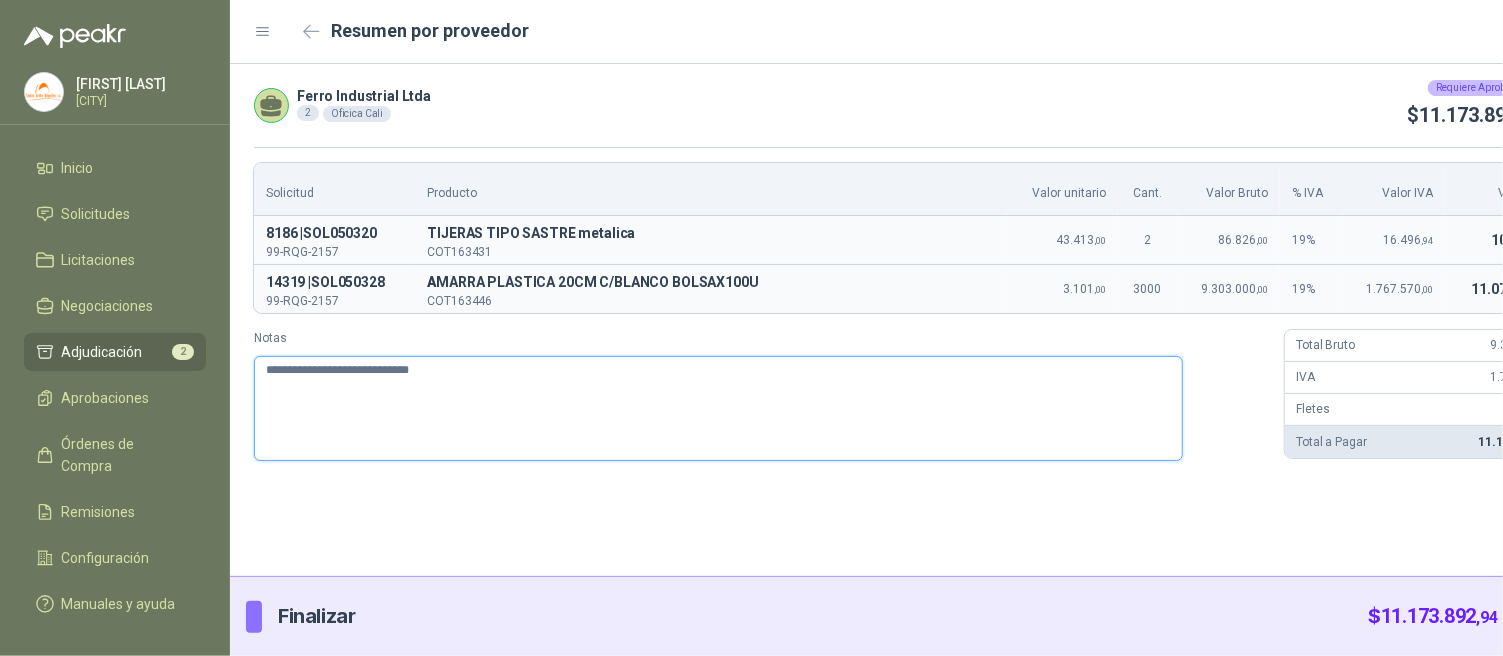 type 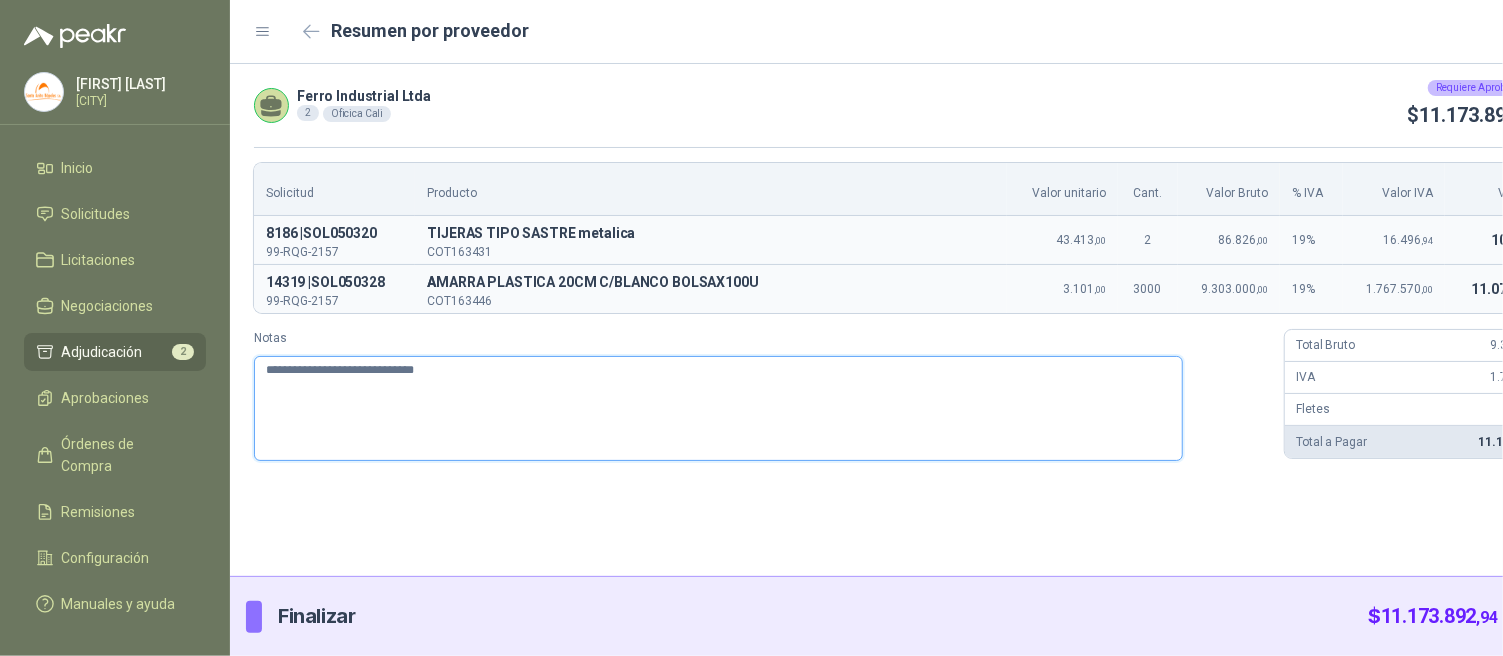 type 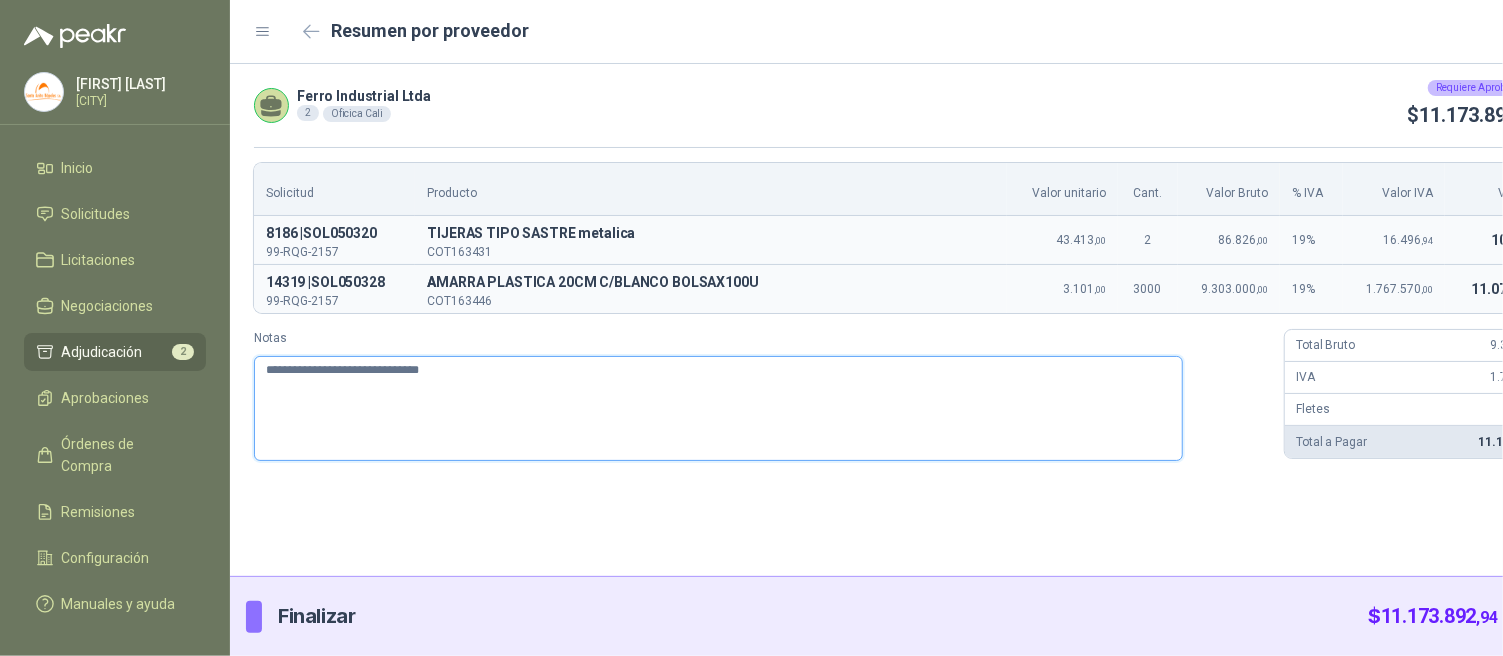 type 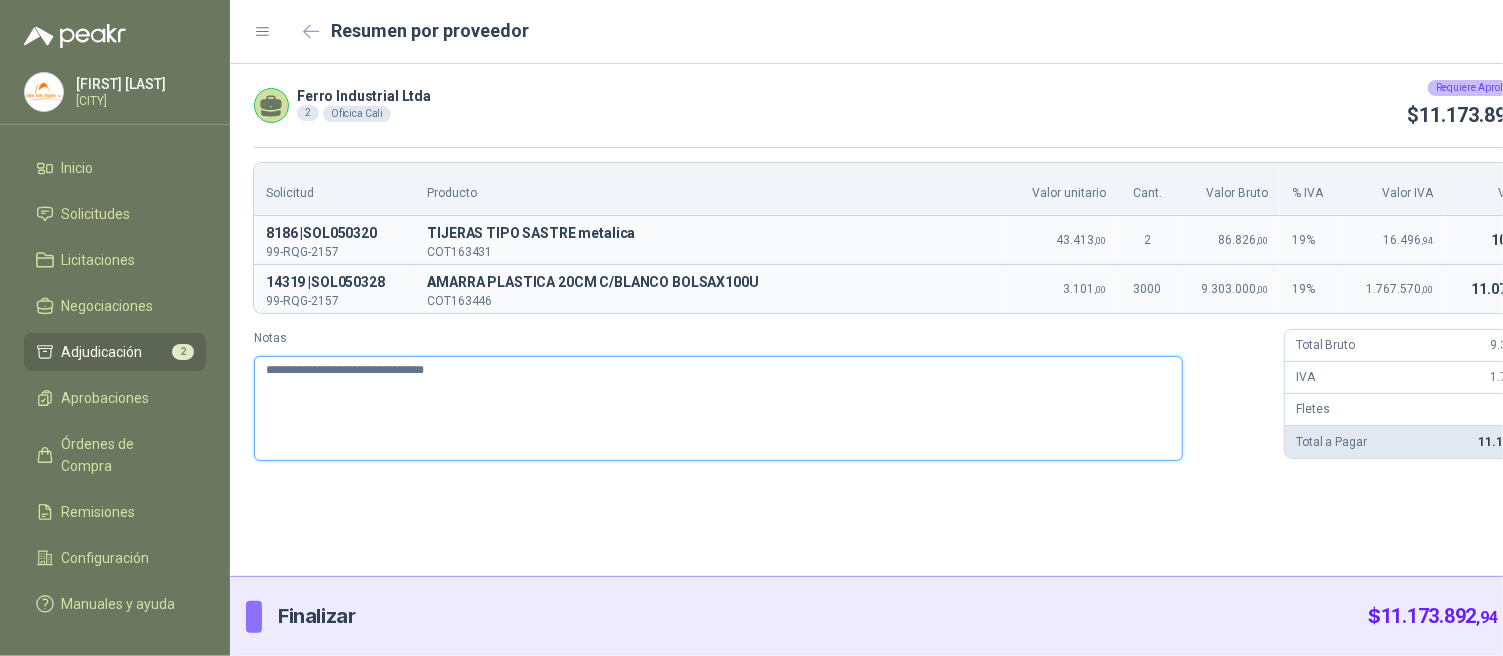 type 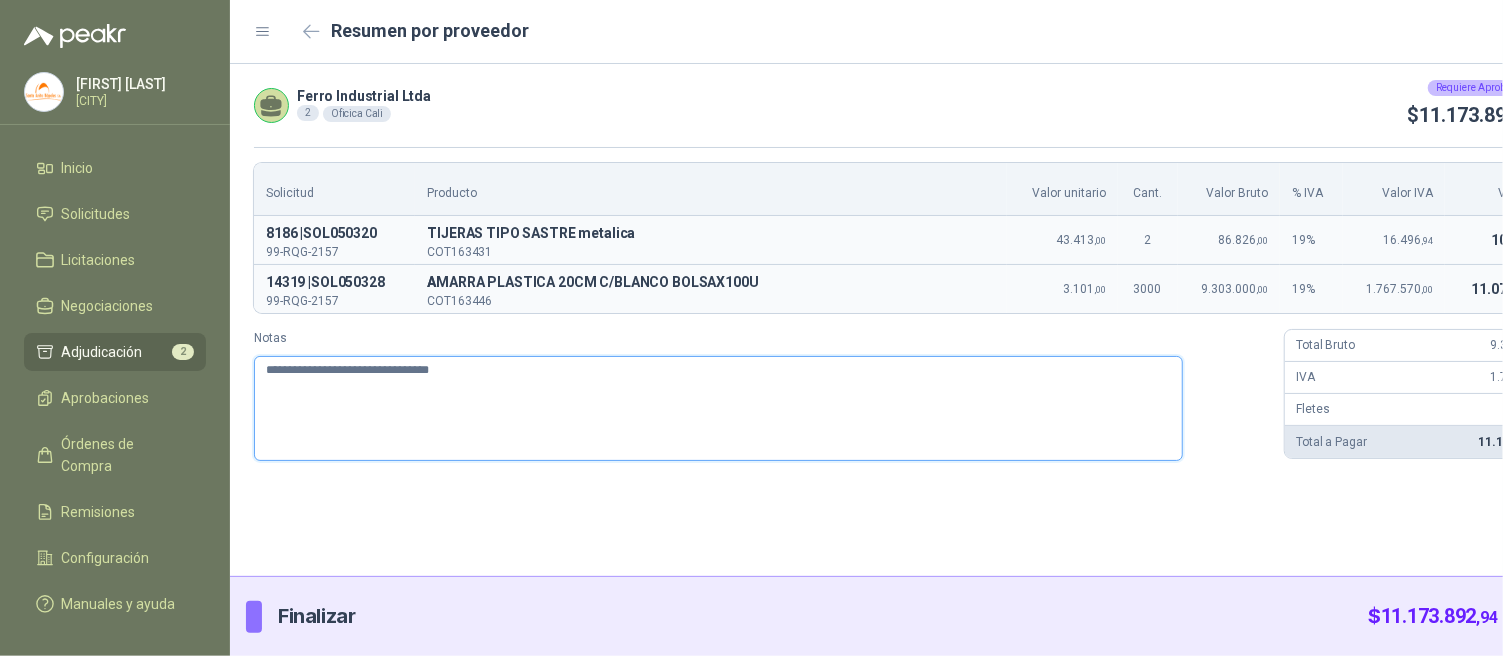 type 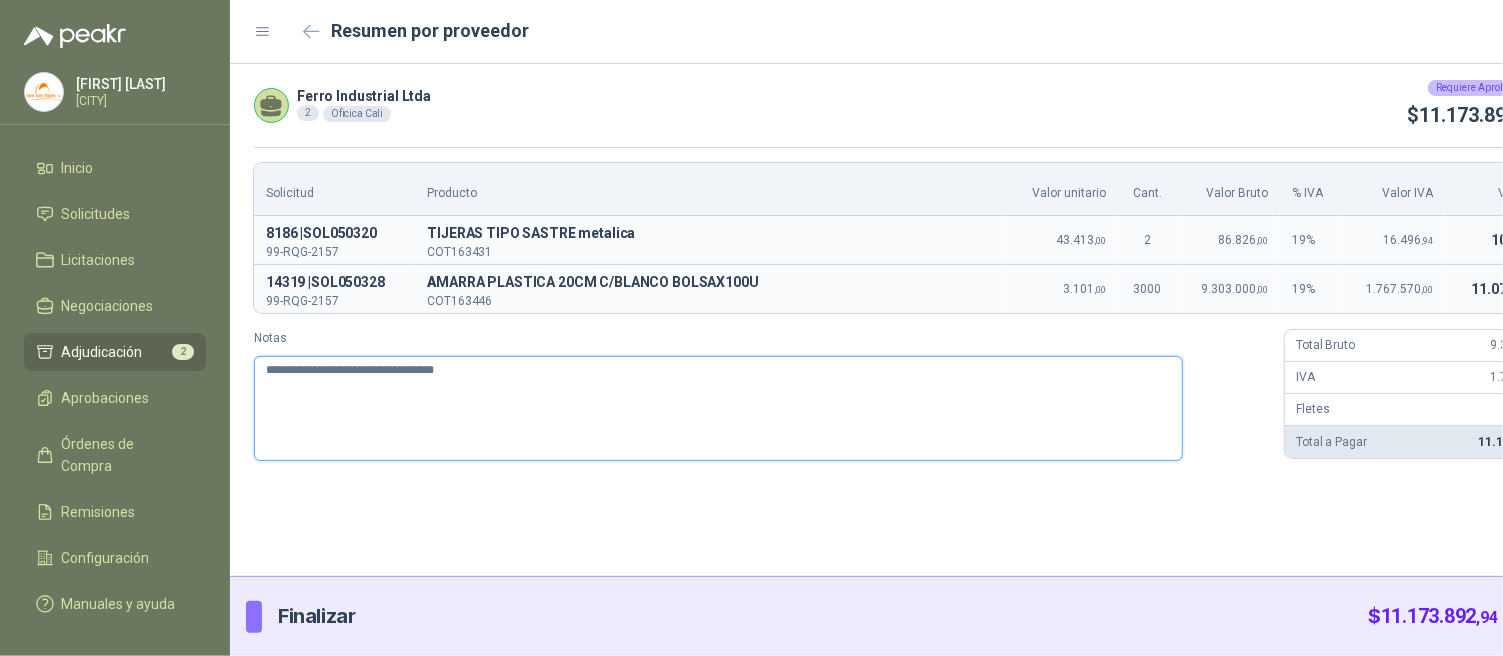 type 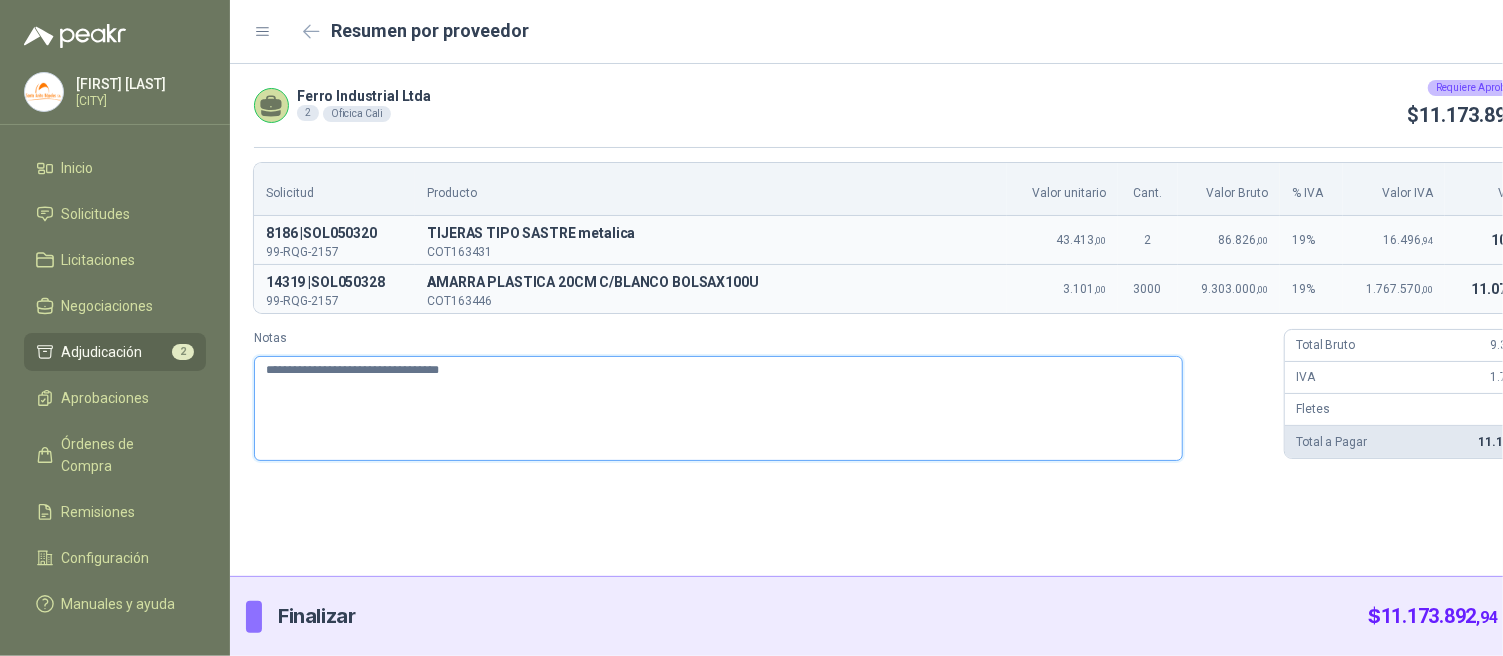 type 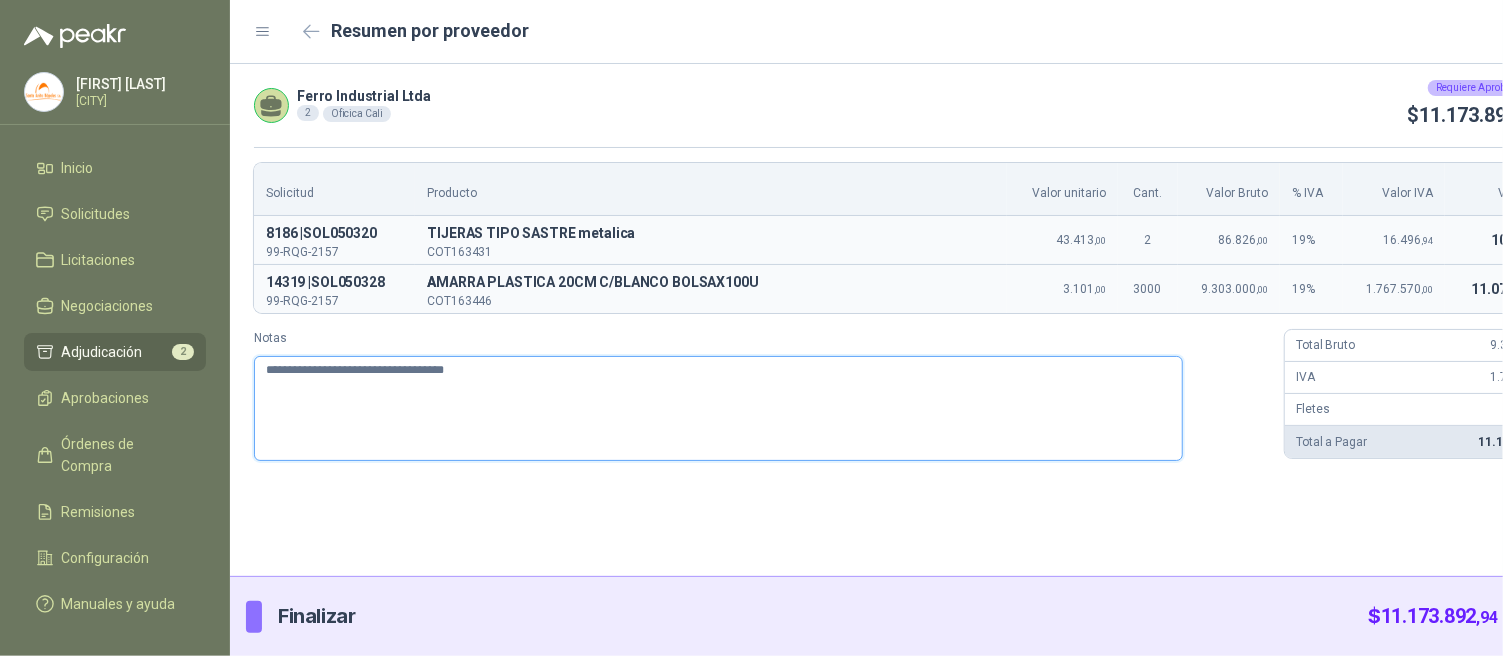 type 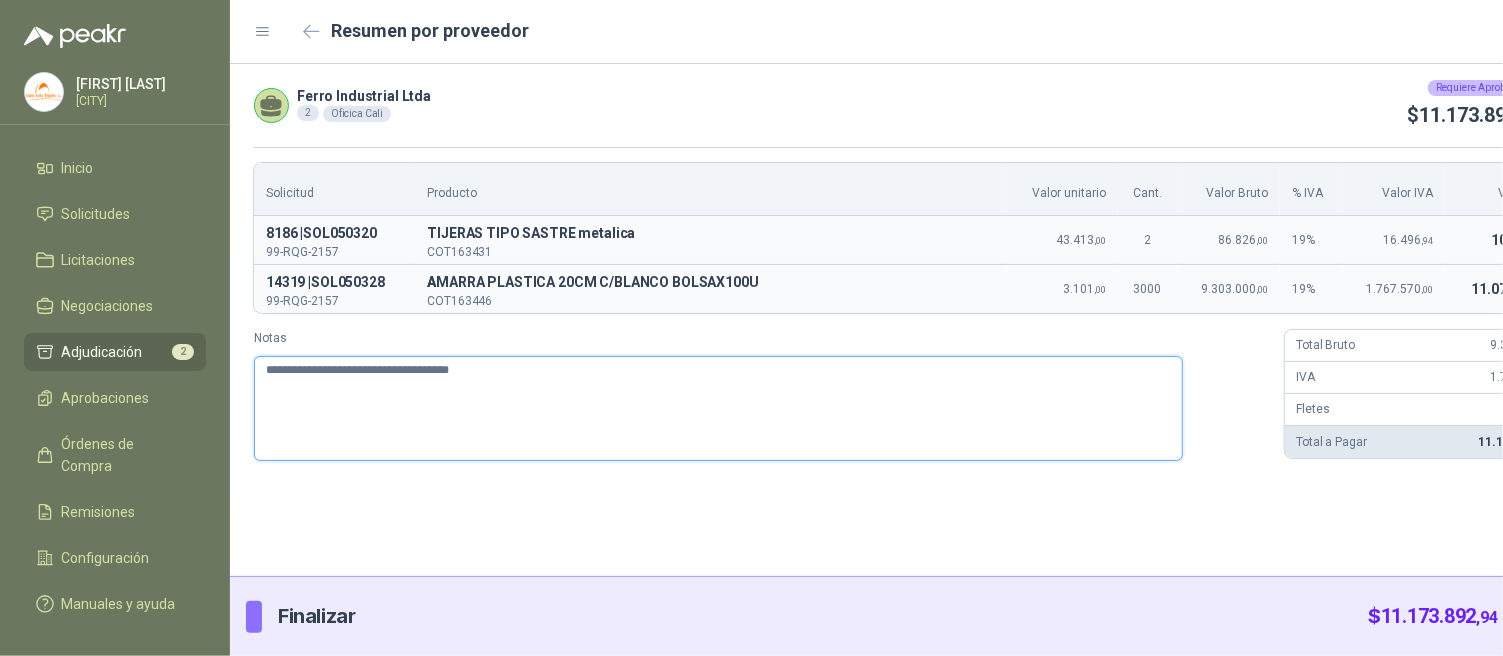 type 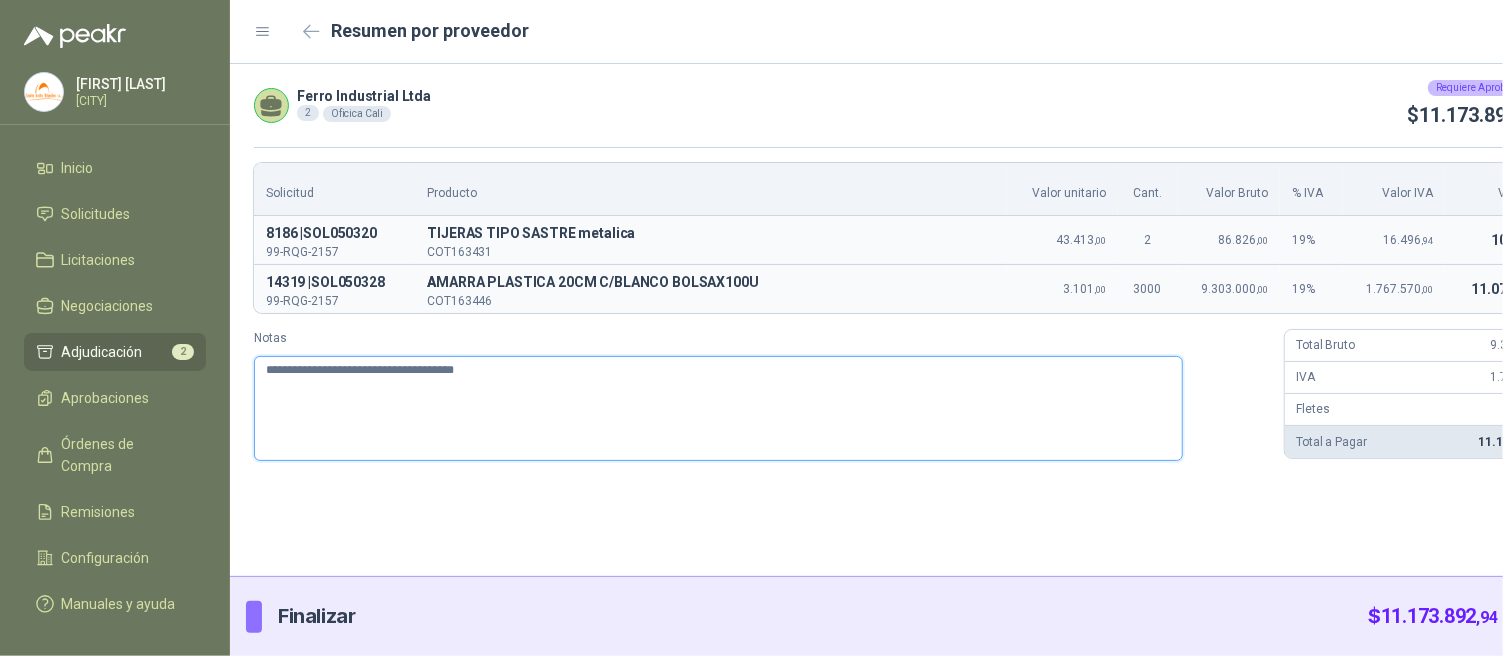 type 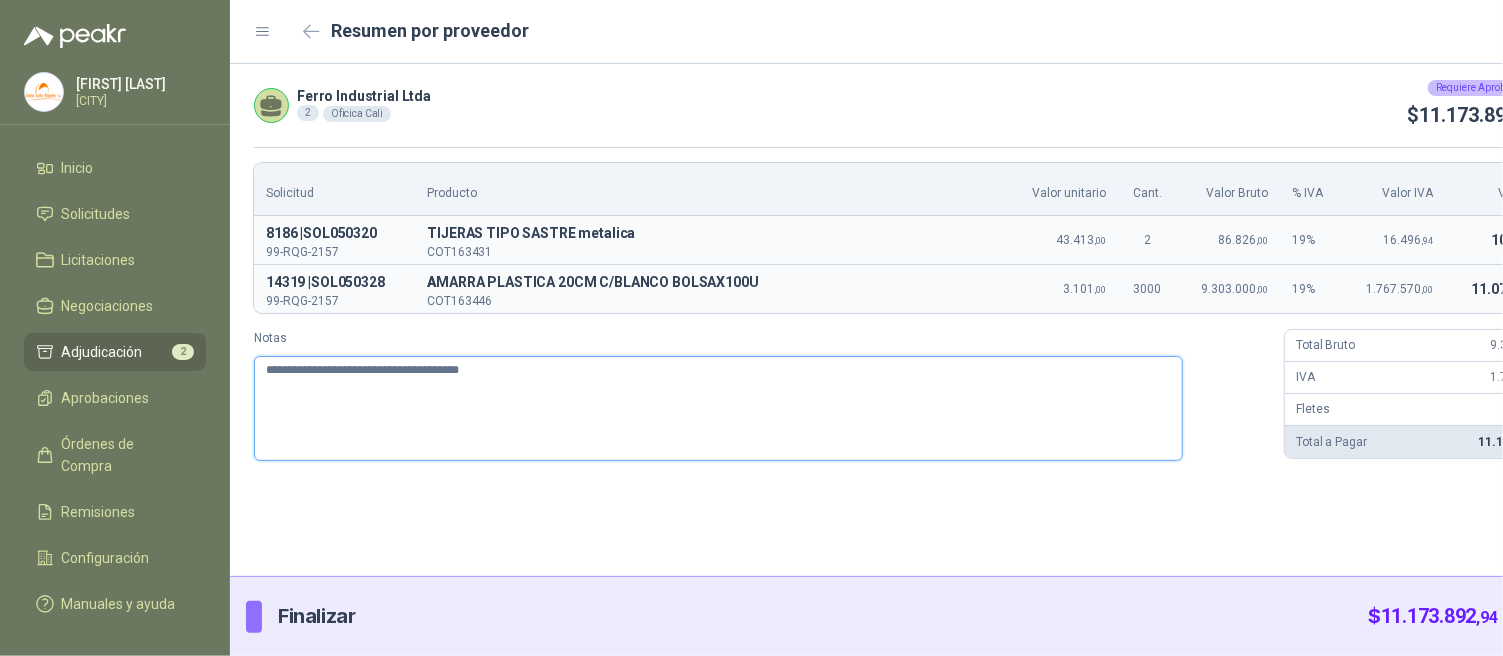 type 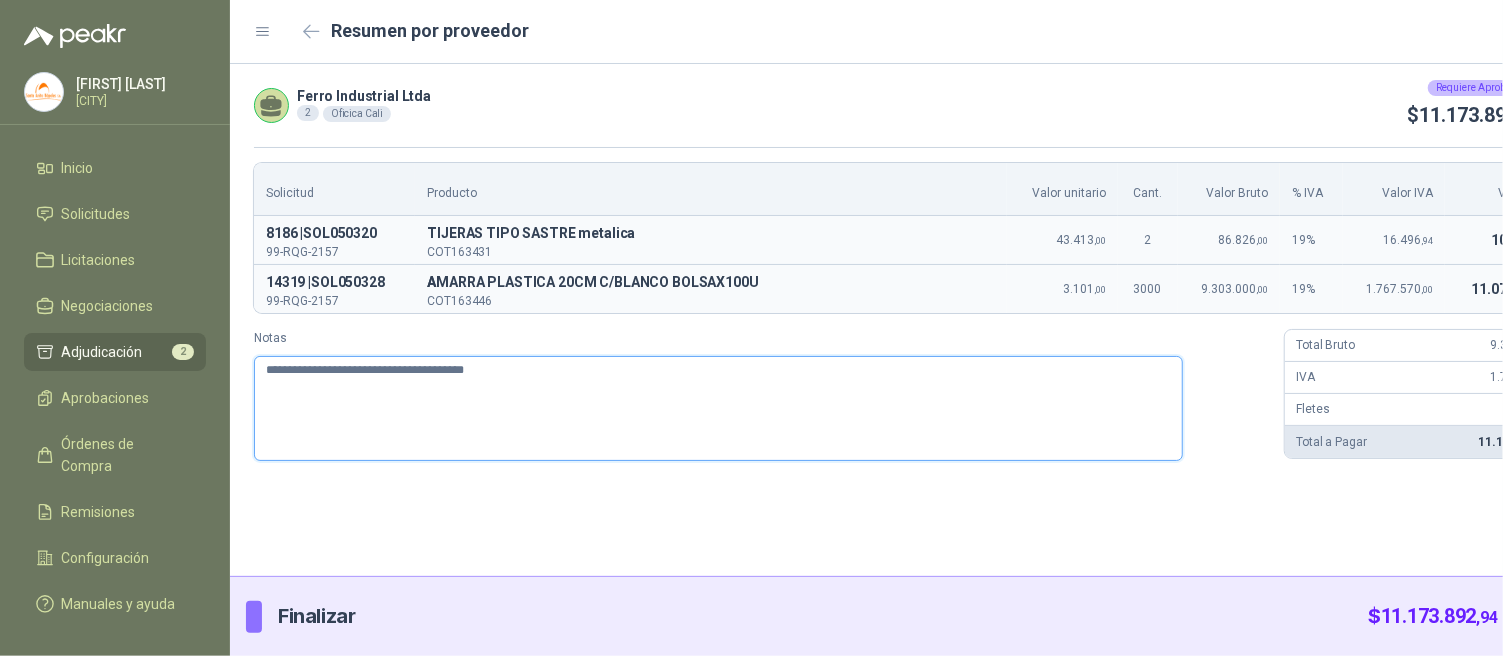 type 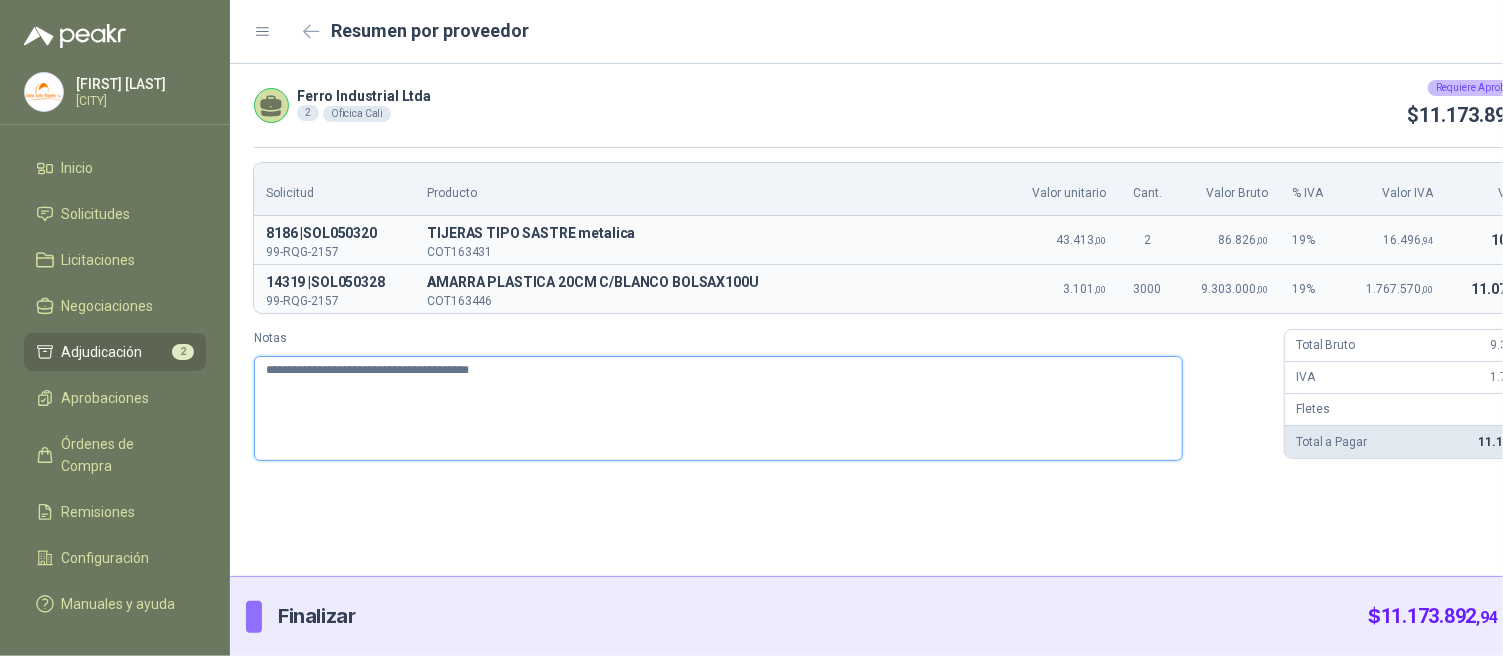 type 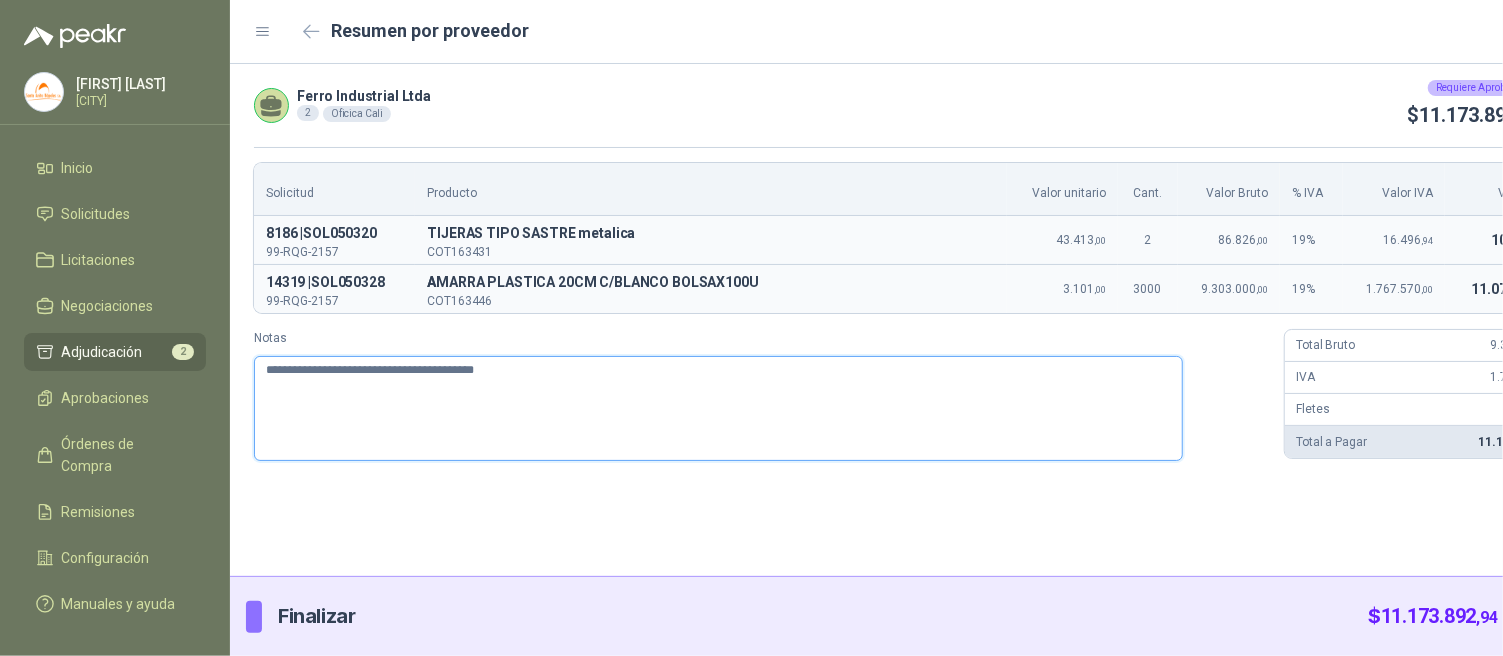 type 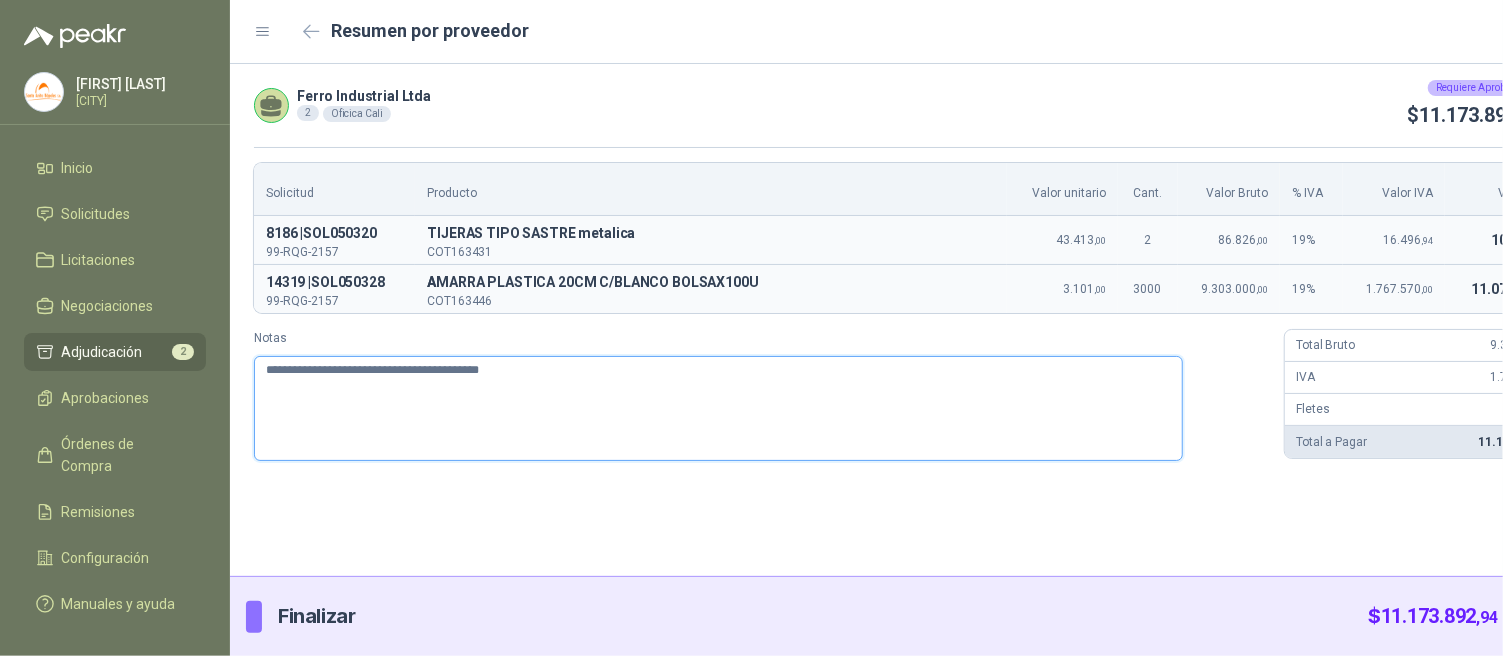 type 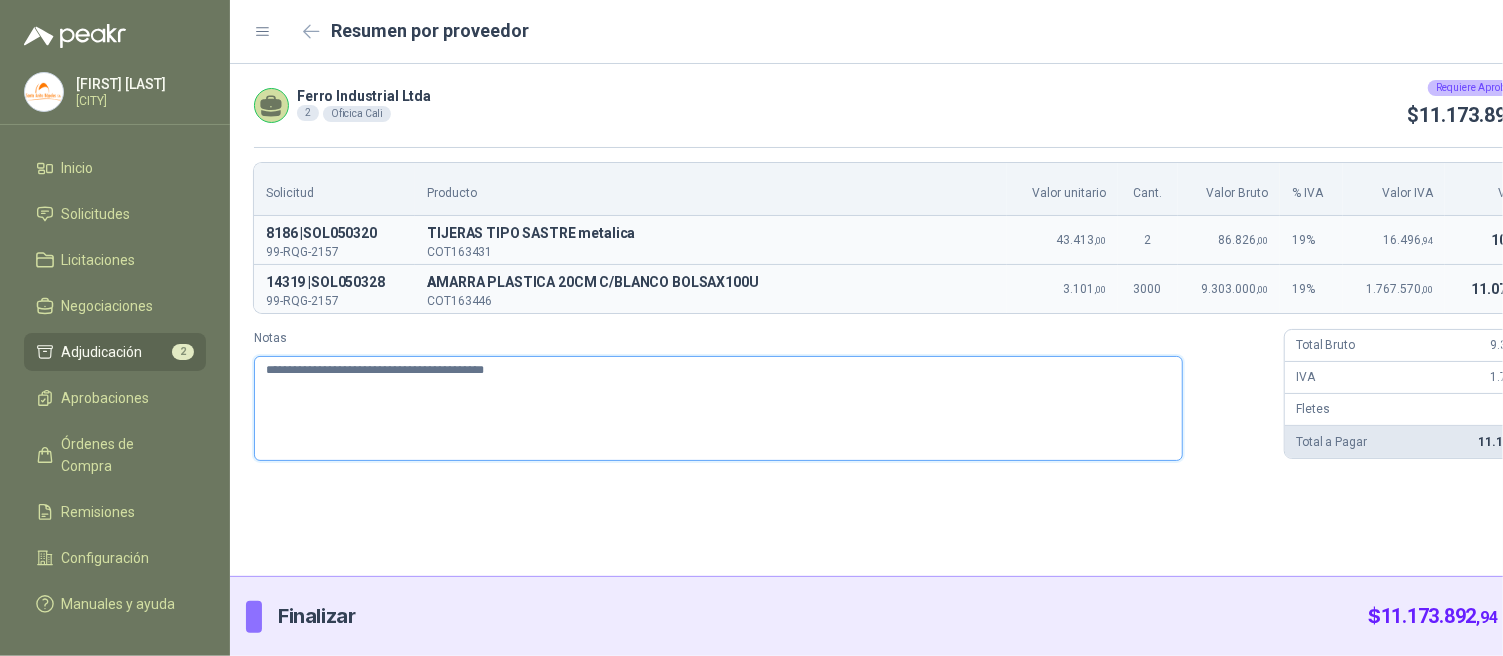 type 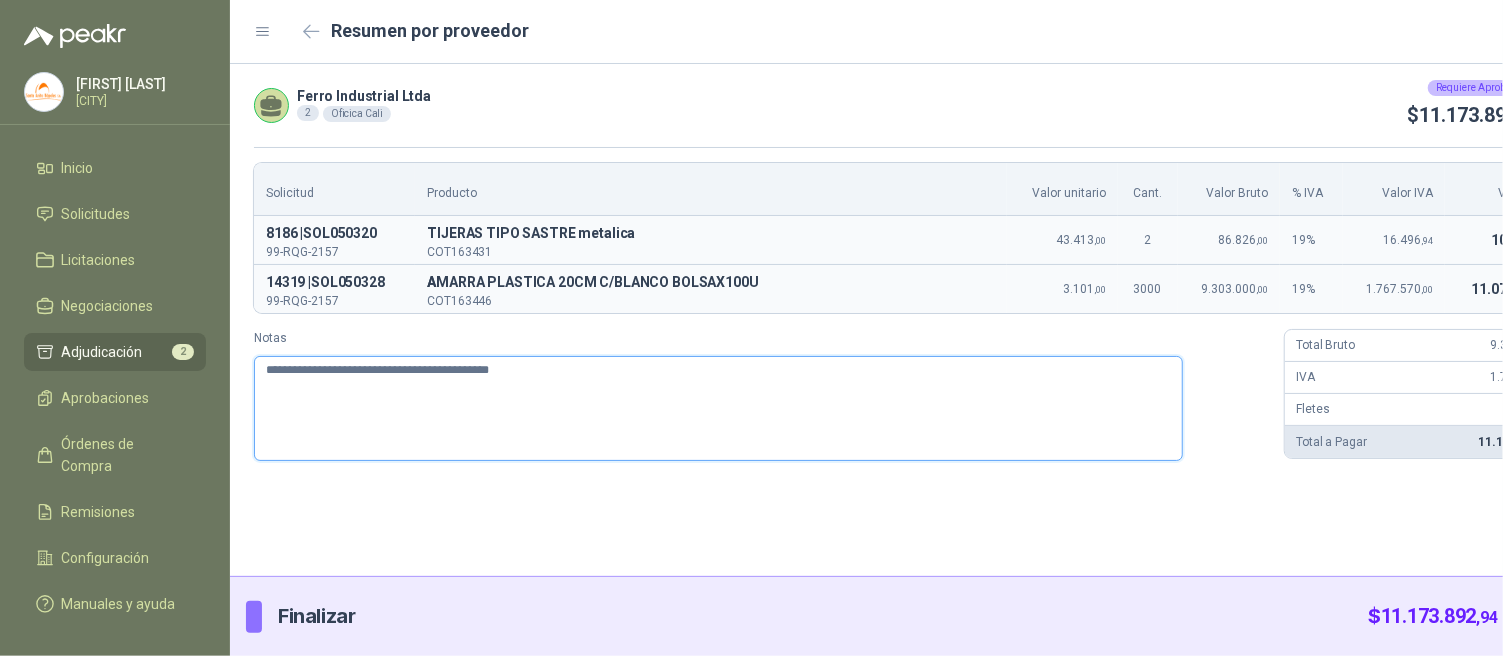 type 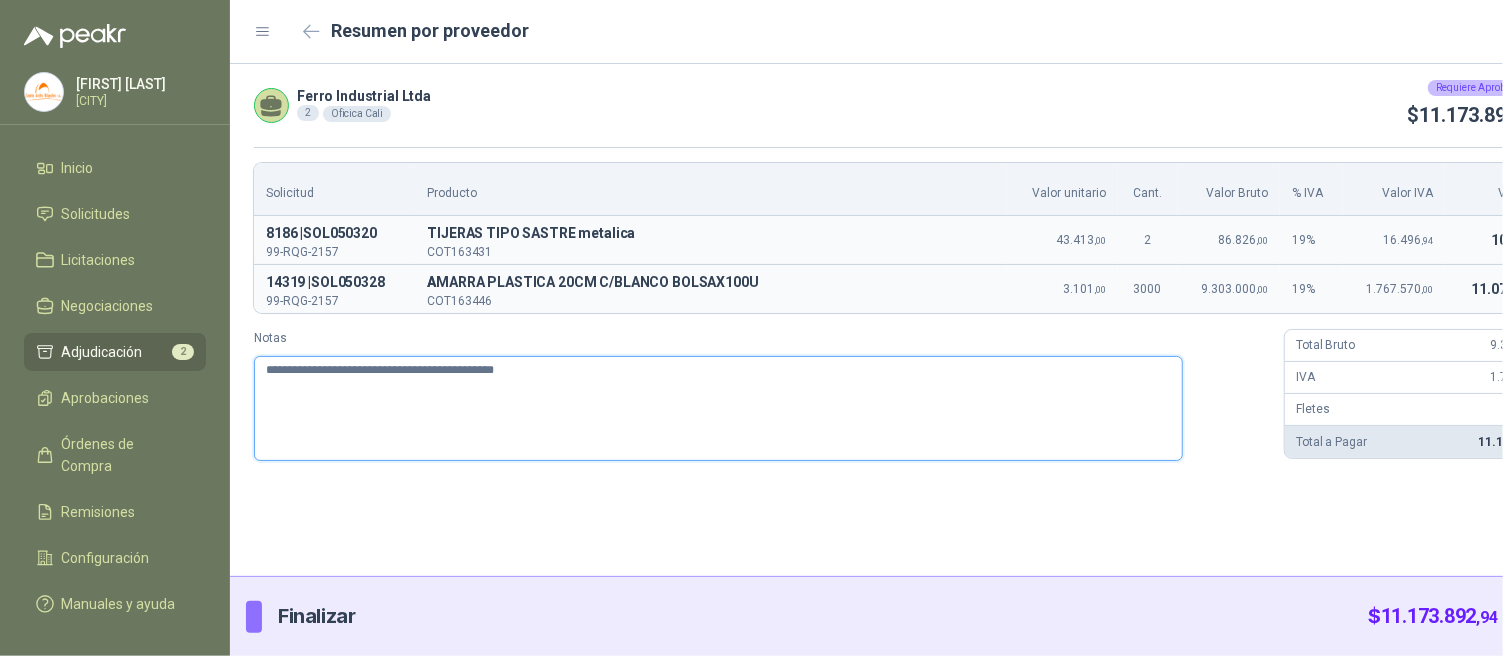 type 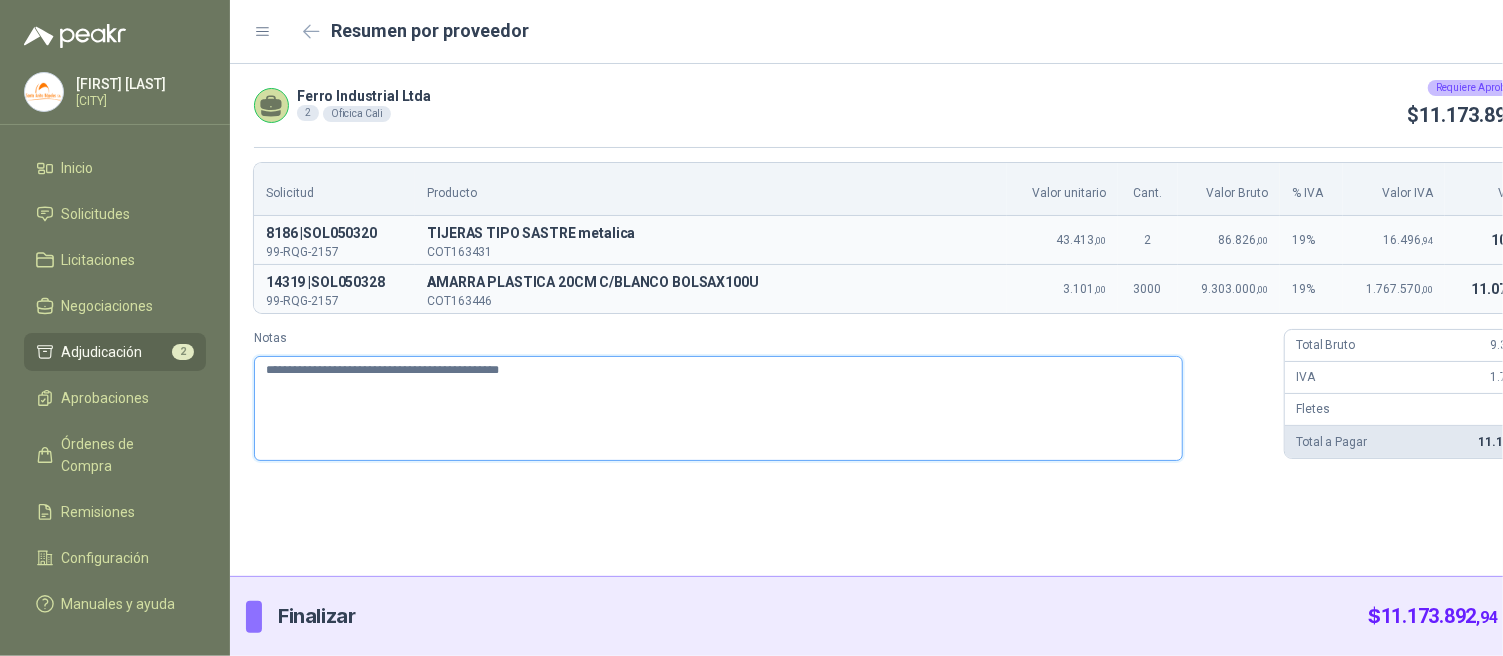 type 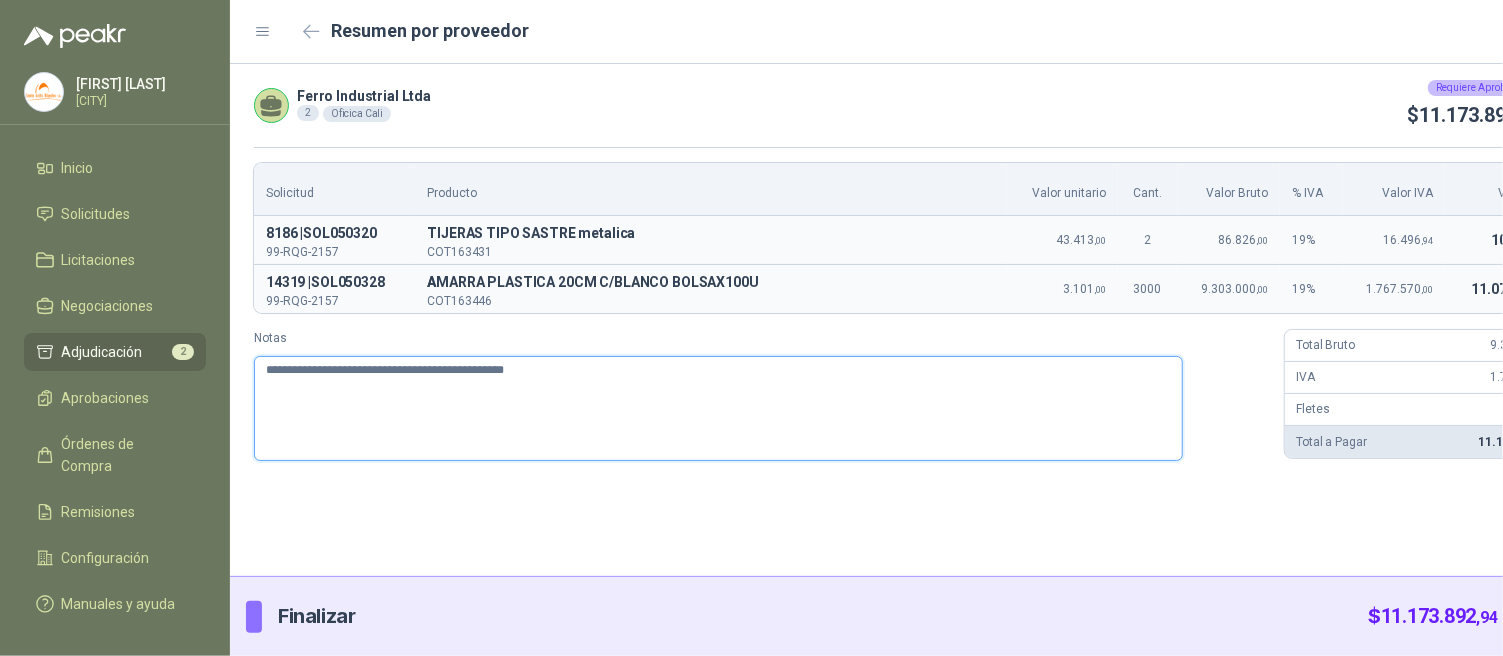 type on "**********" 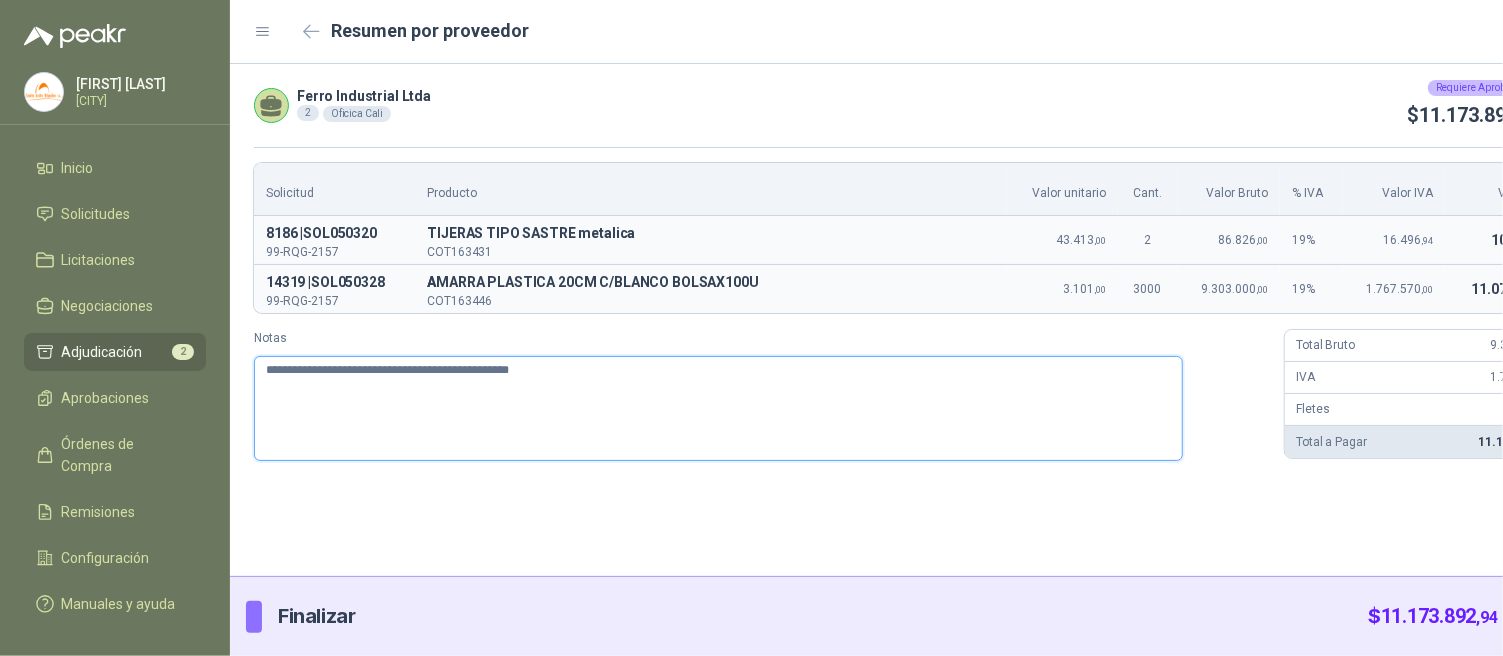 type 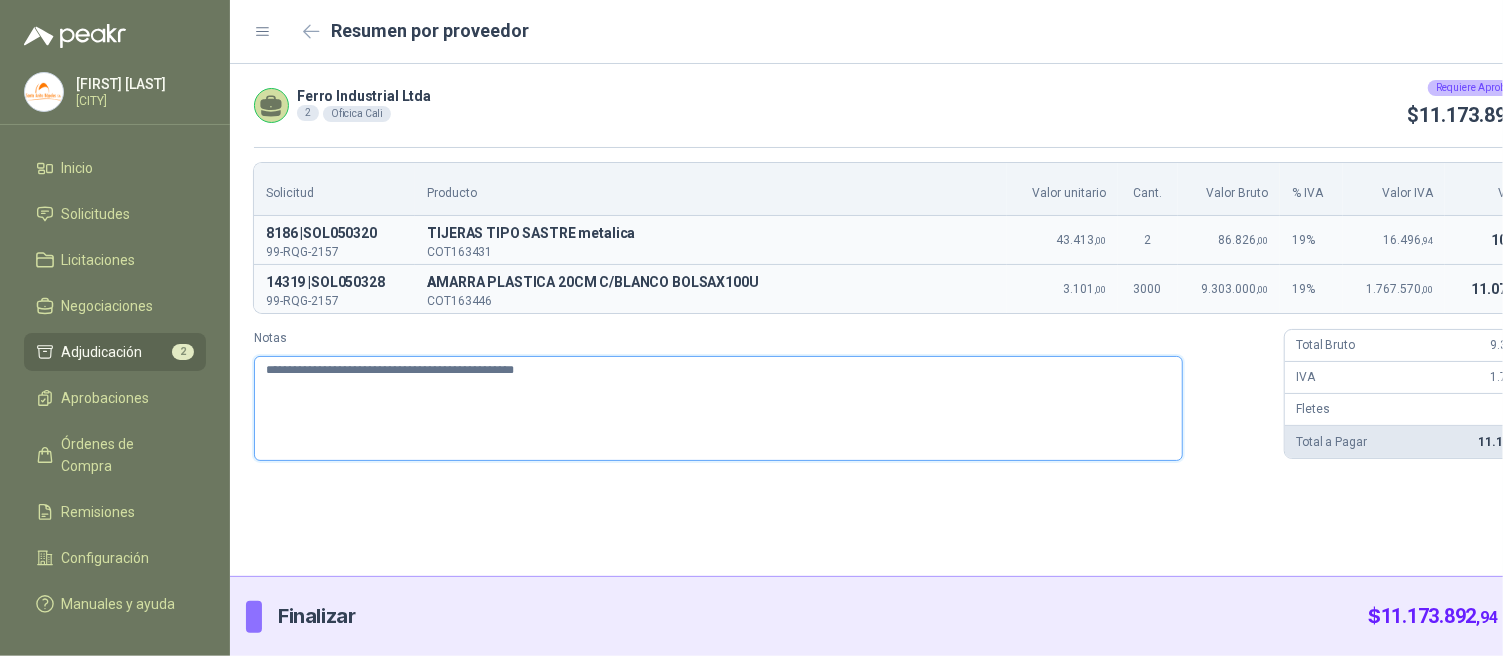 type 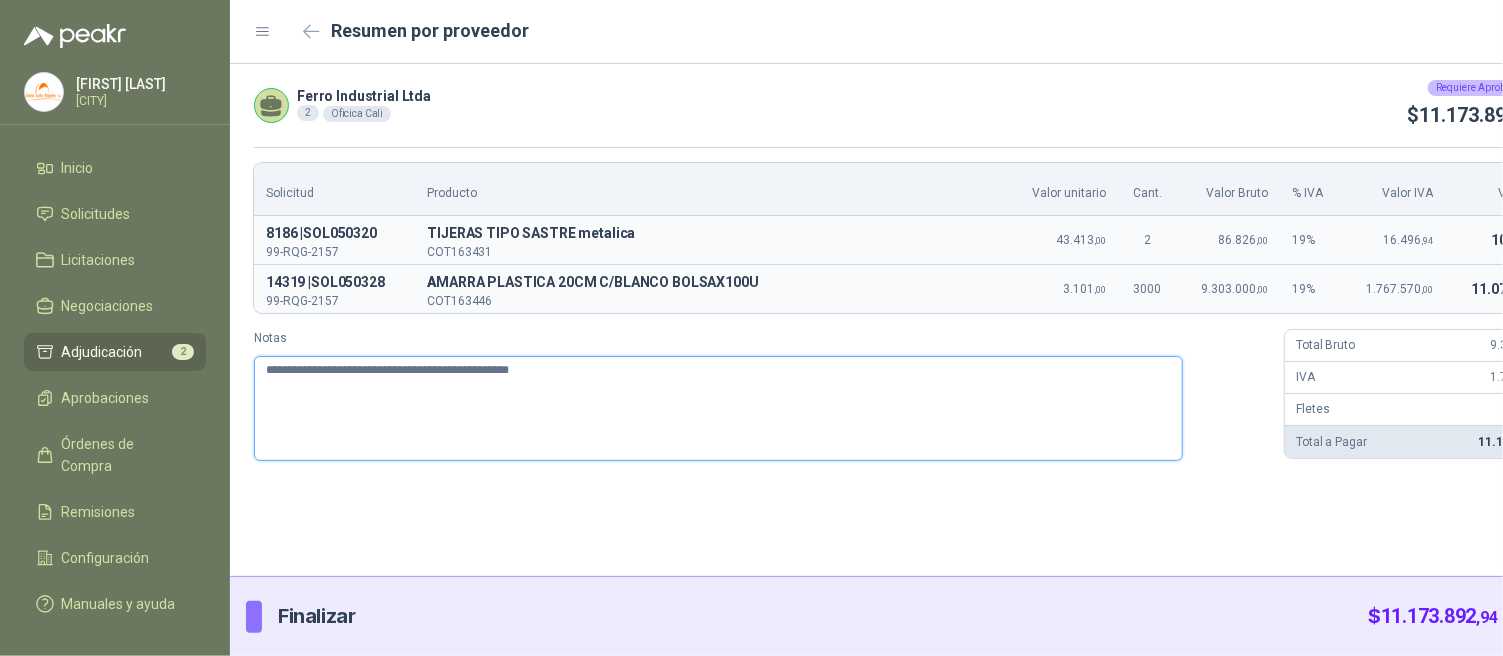 type 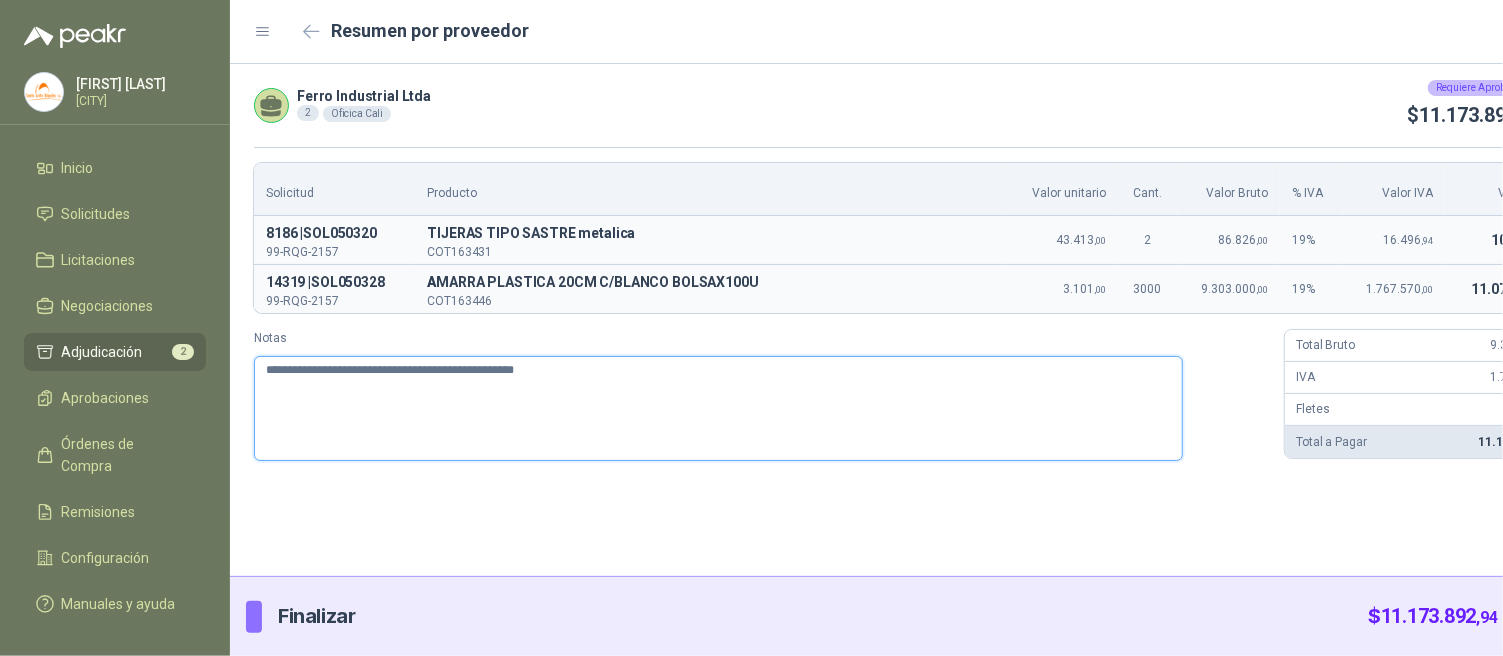 type on "**********" 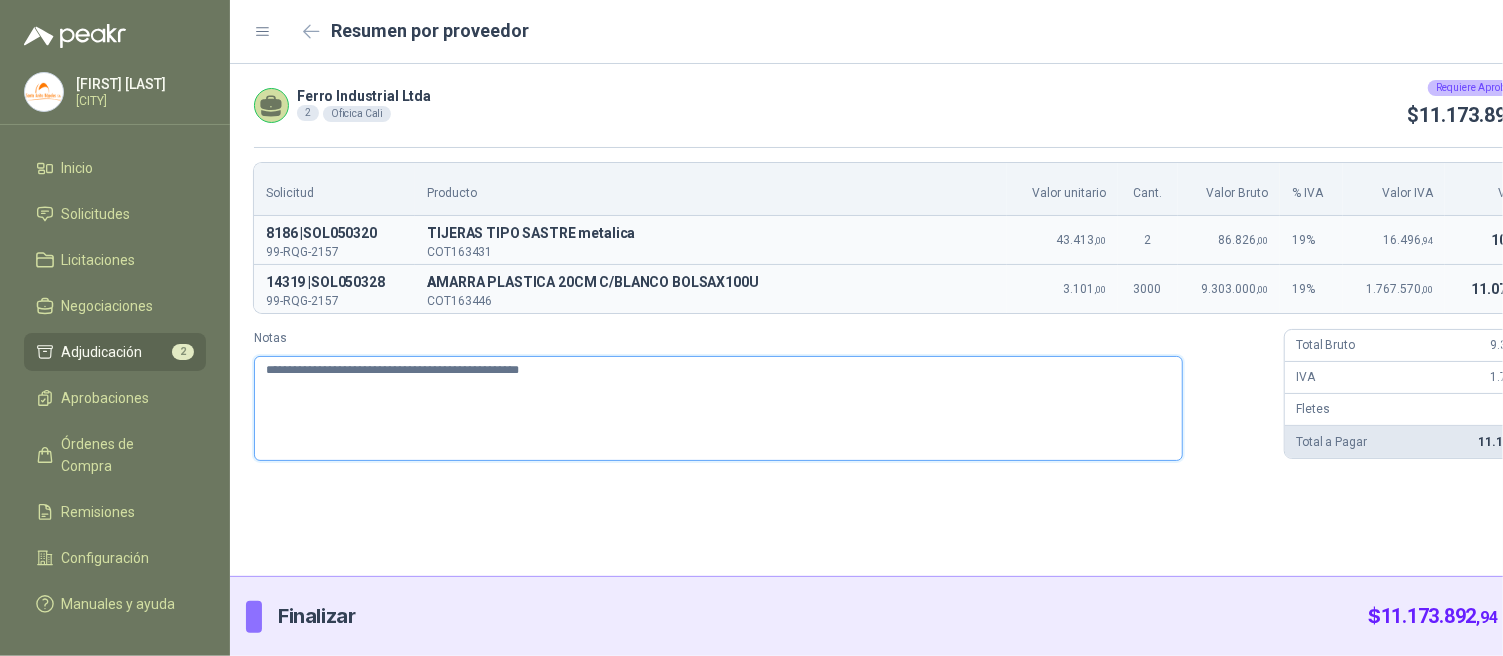 type 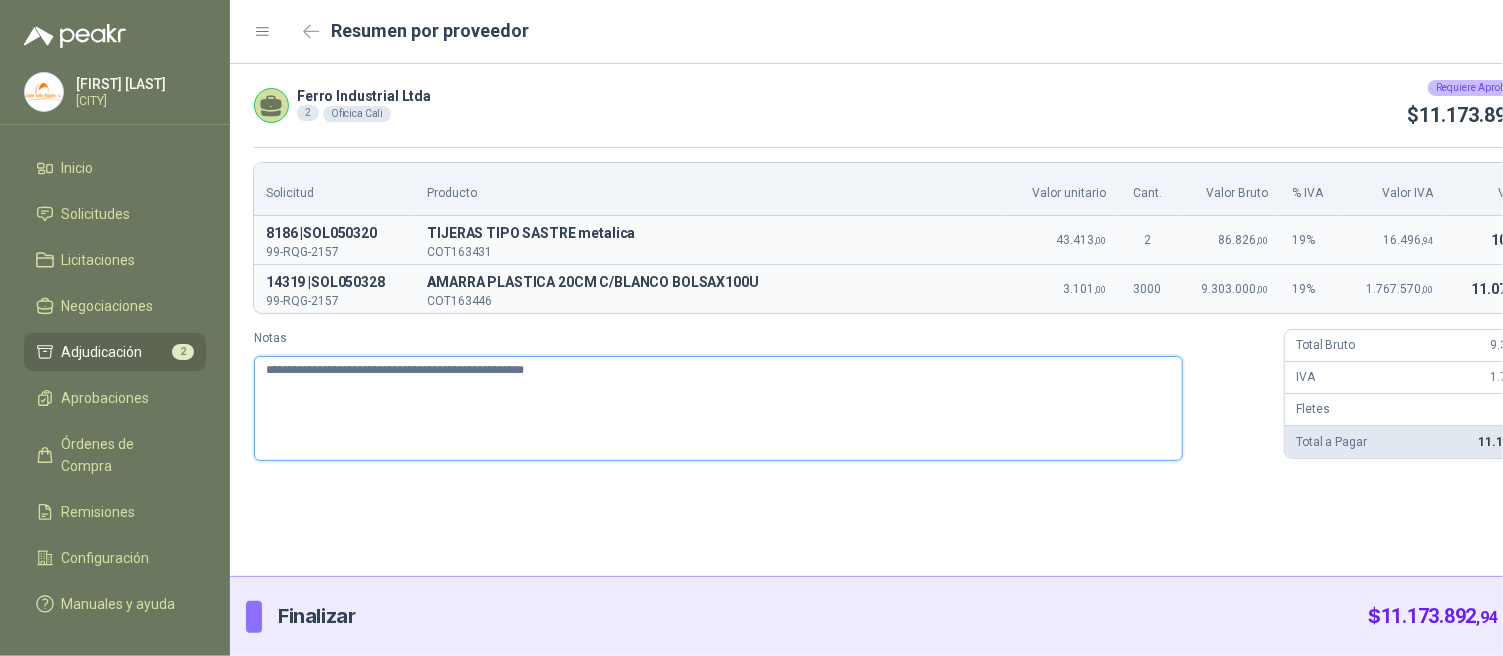 type 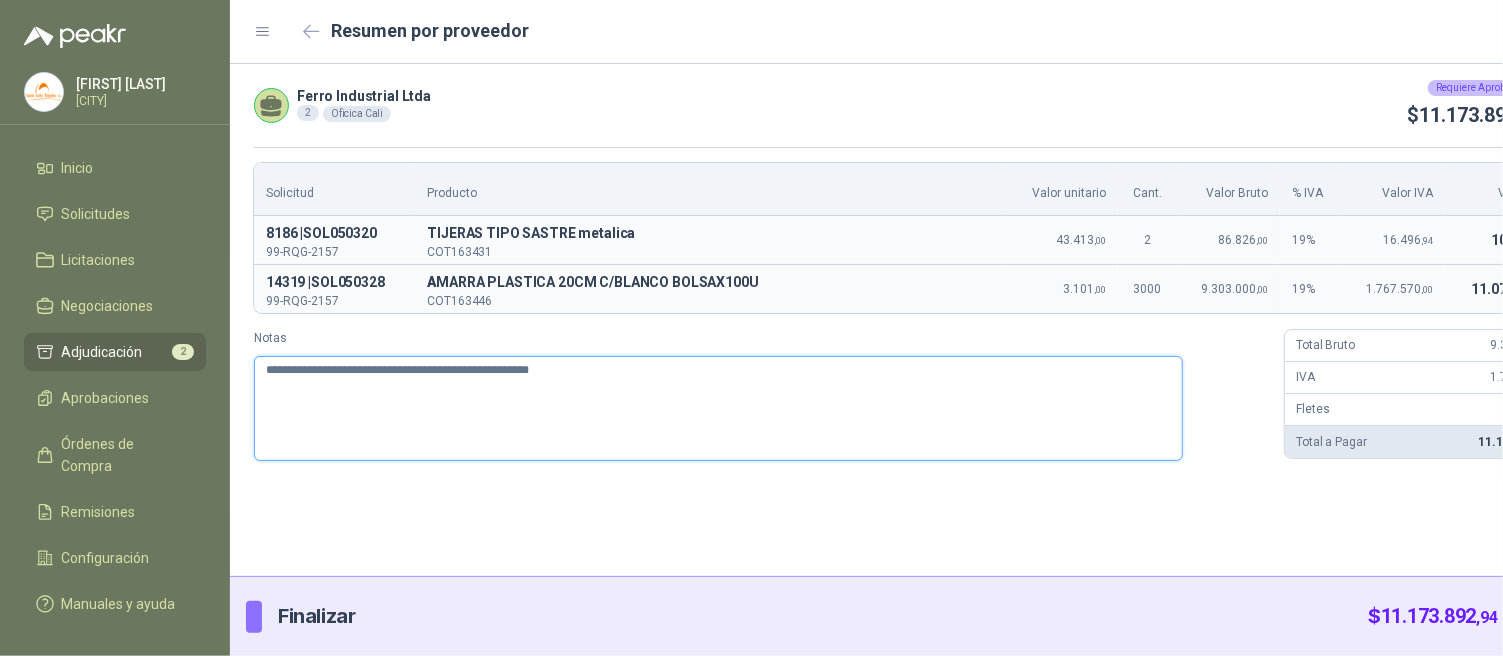 type 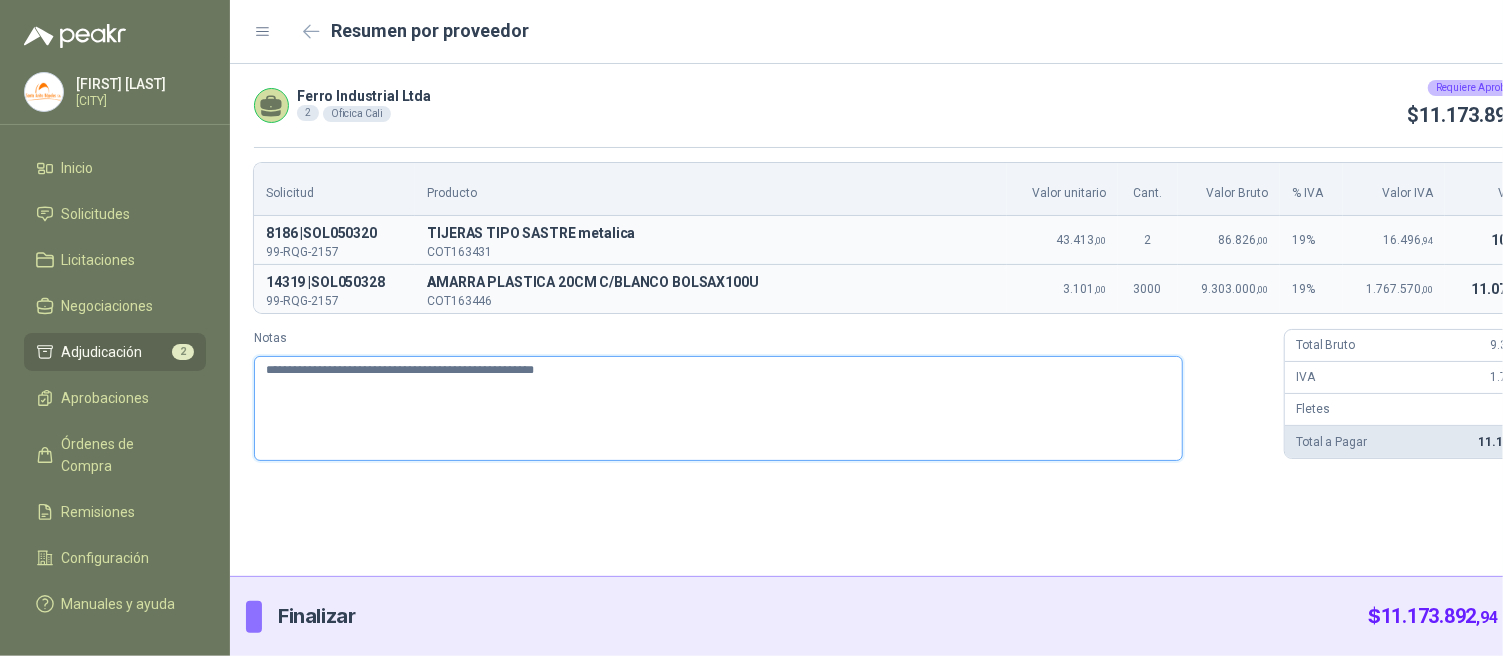 type 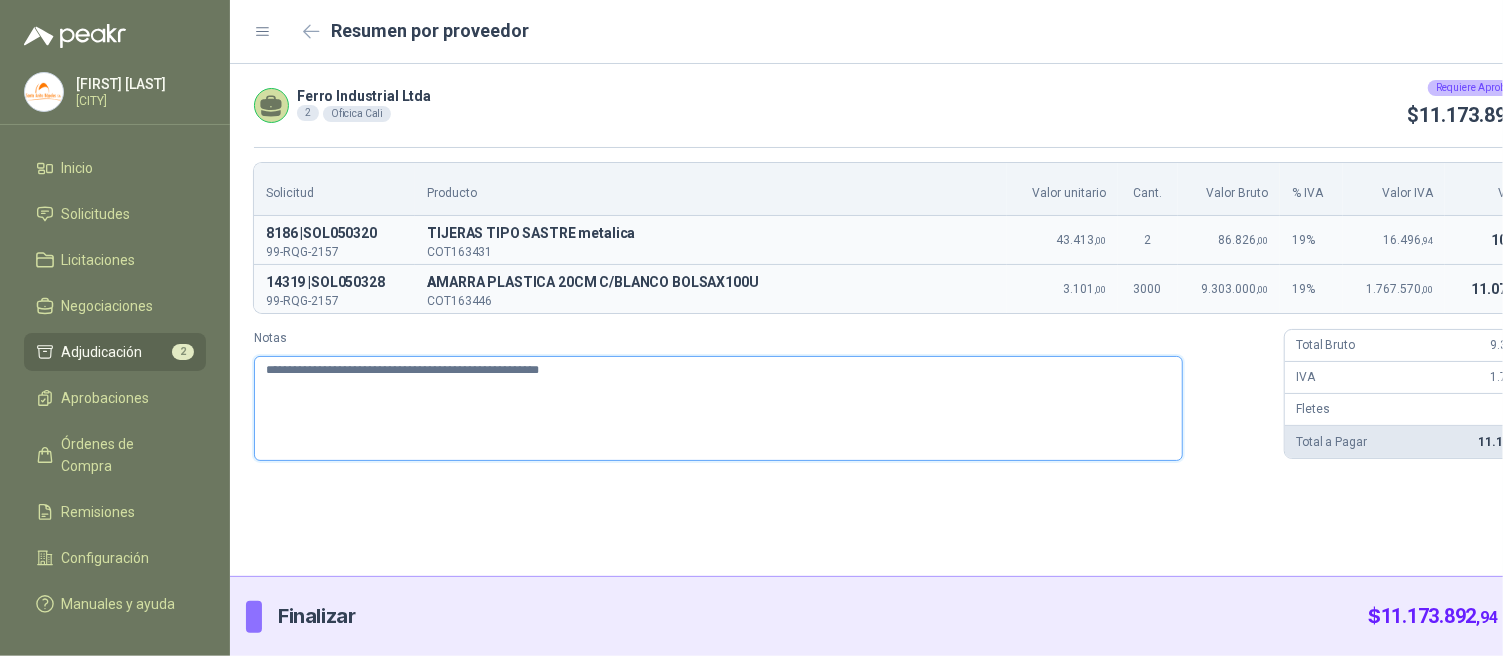 type 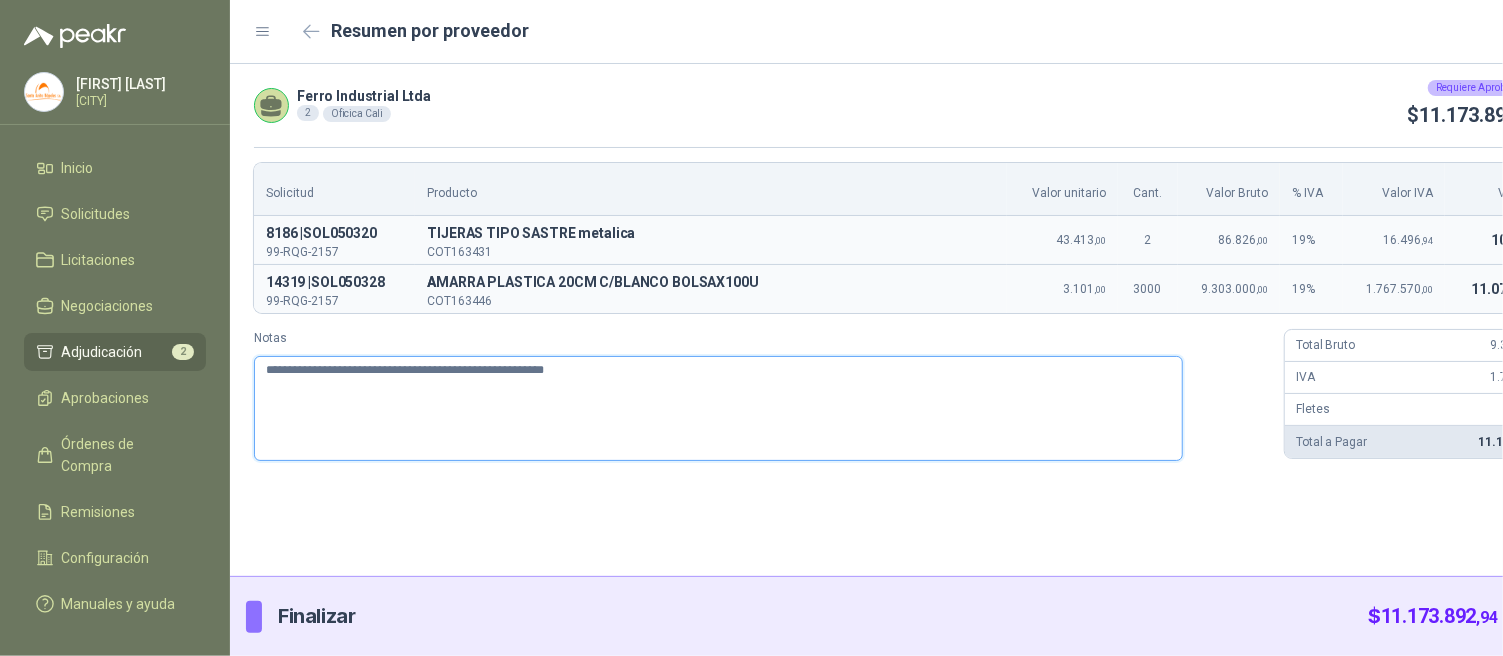 type 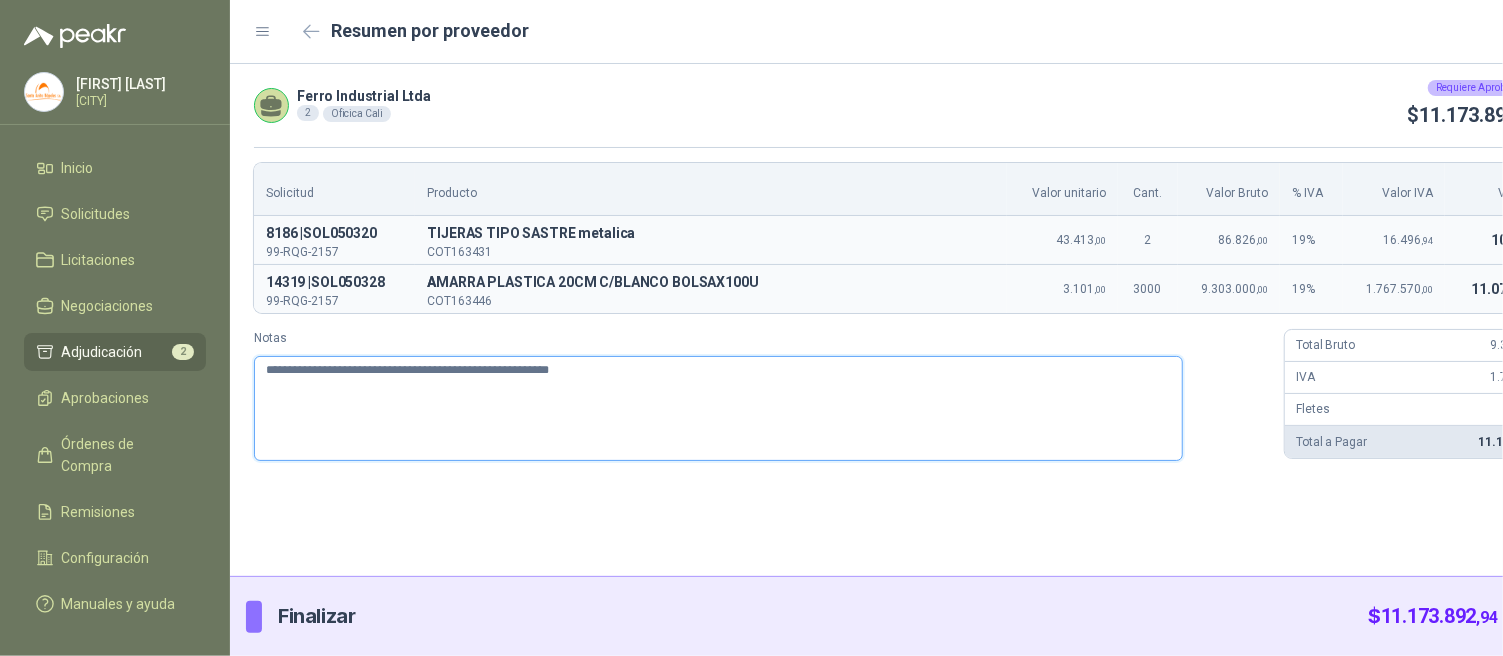 type 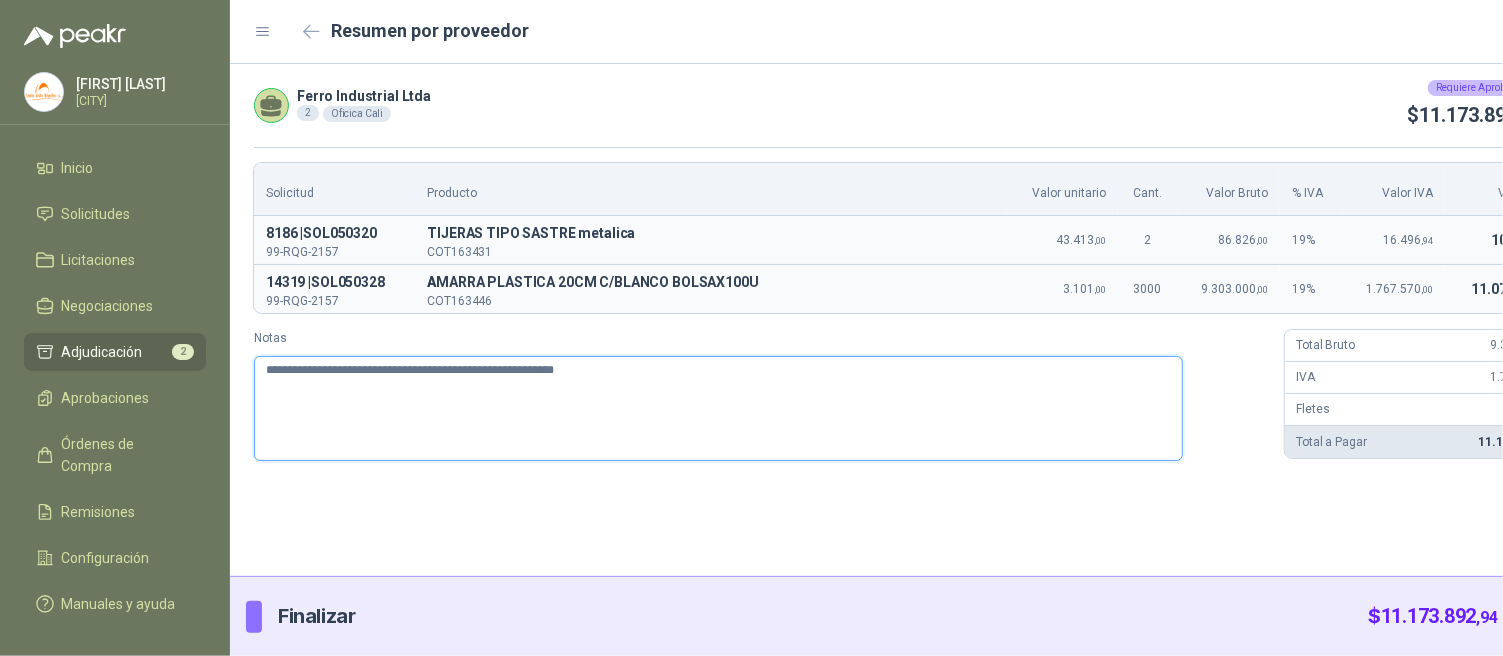 type 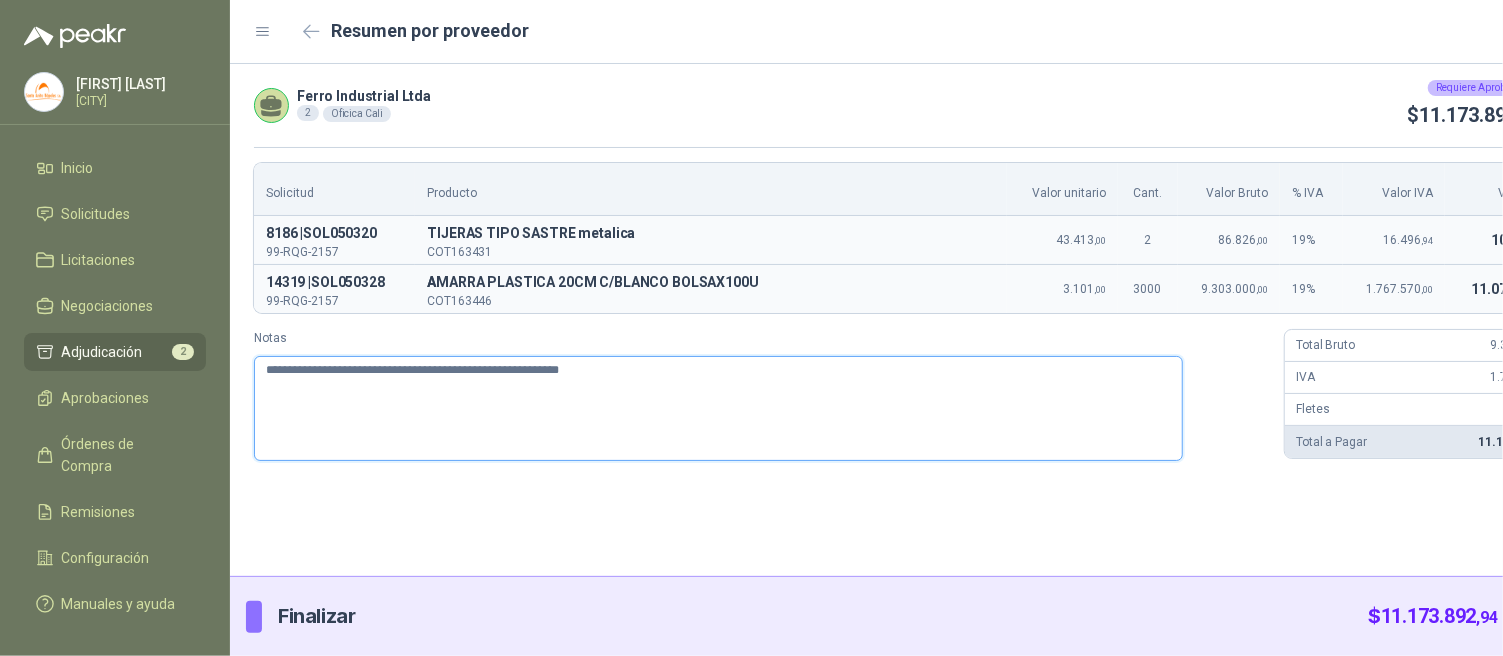 type 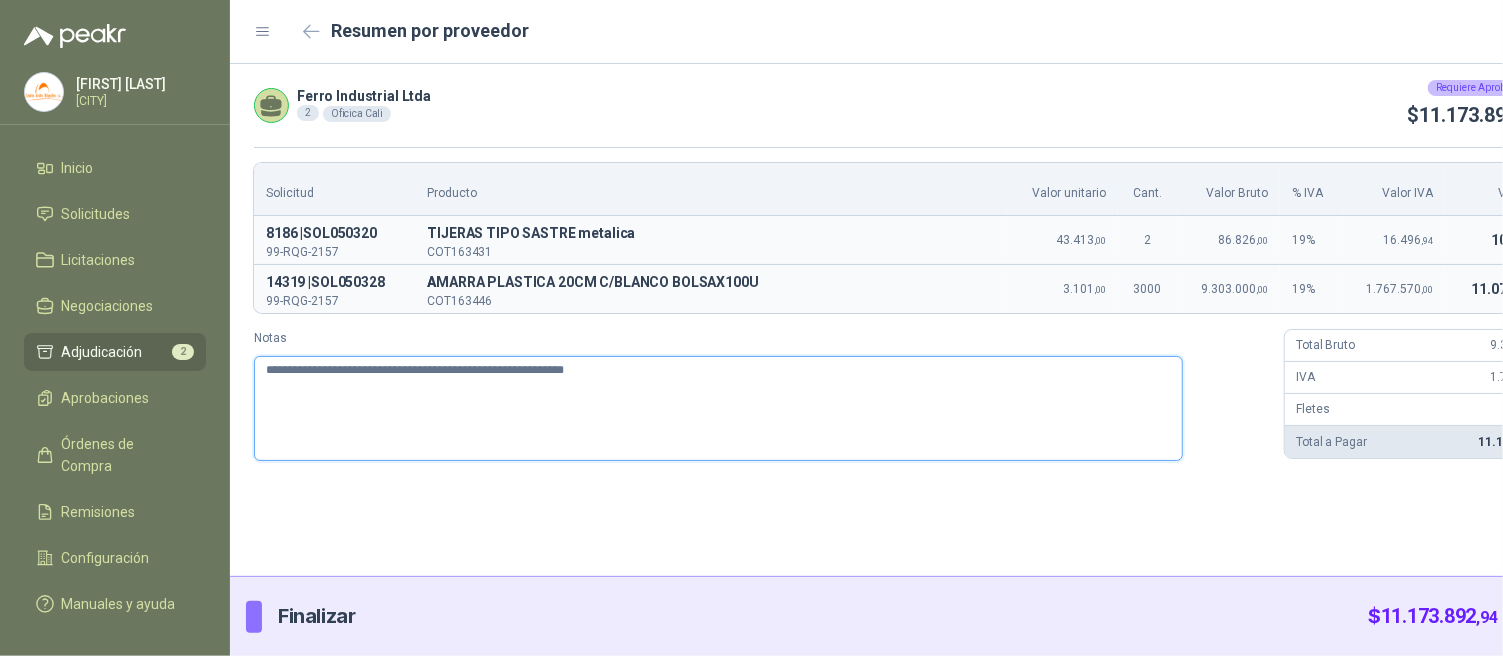 type 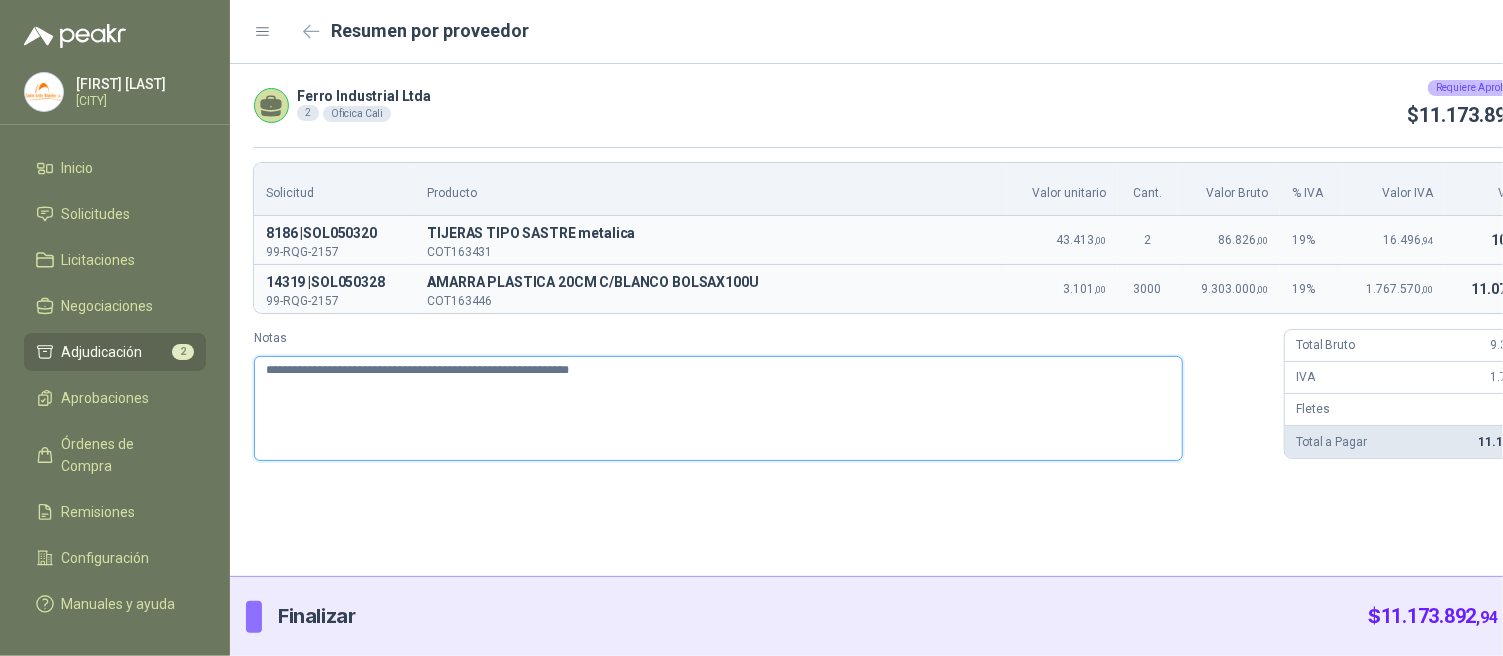 type 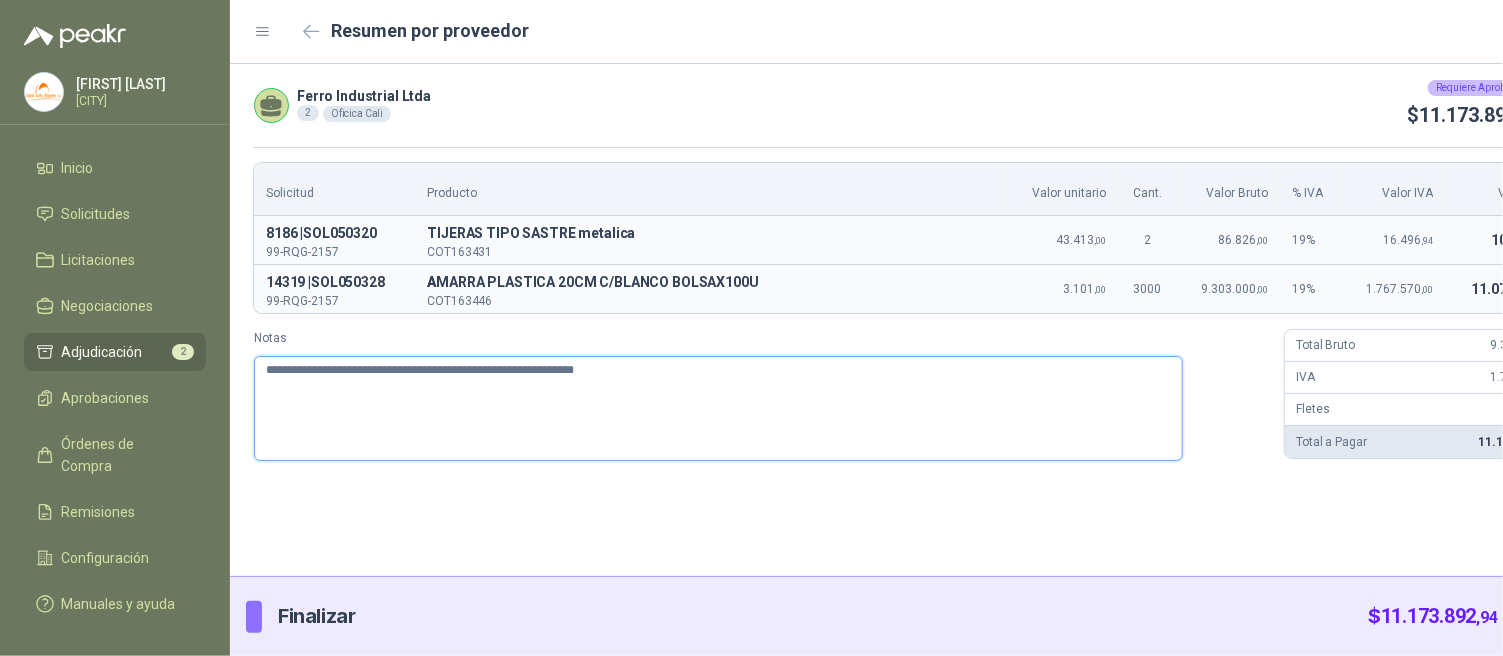 type 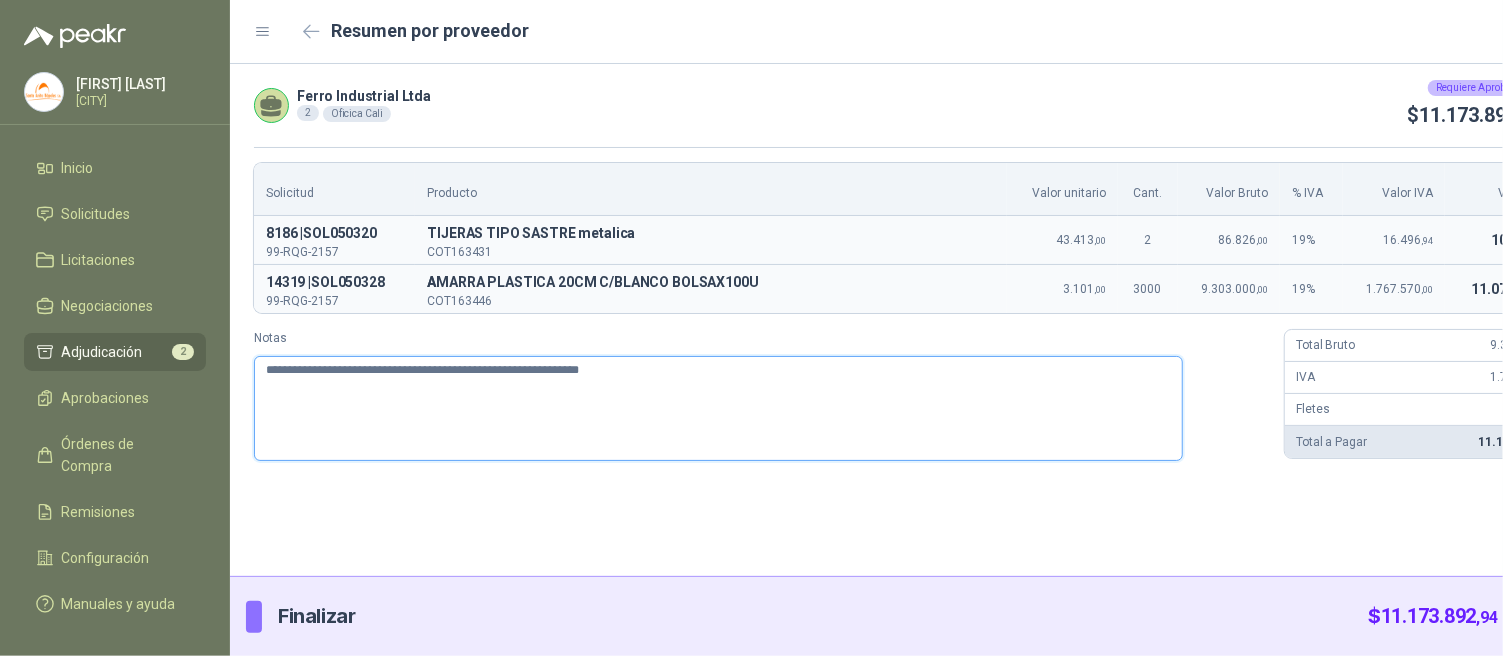 type 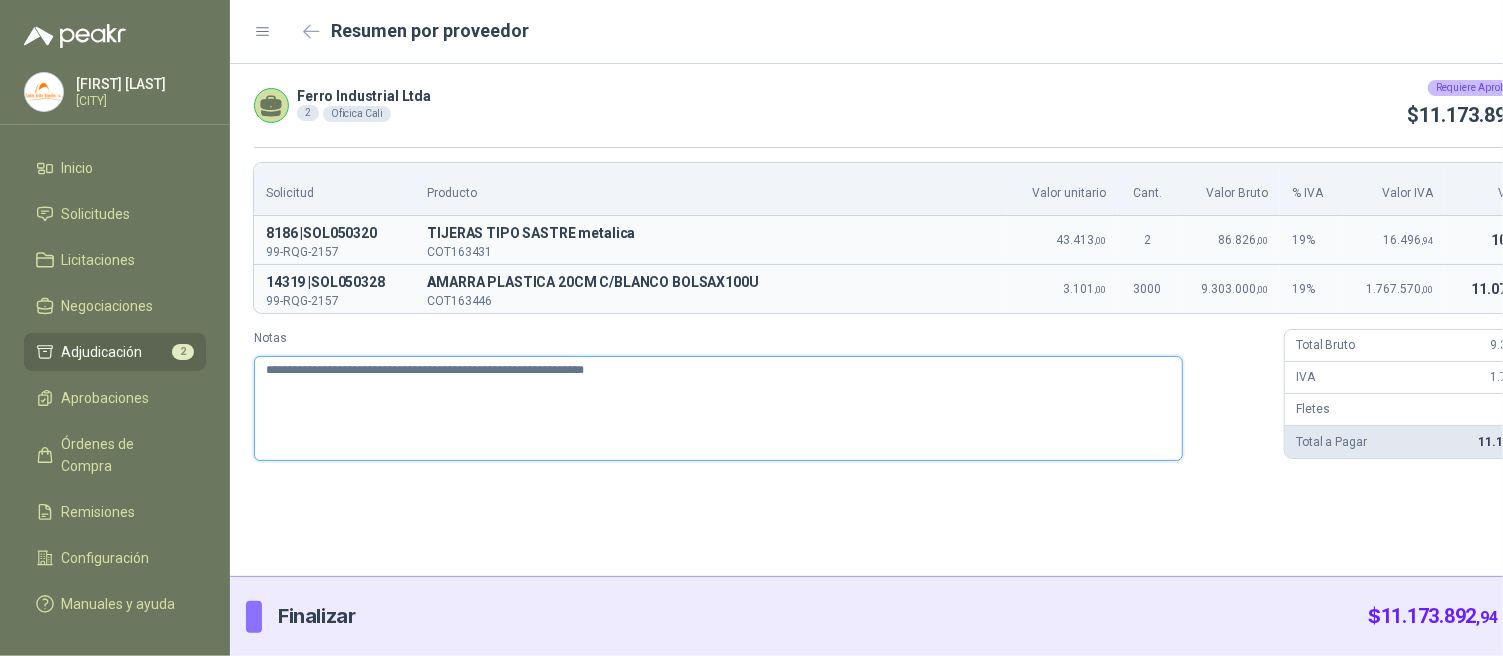type 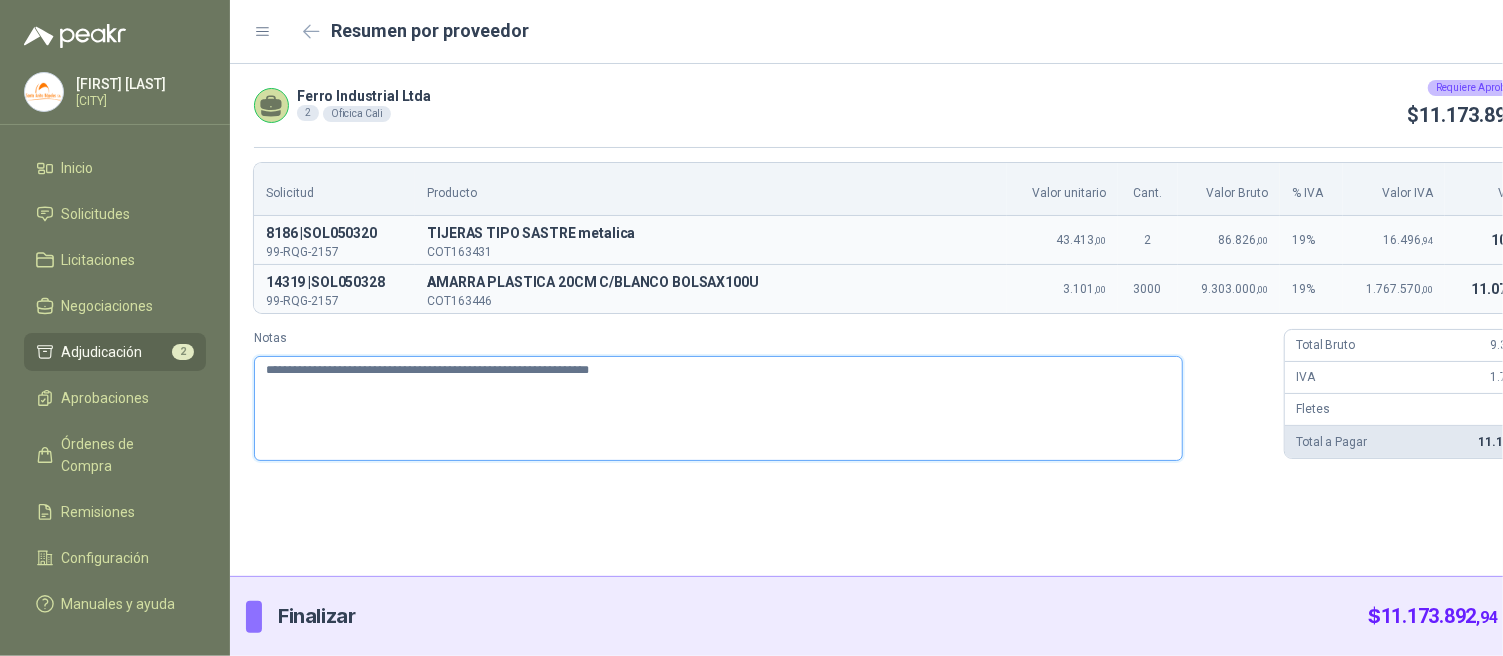 type 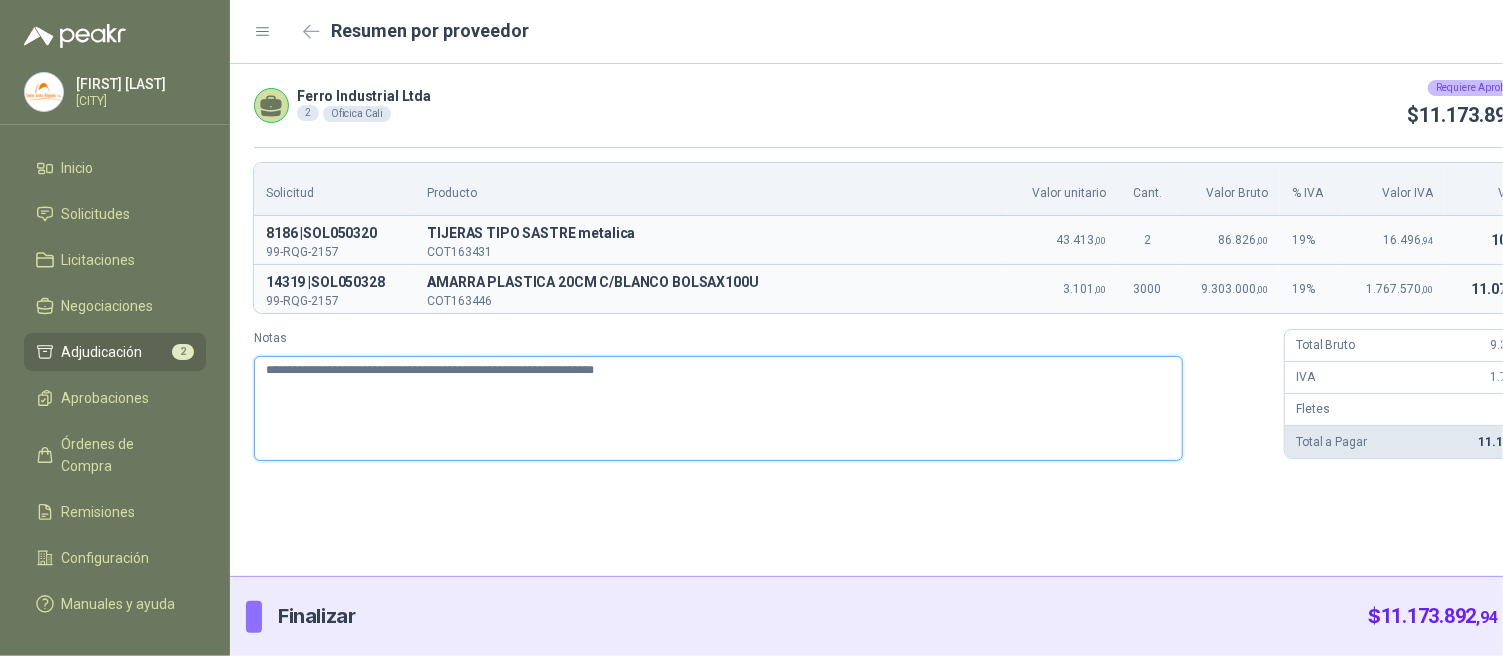 type 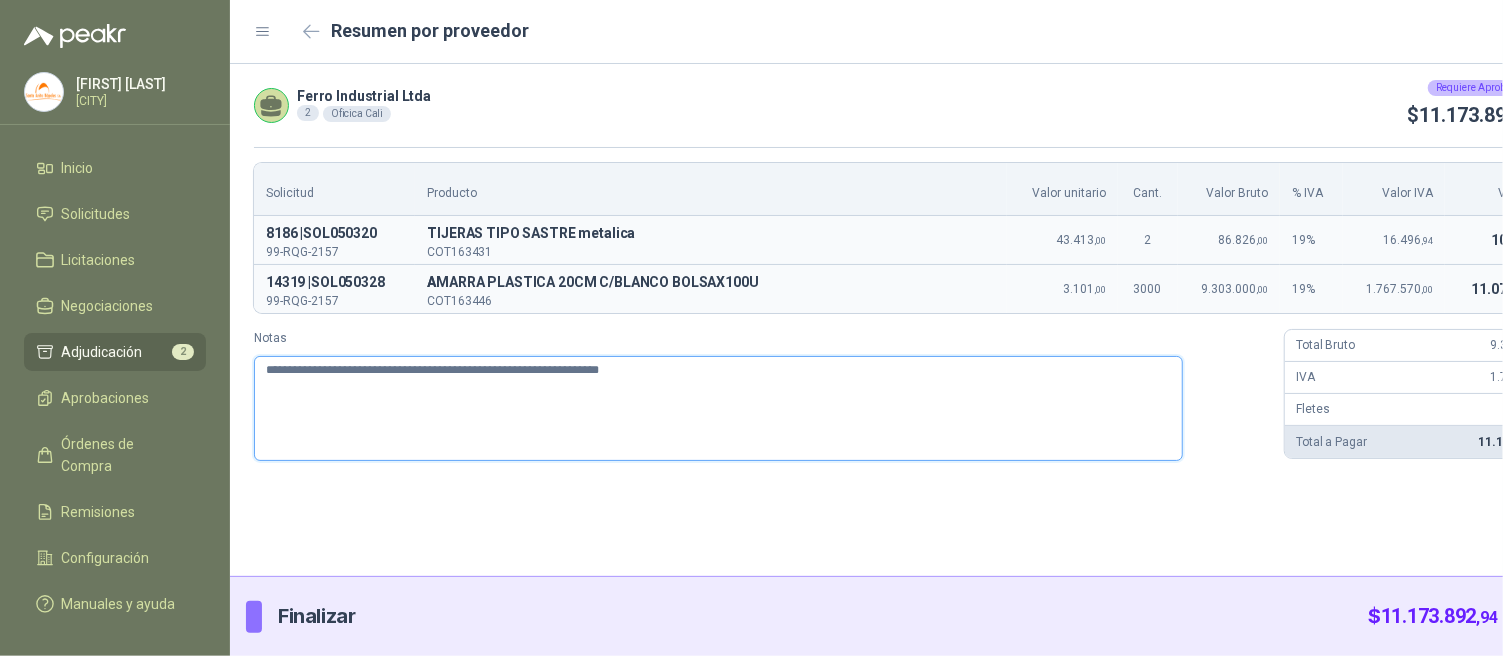 type 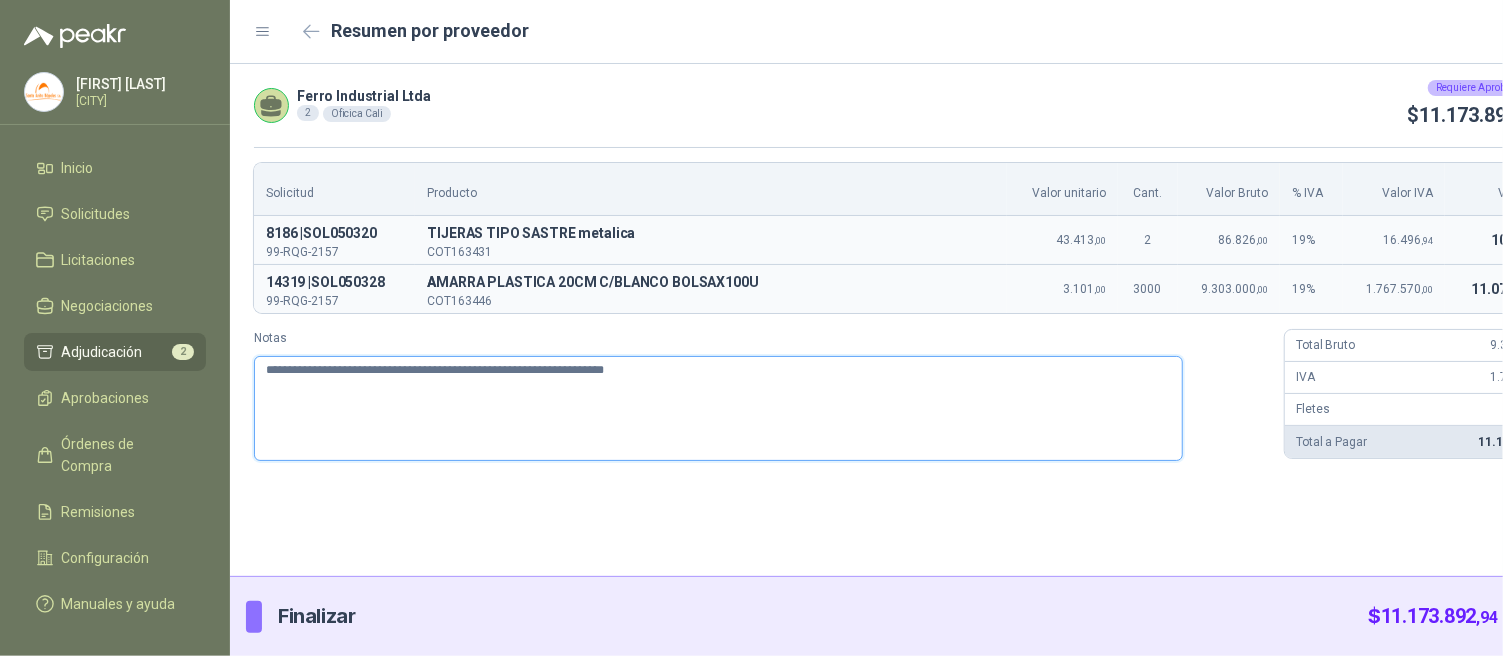 type 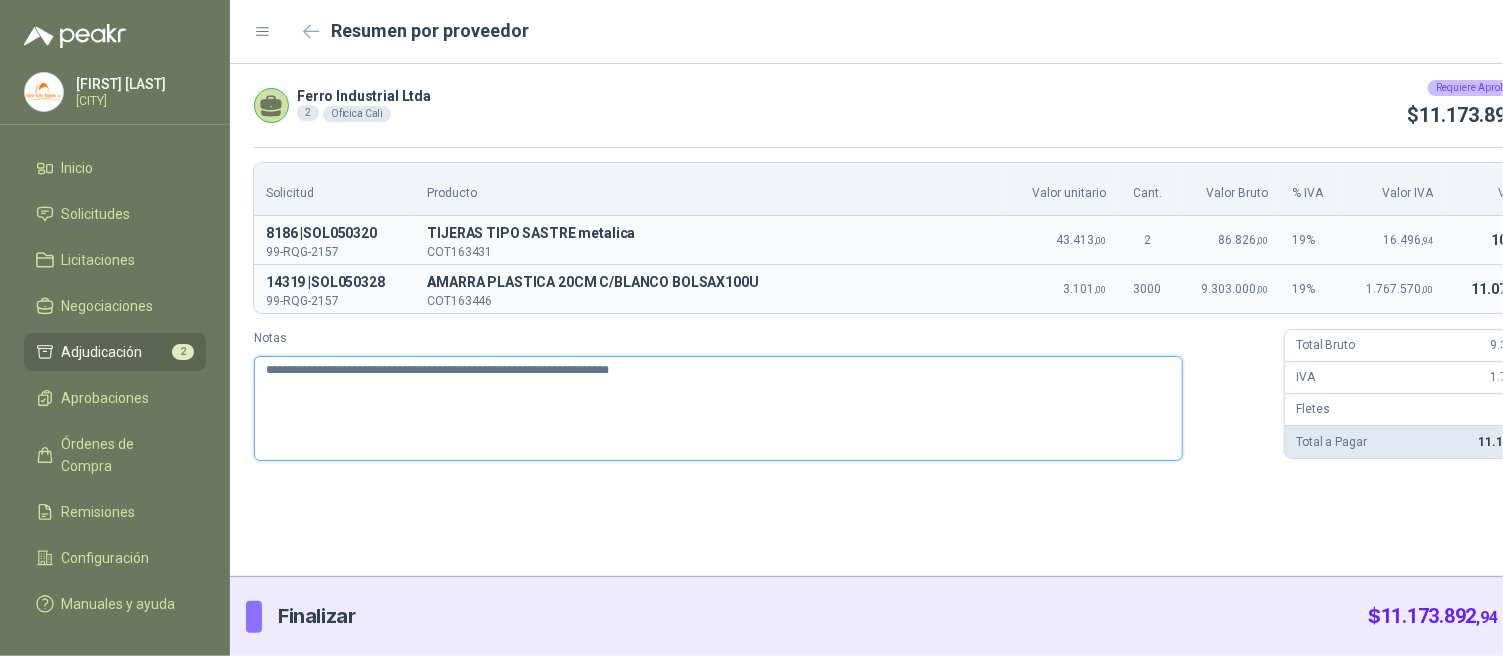 type 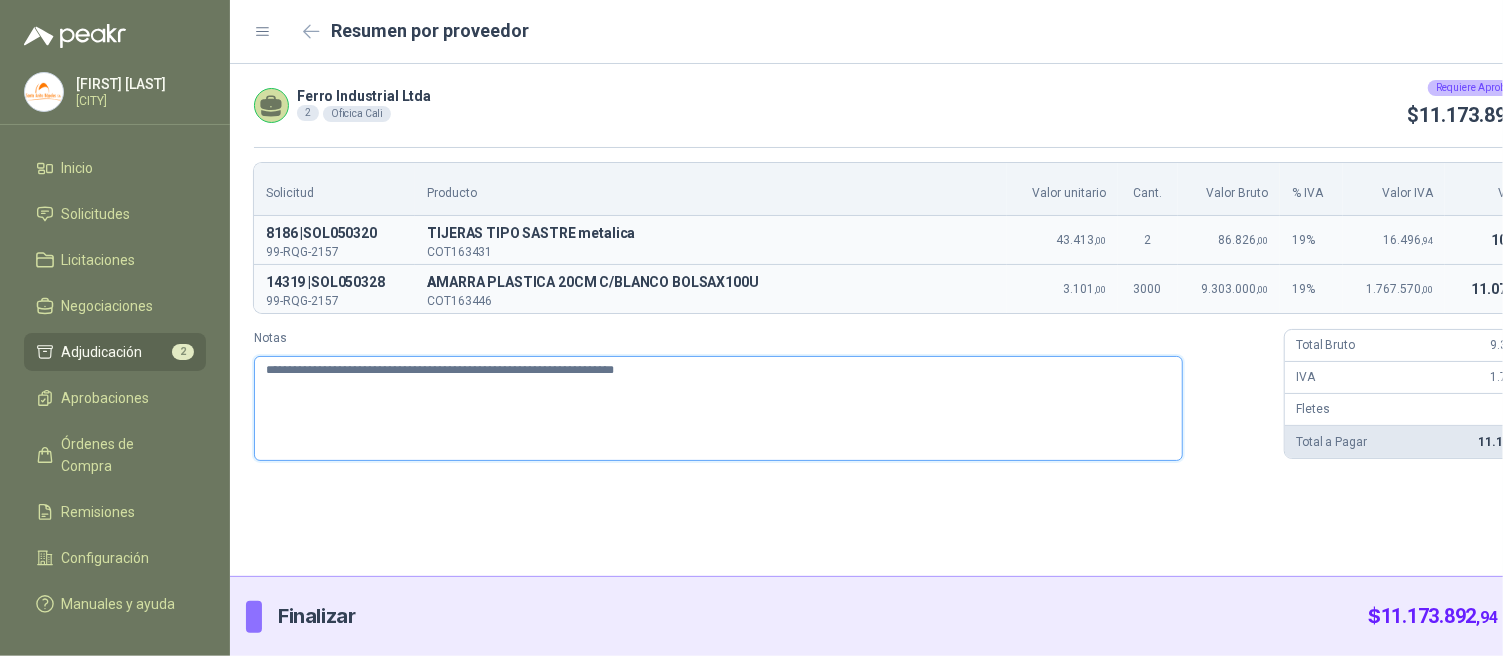 type 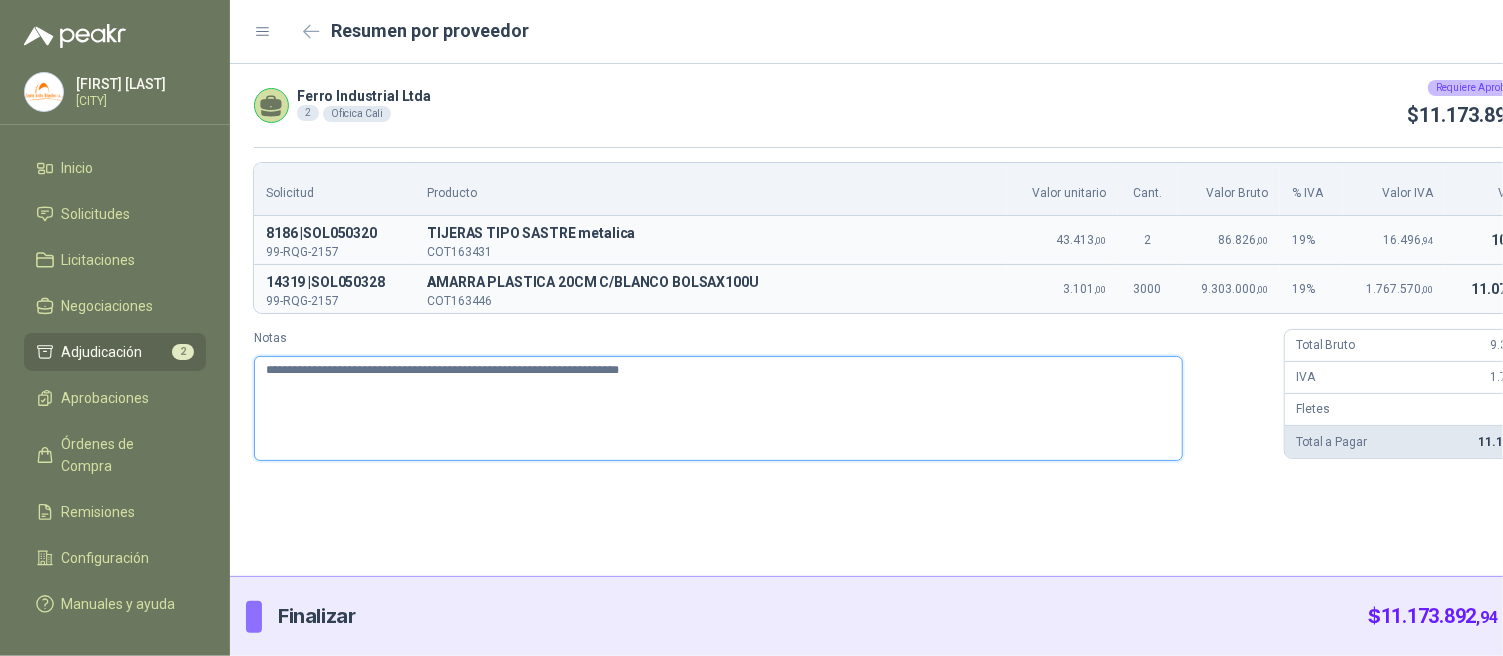 type 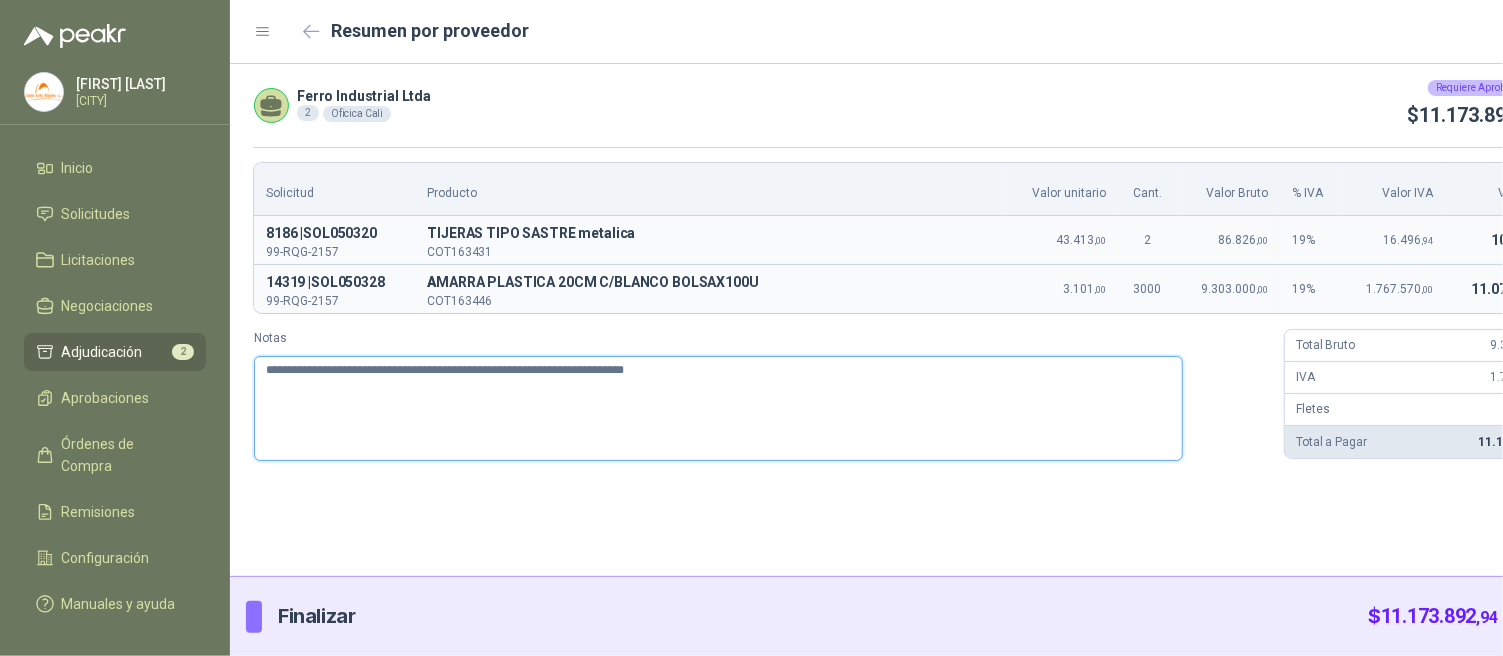 type 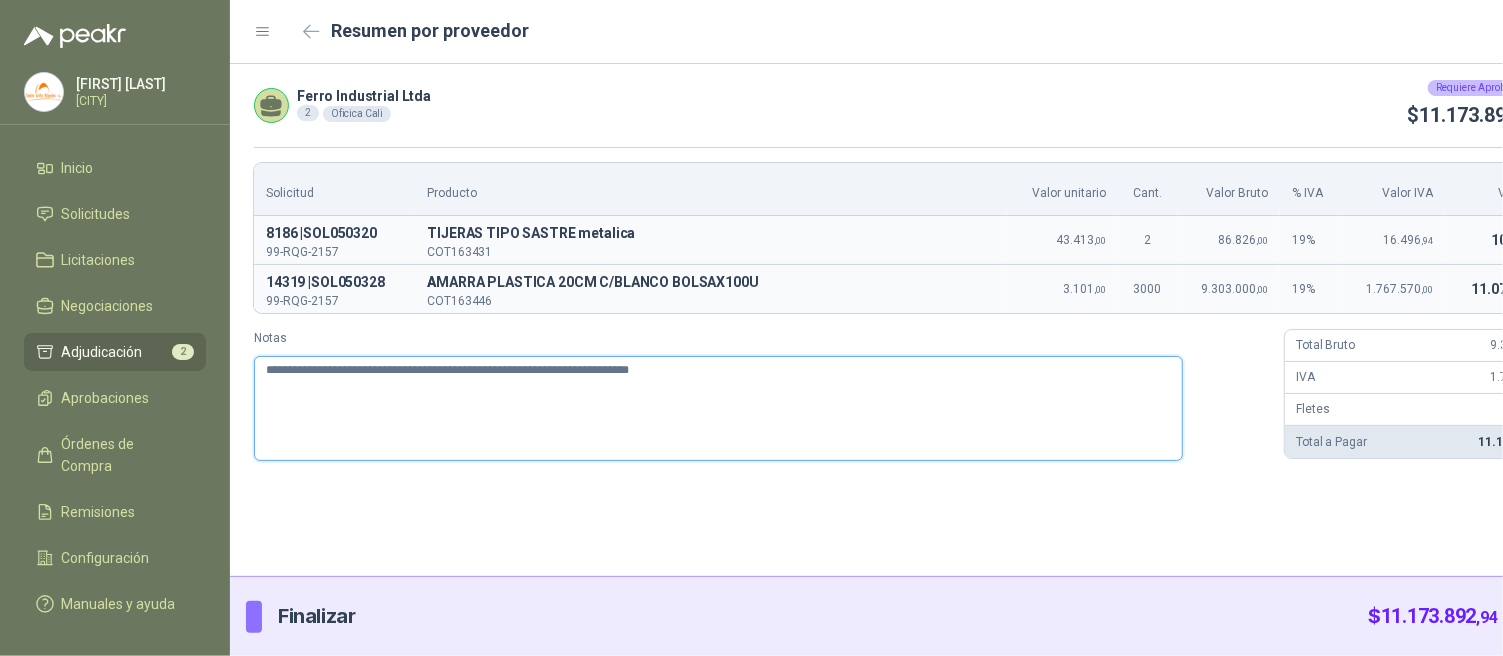 type 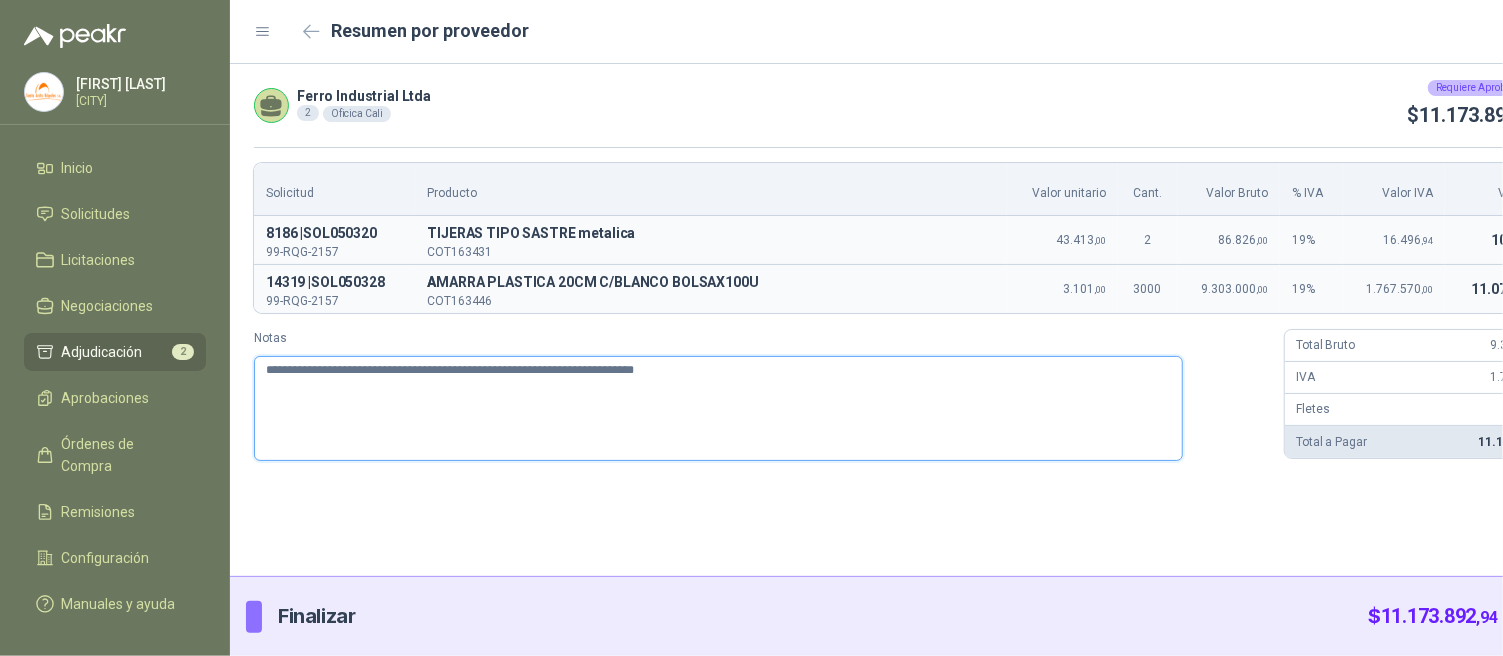 type 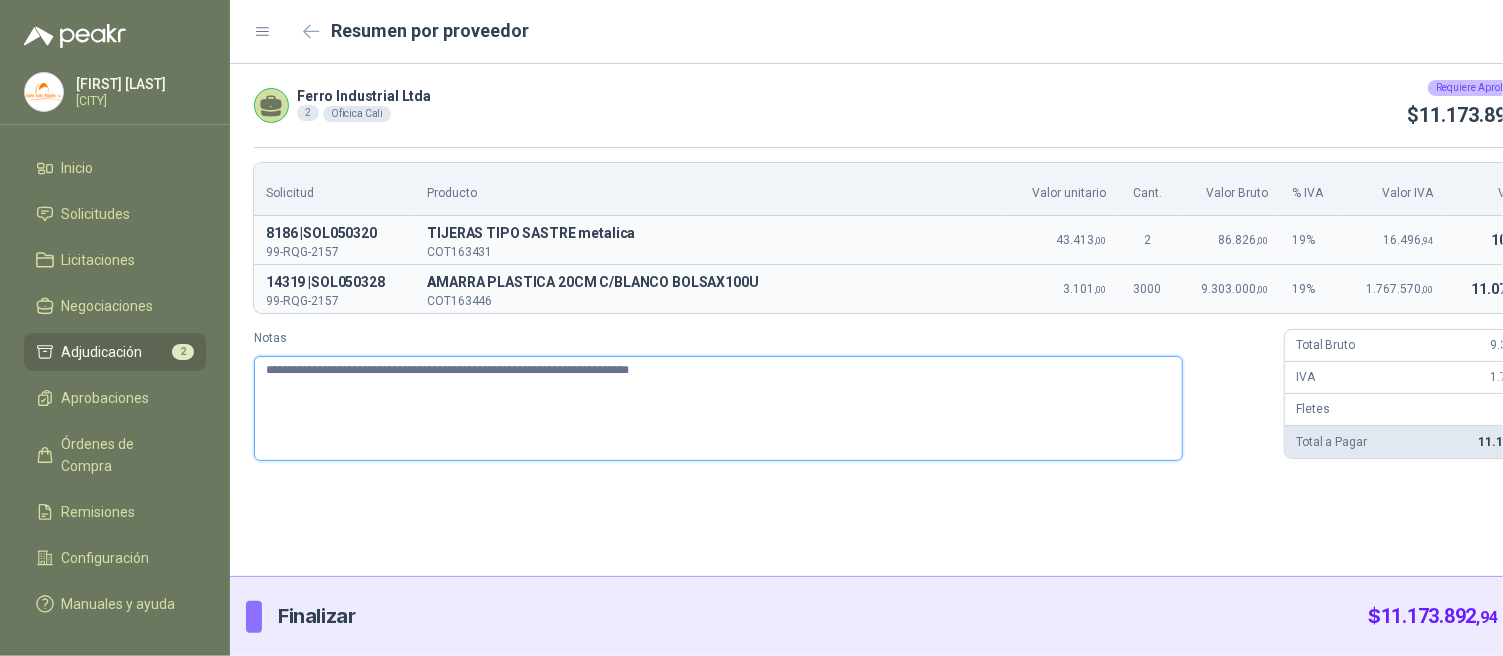 type 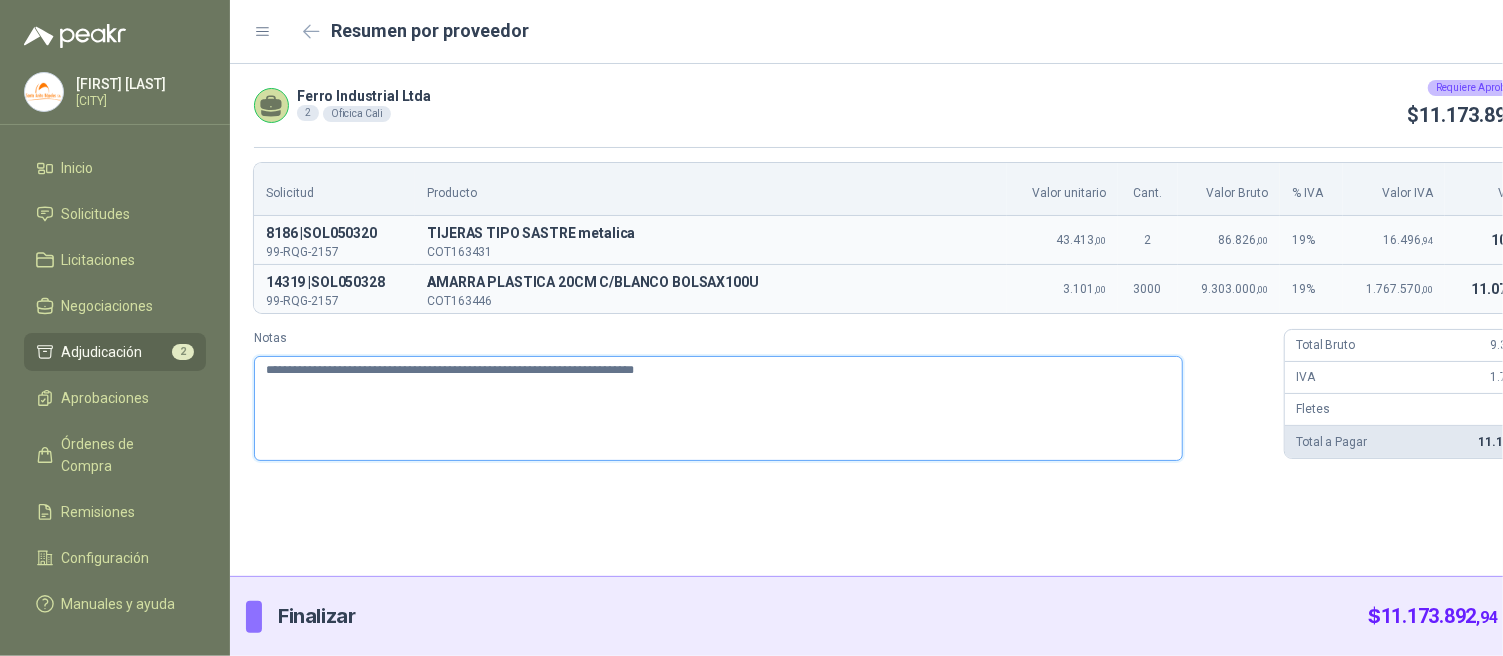 type 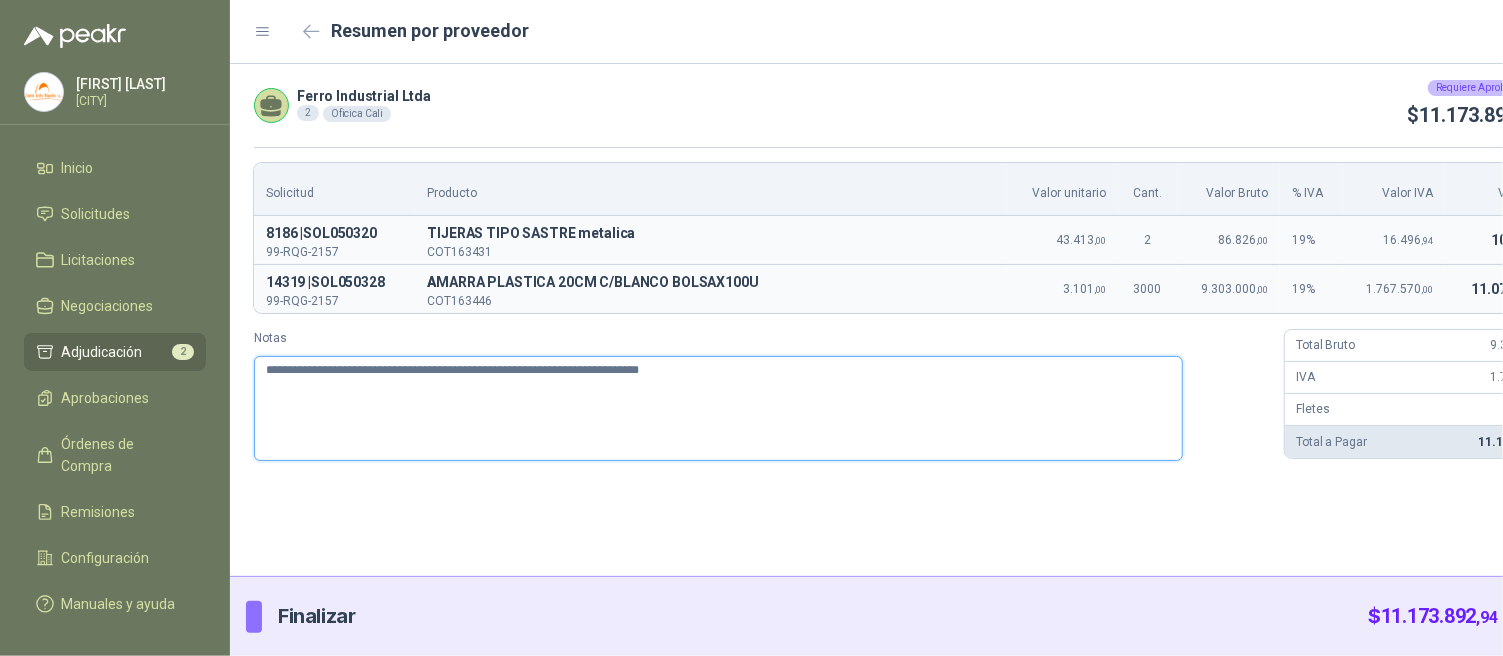 type 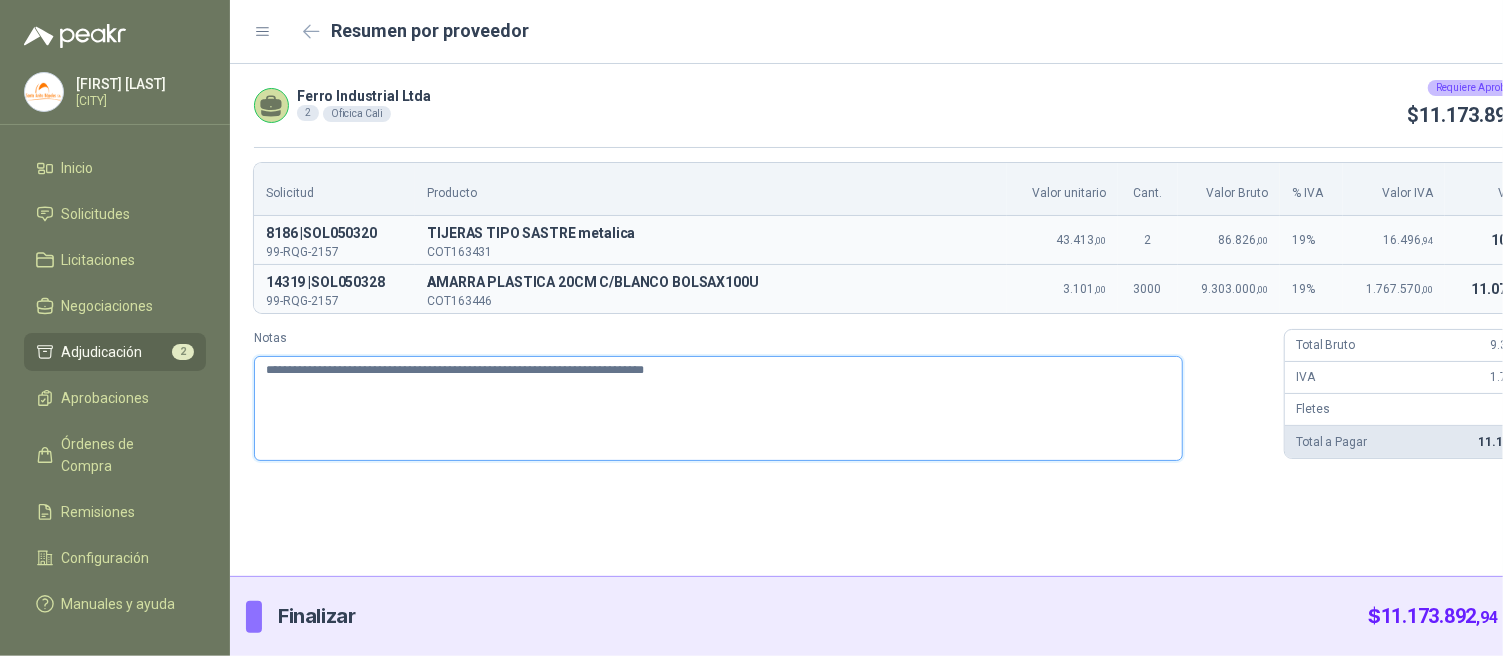 type 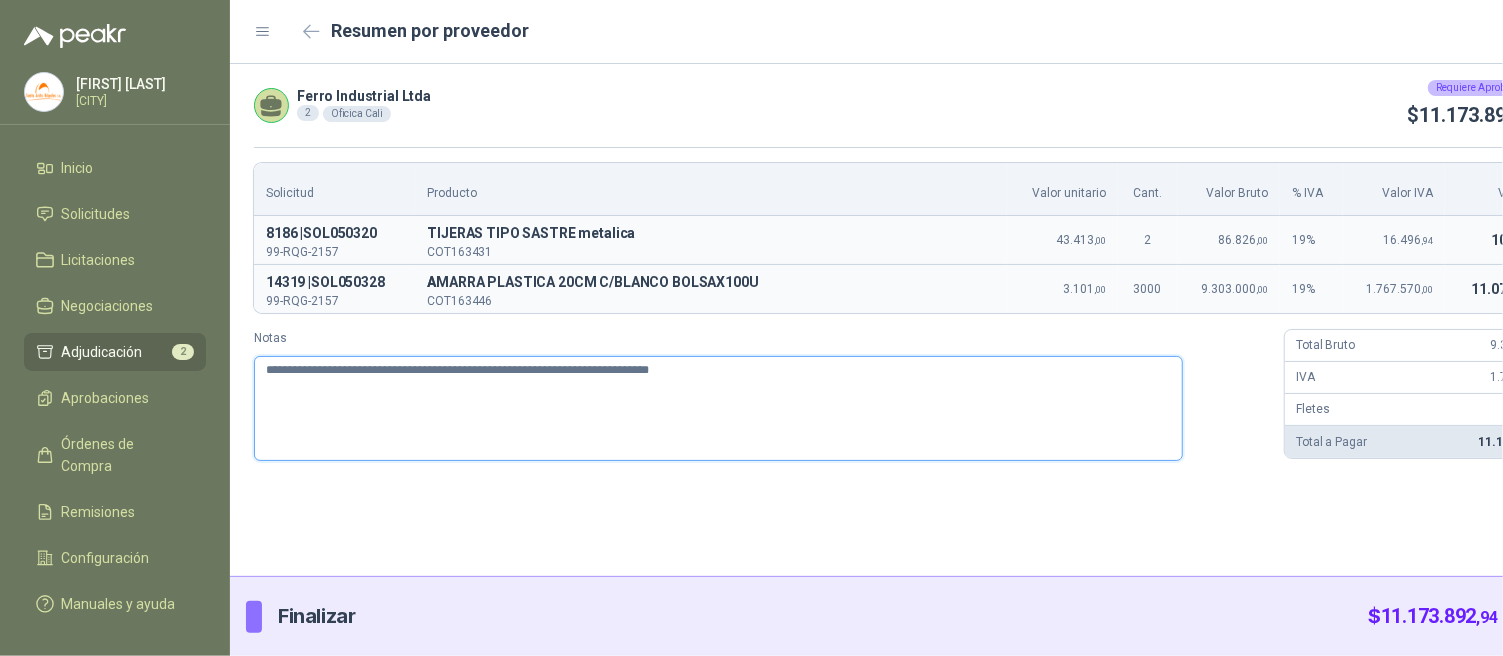 type 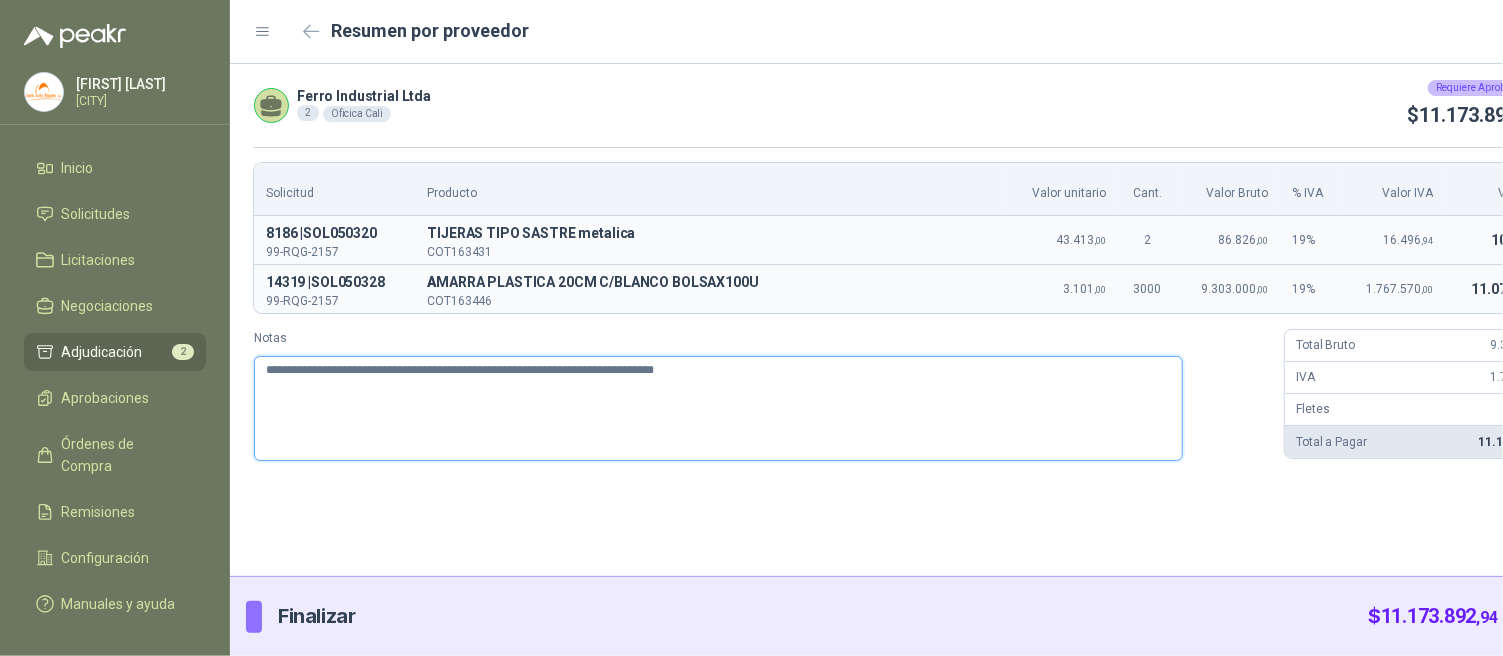 type 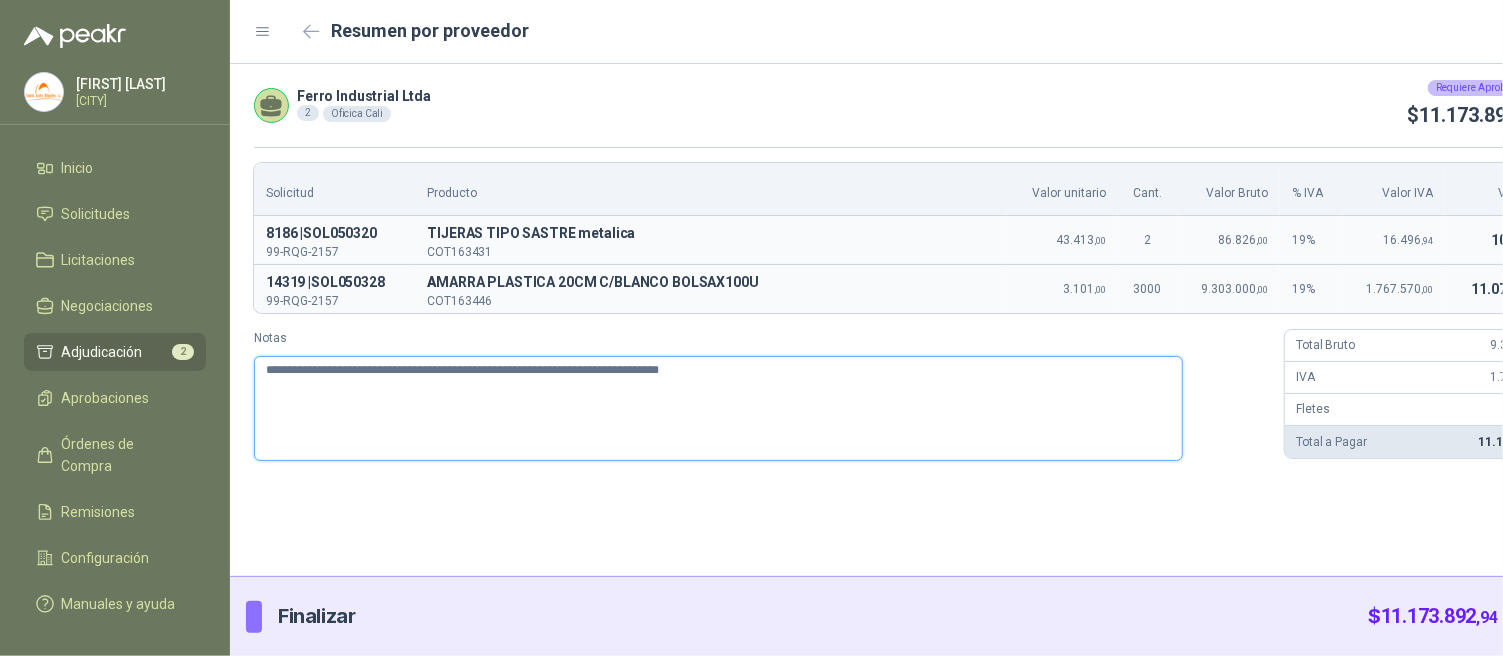 type 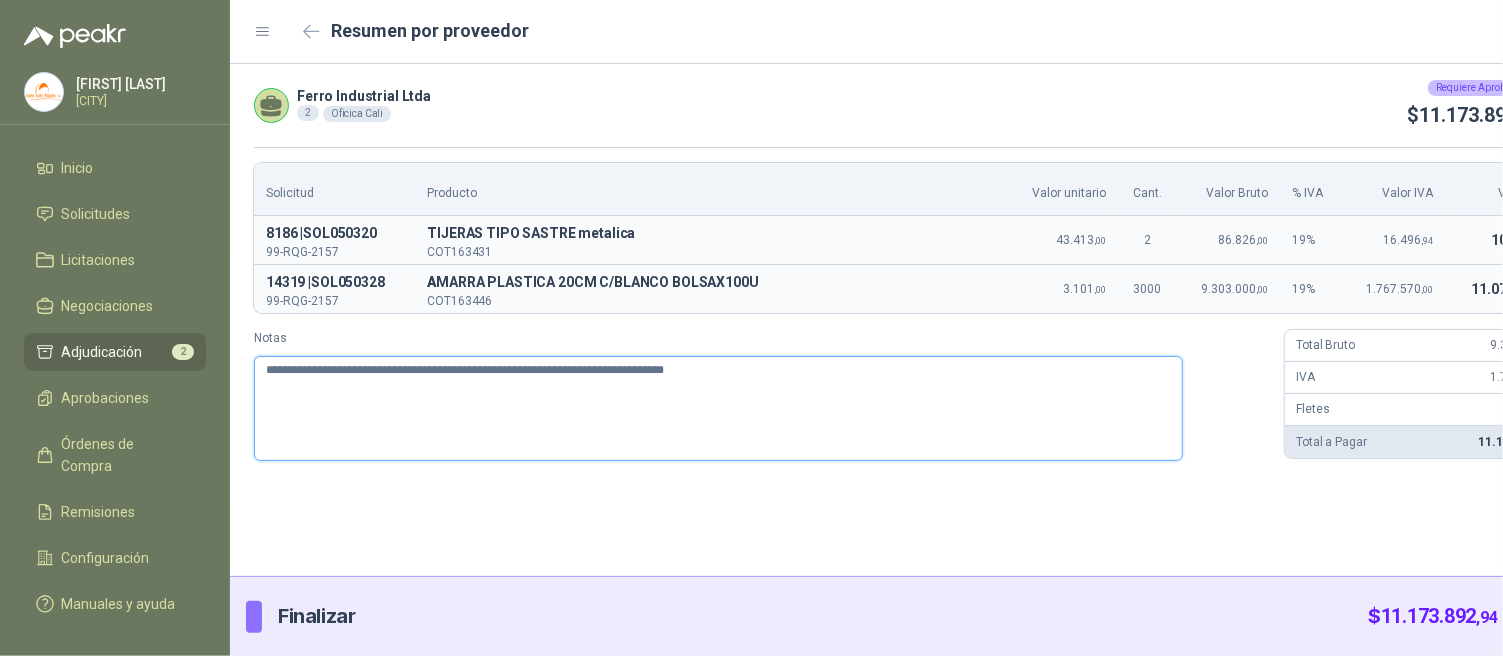 type 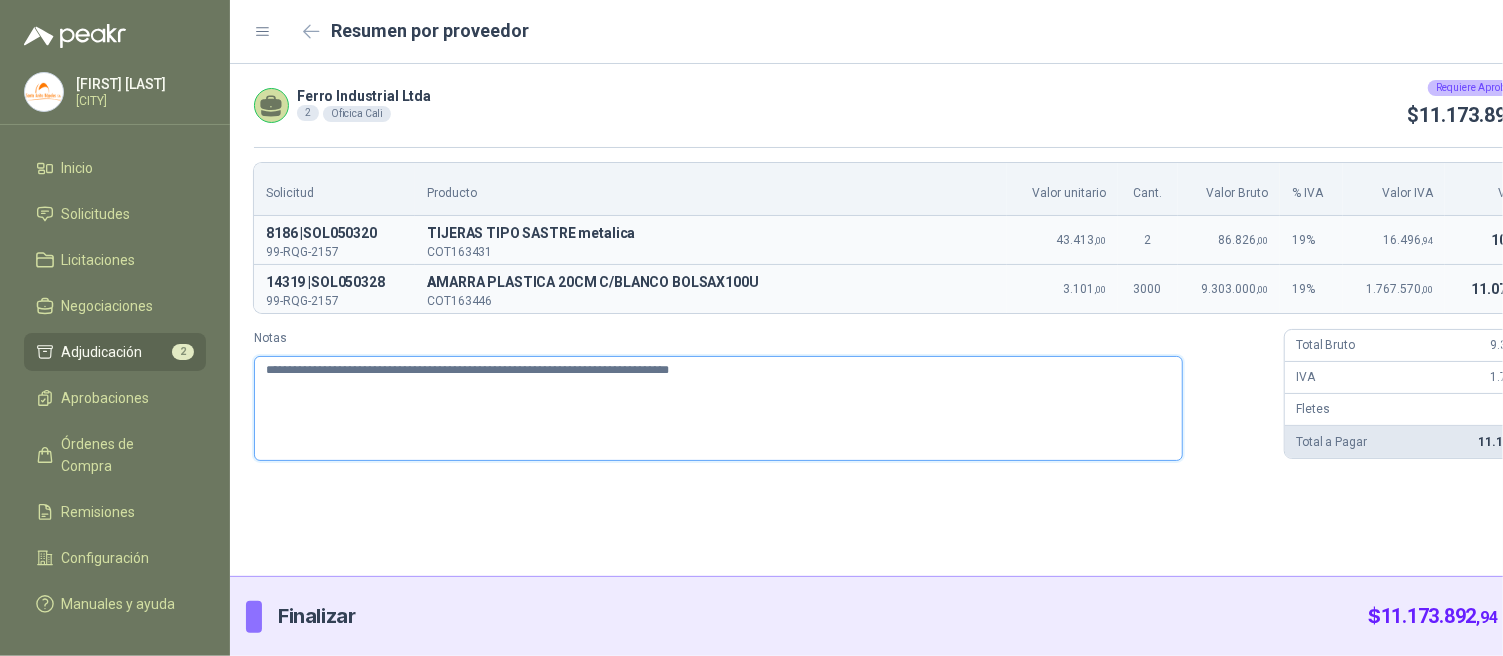 type 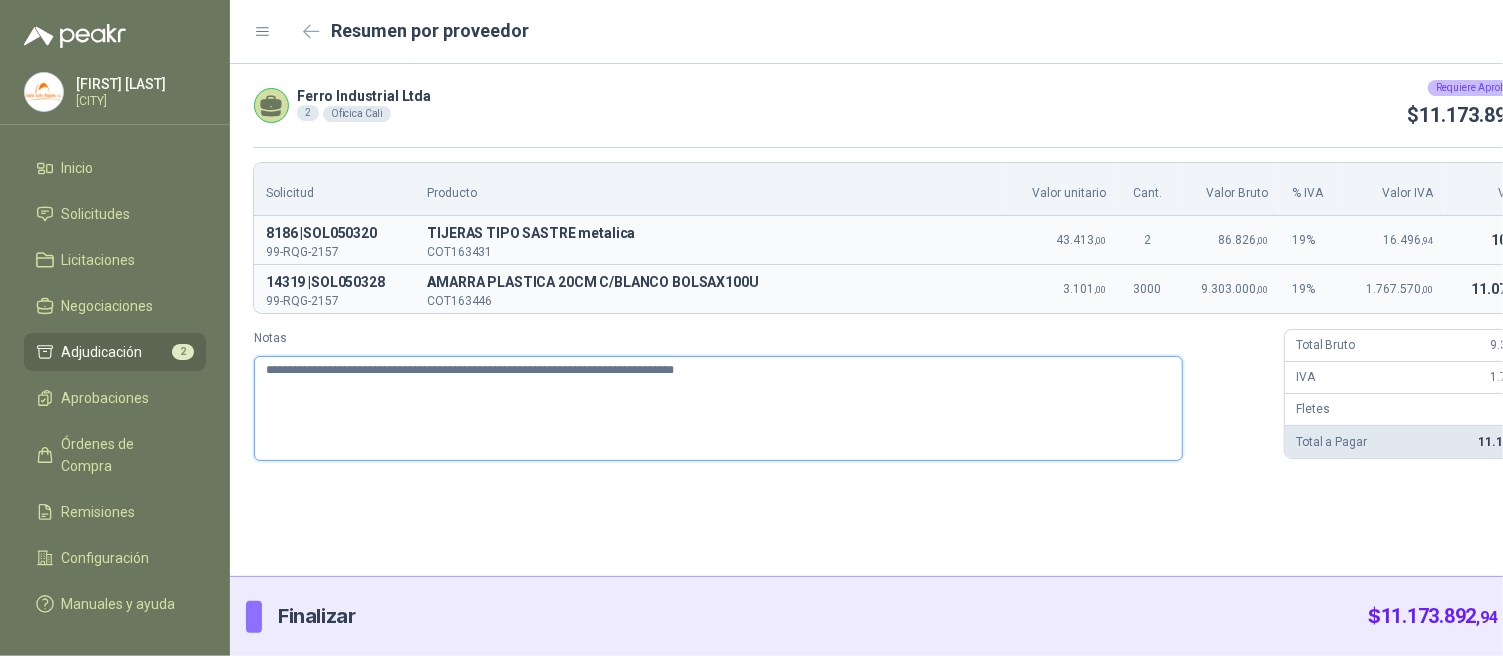 type 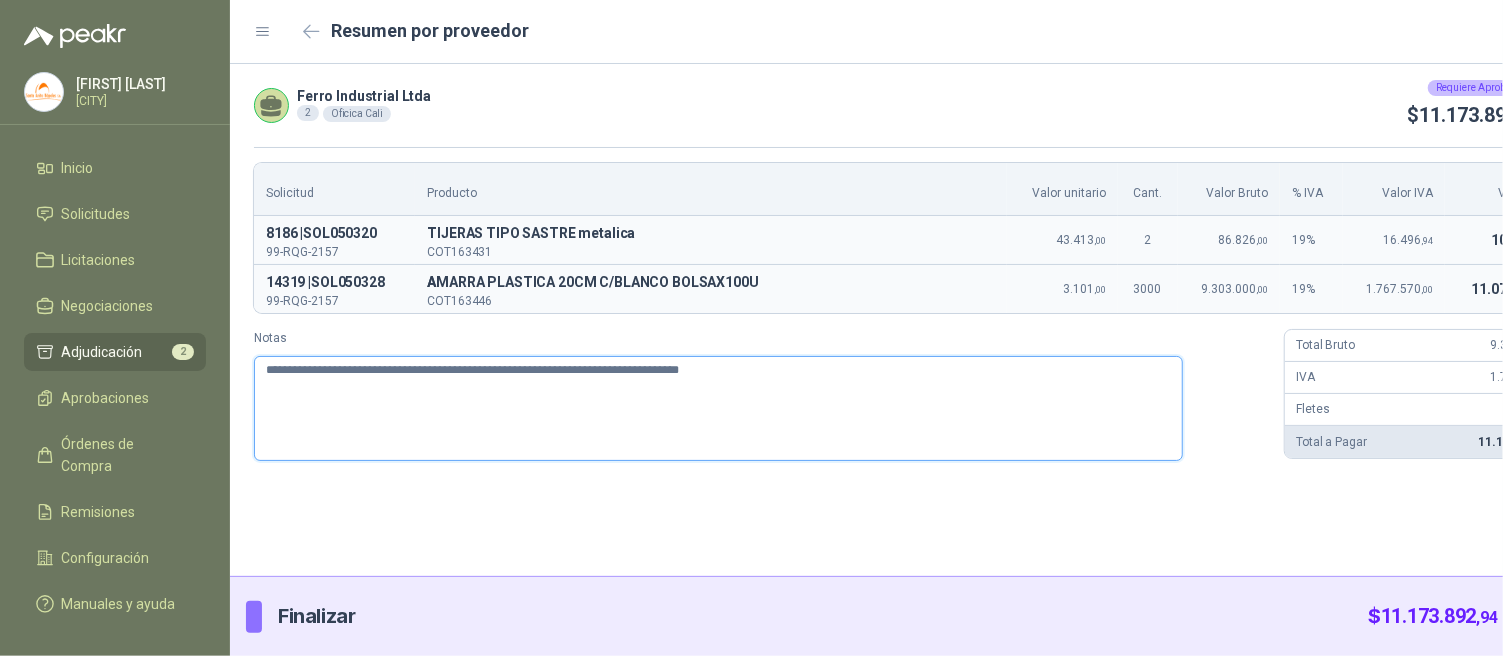 type 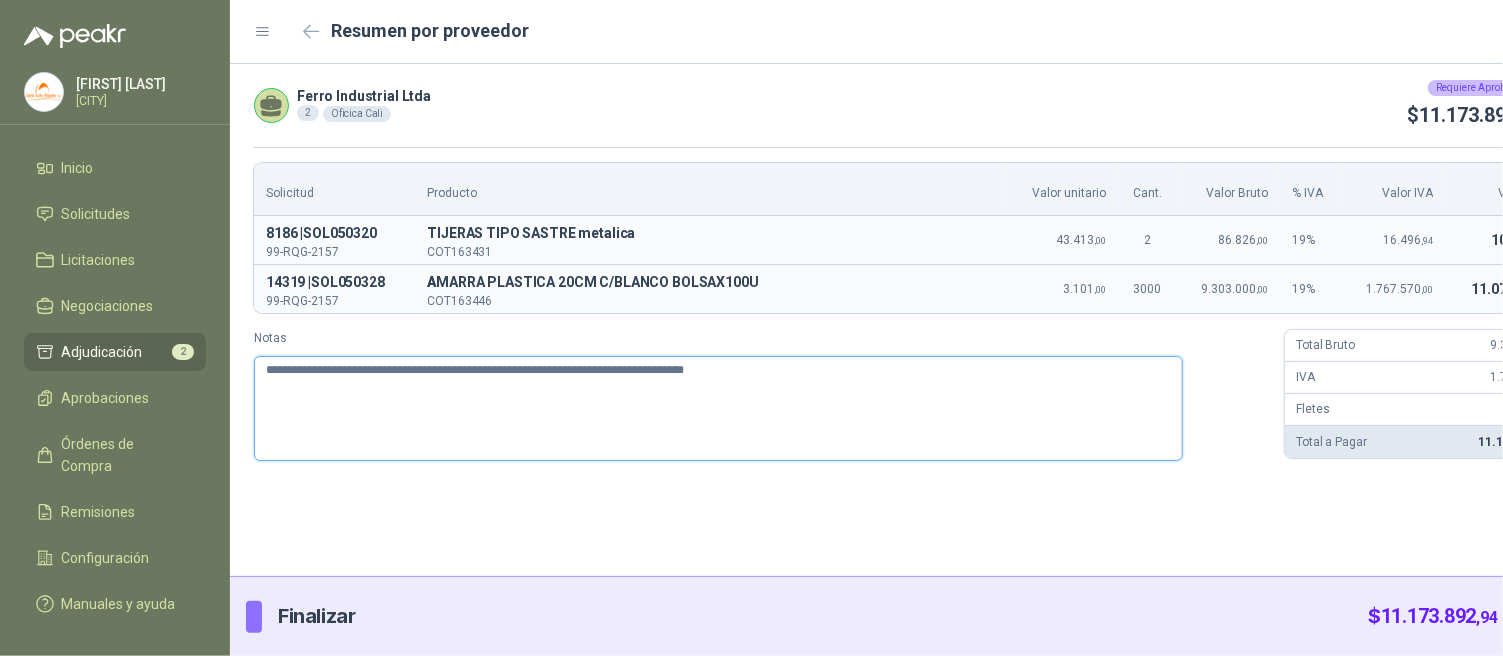 type 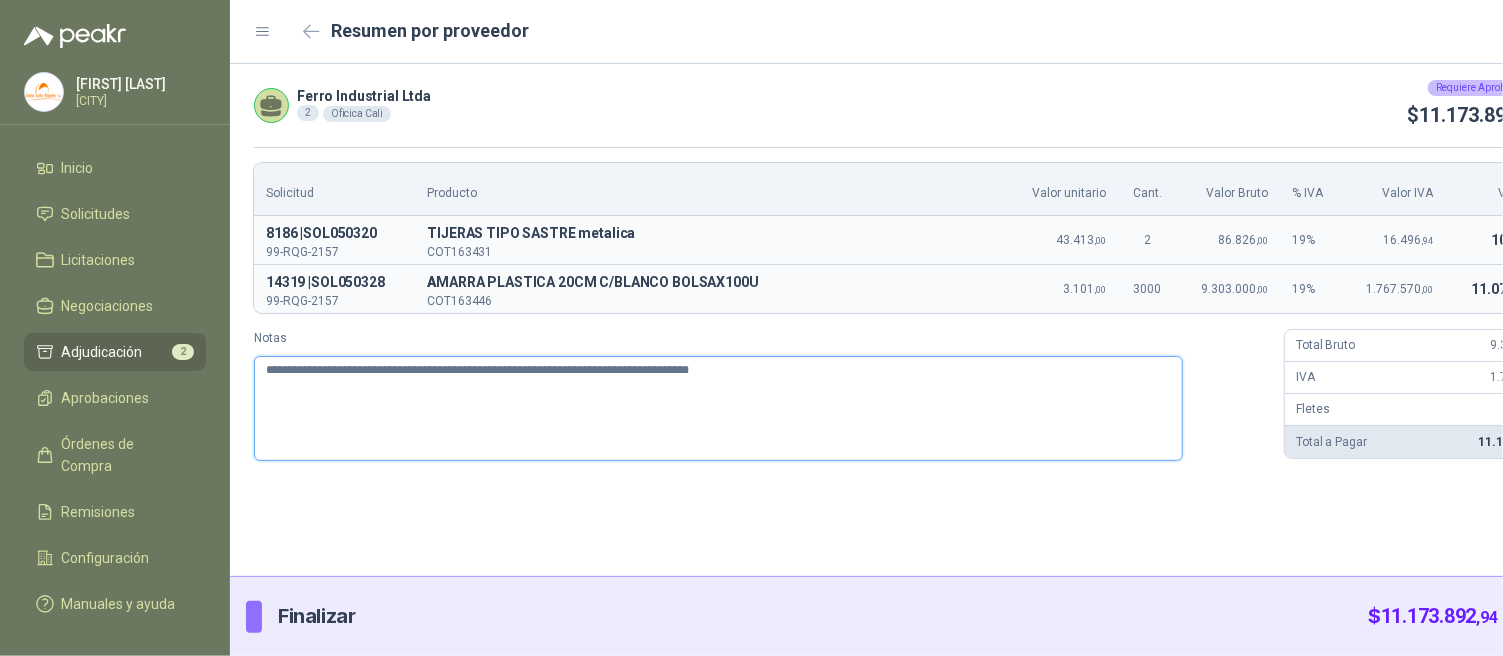 type 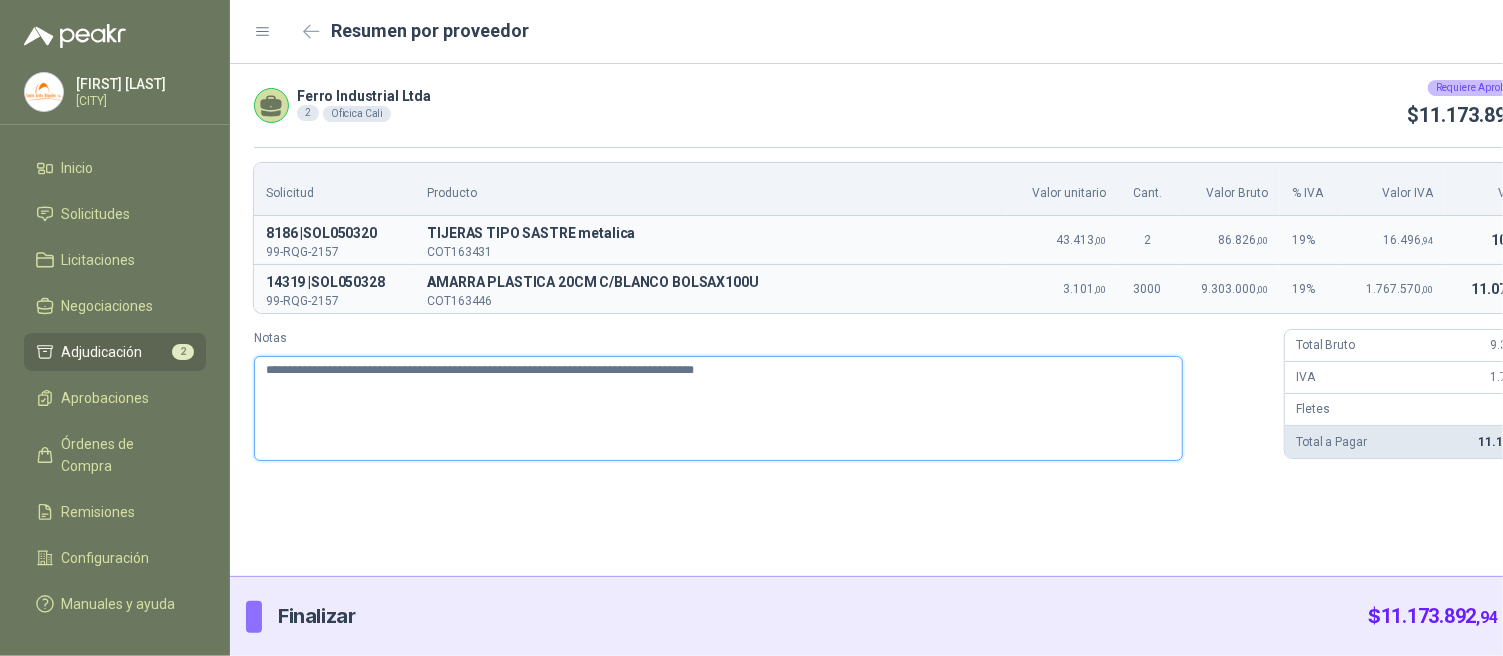 type 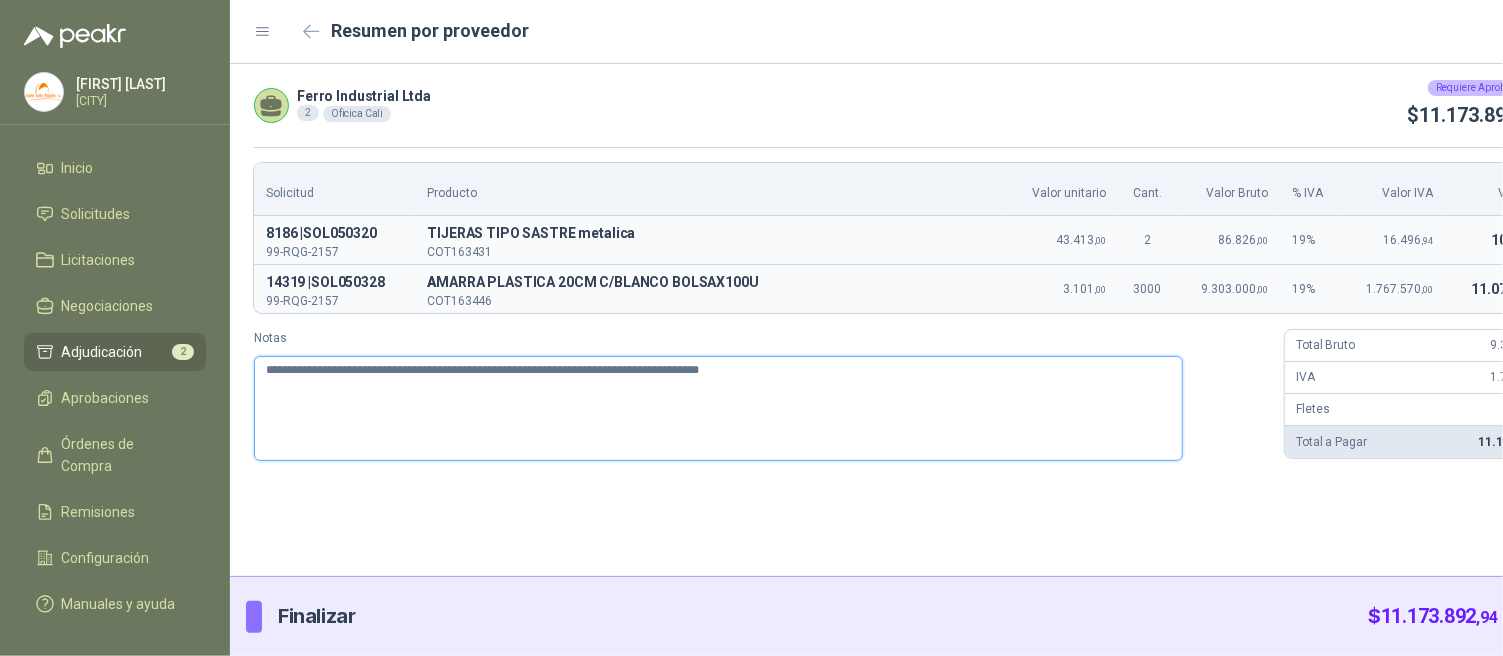 type 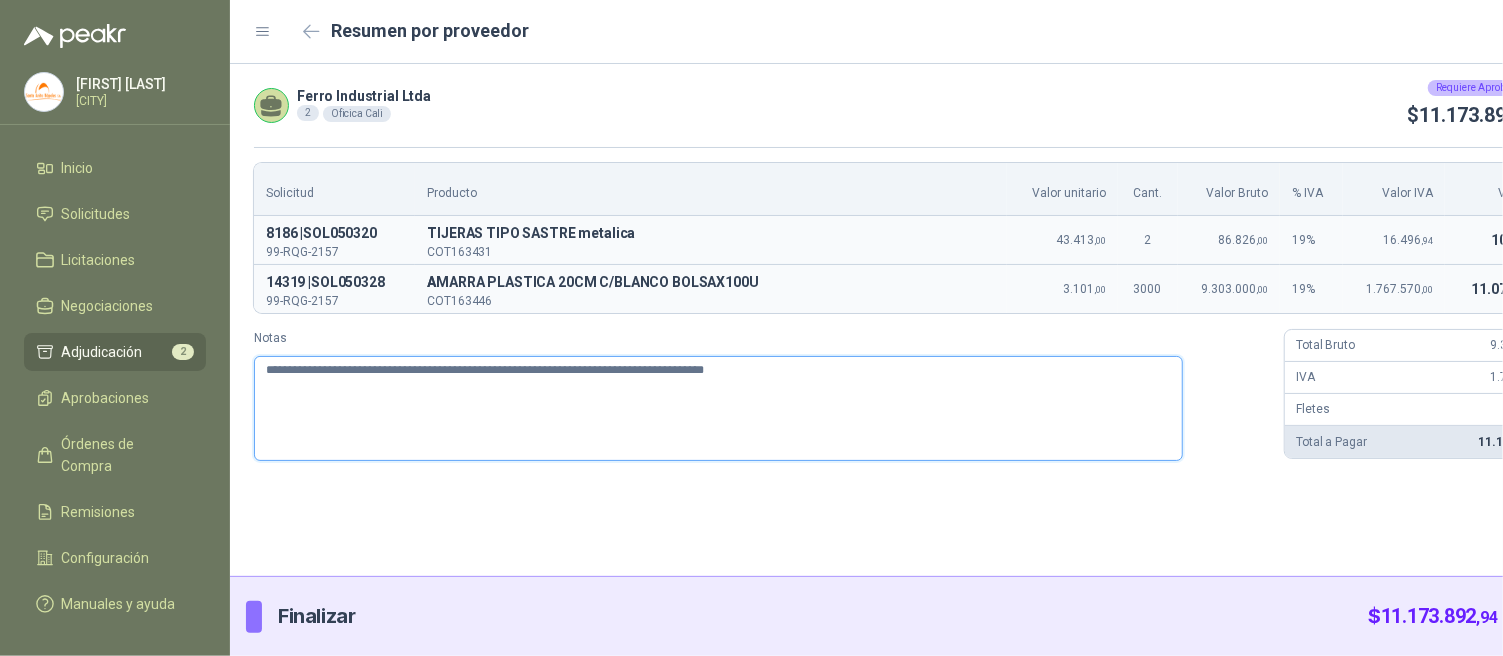 type 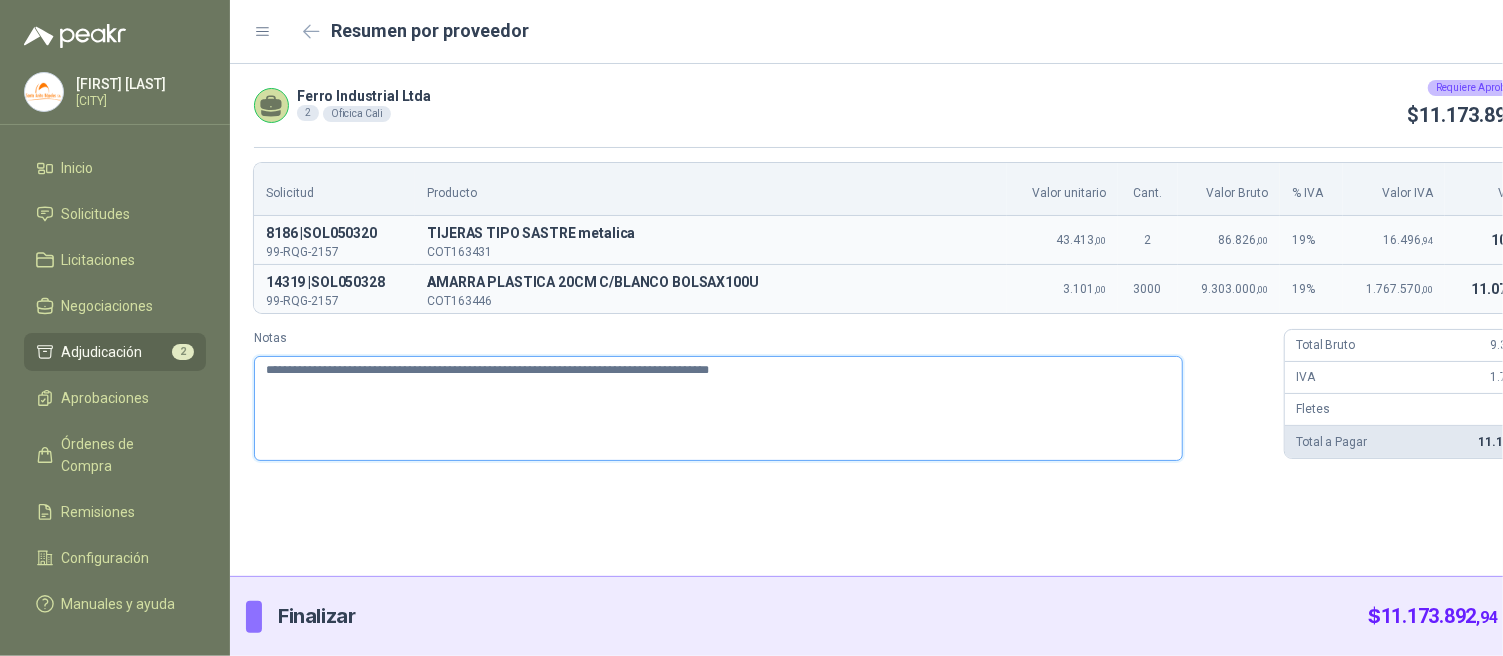 type 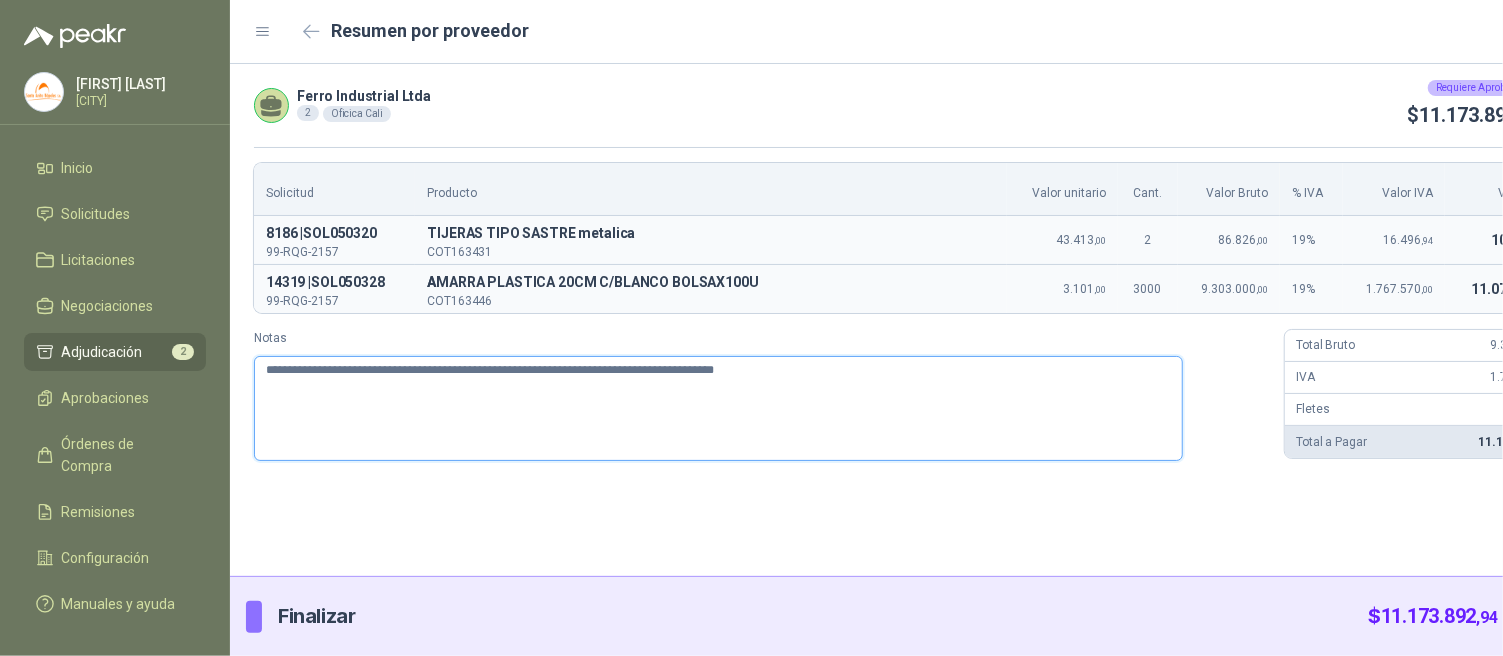 type 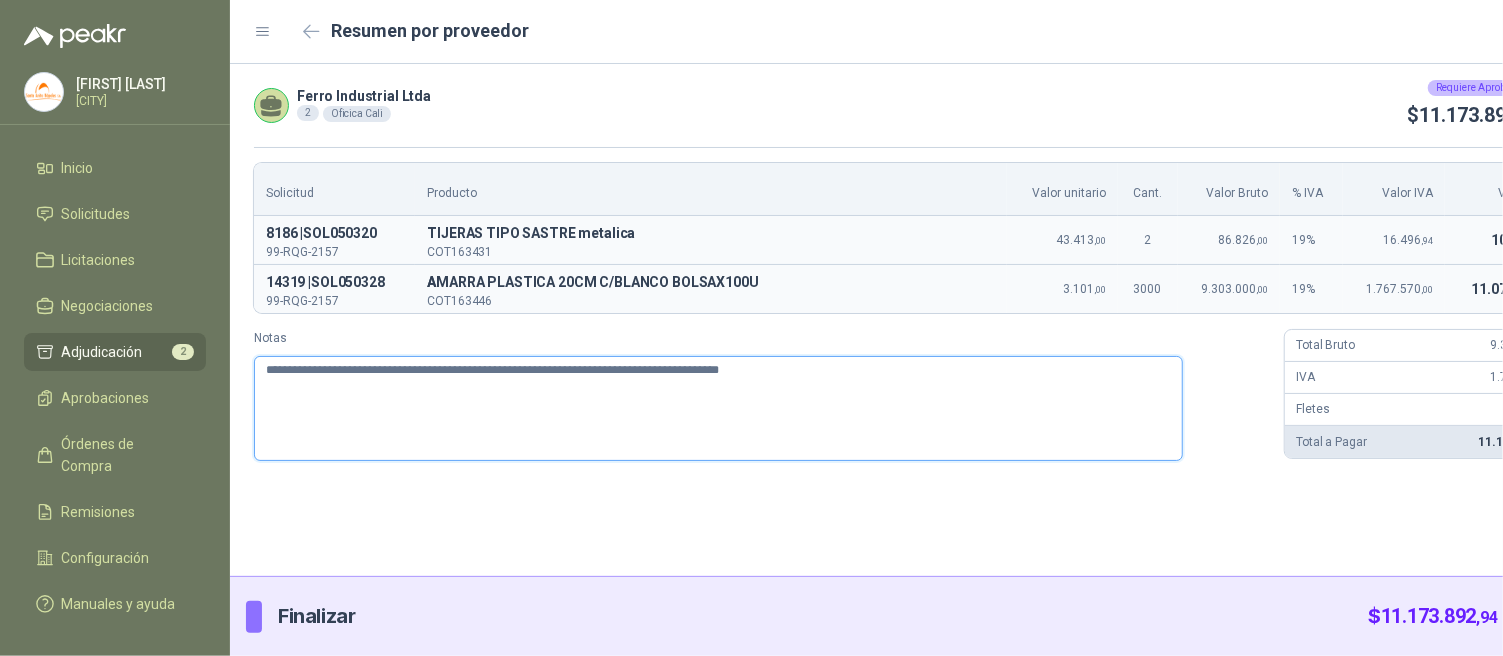 type 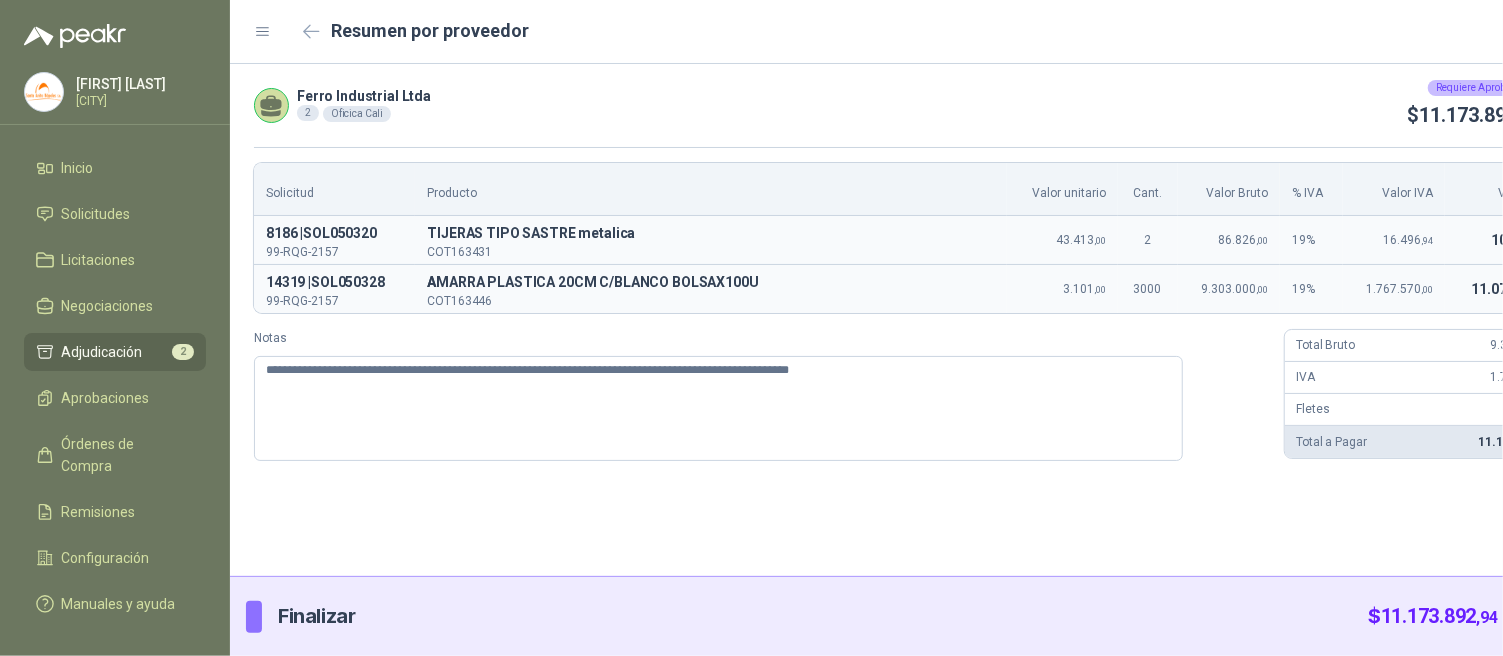 click on "Enviar" at bounding box center (1545, 617) 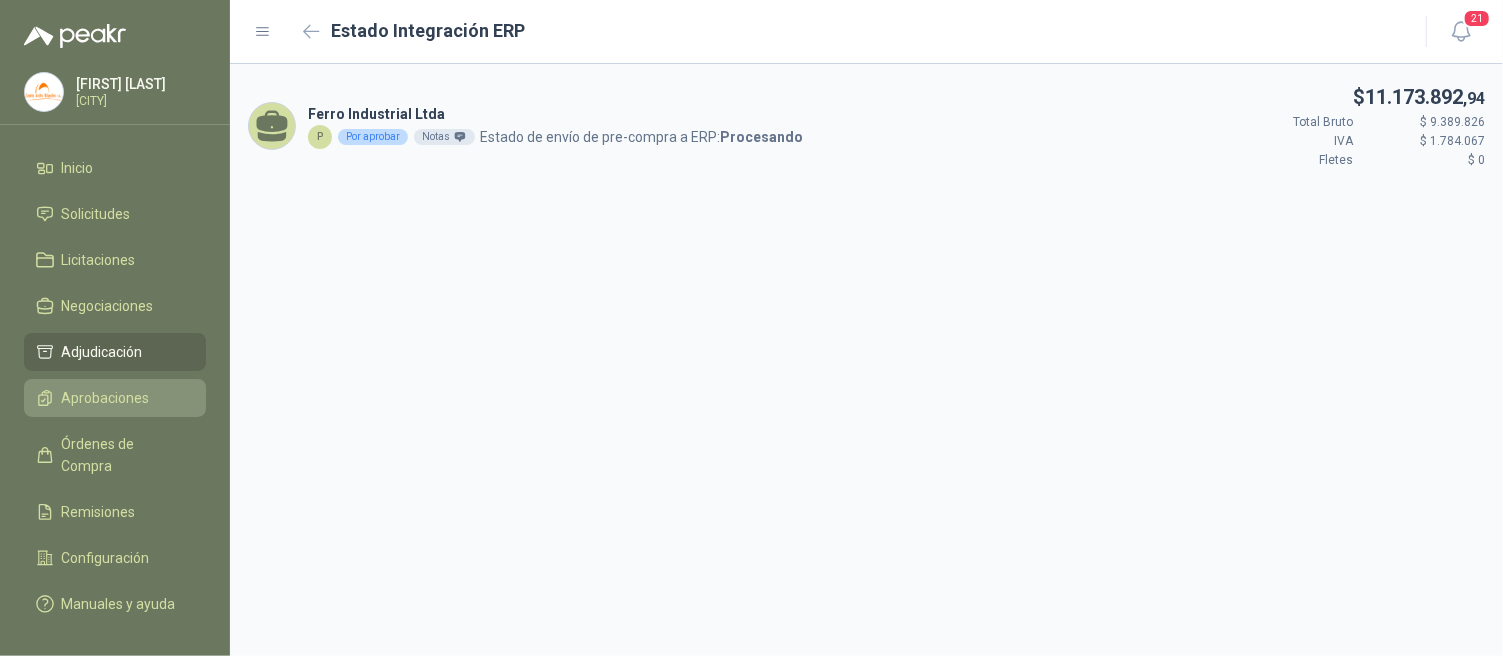 click on "Aprobaciones" at bounding box center [106, 398] 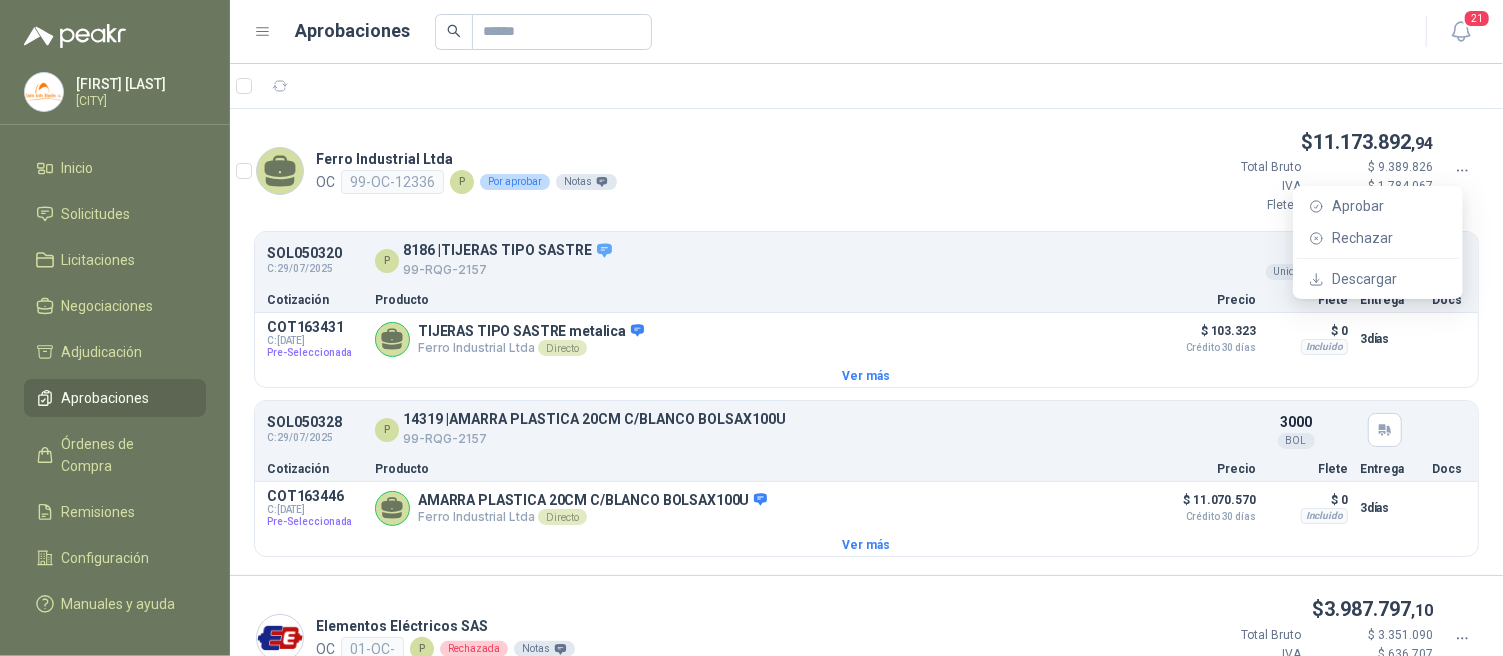 click 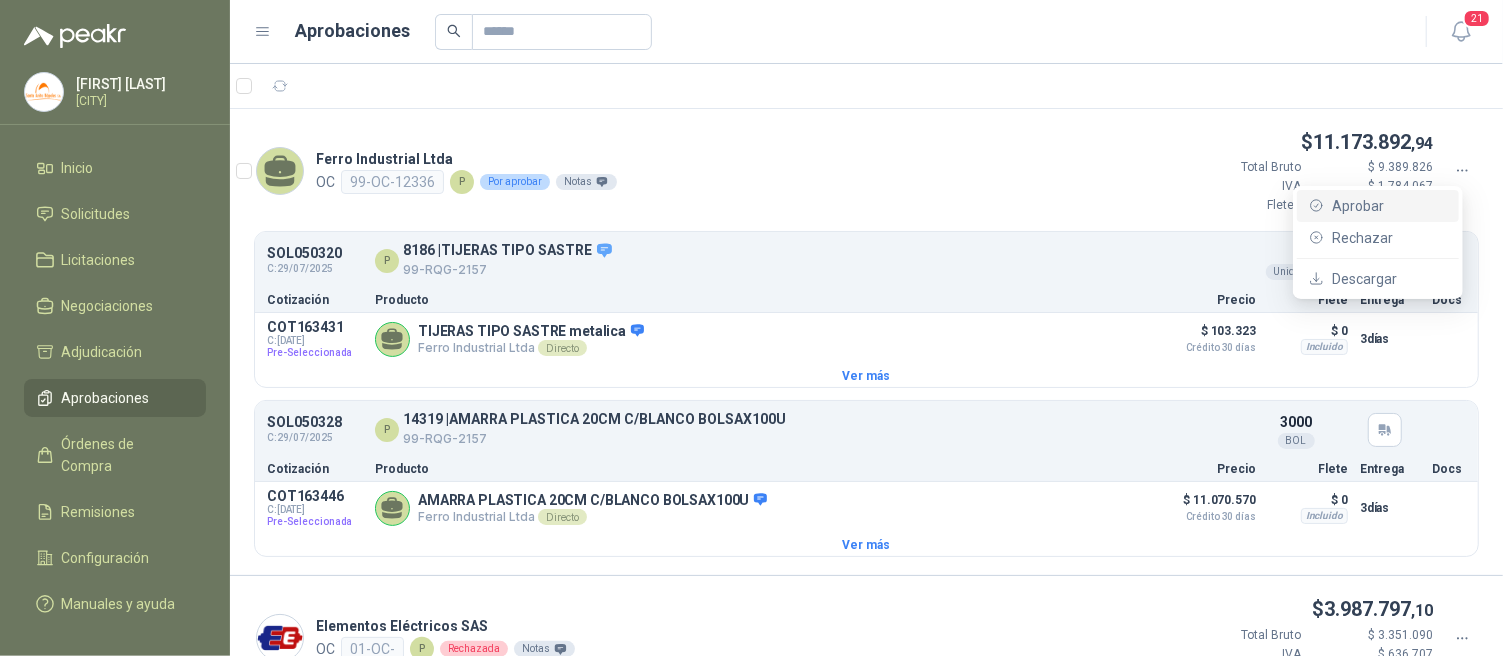 click on "Aprobar" at bounding box center [1389, 206] 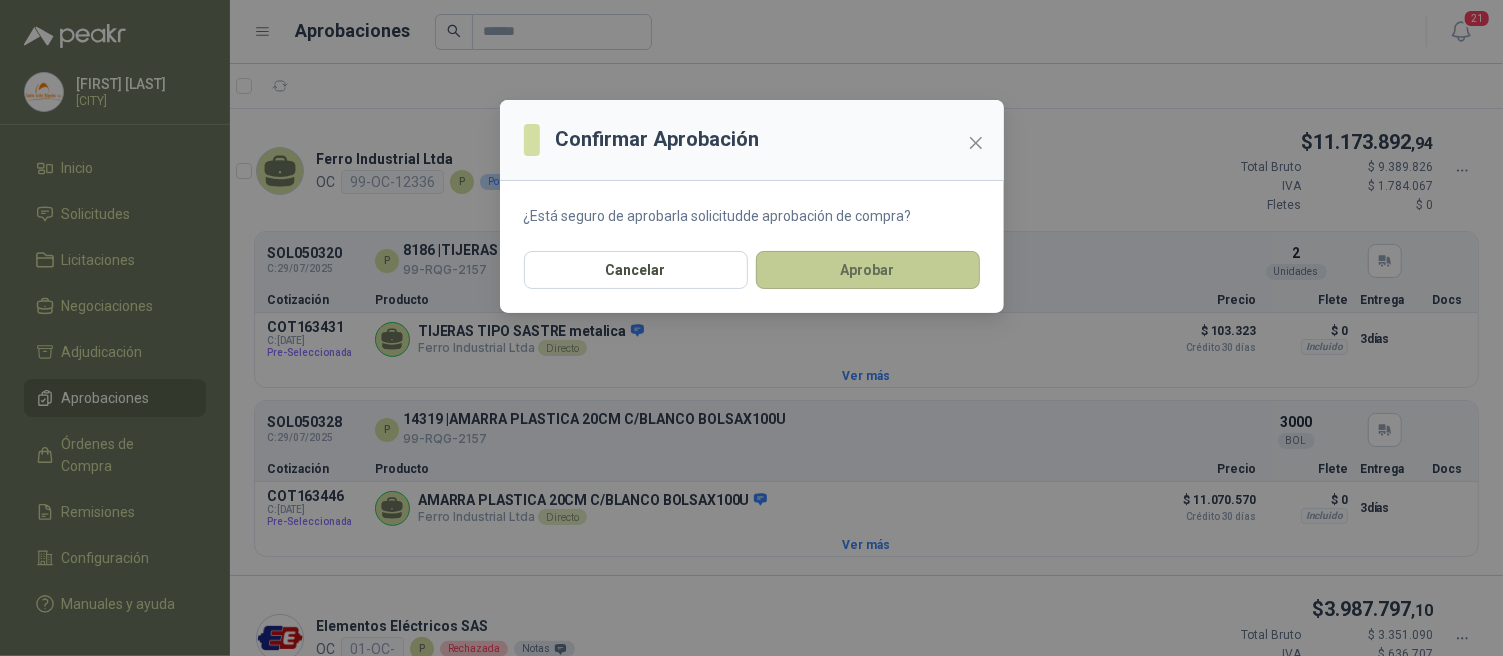click on "Aprobar" at bounding box center [868, 270] 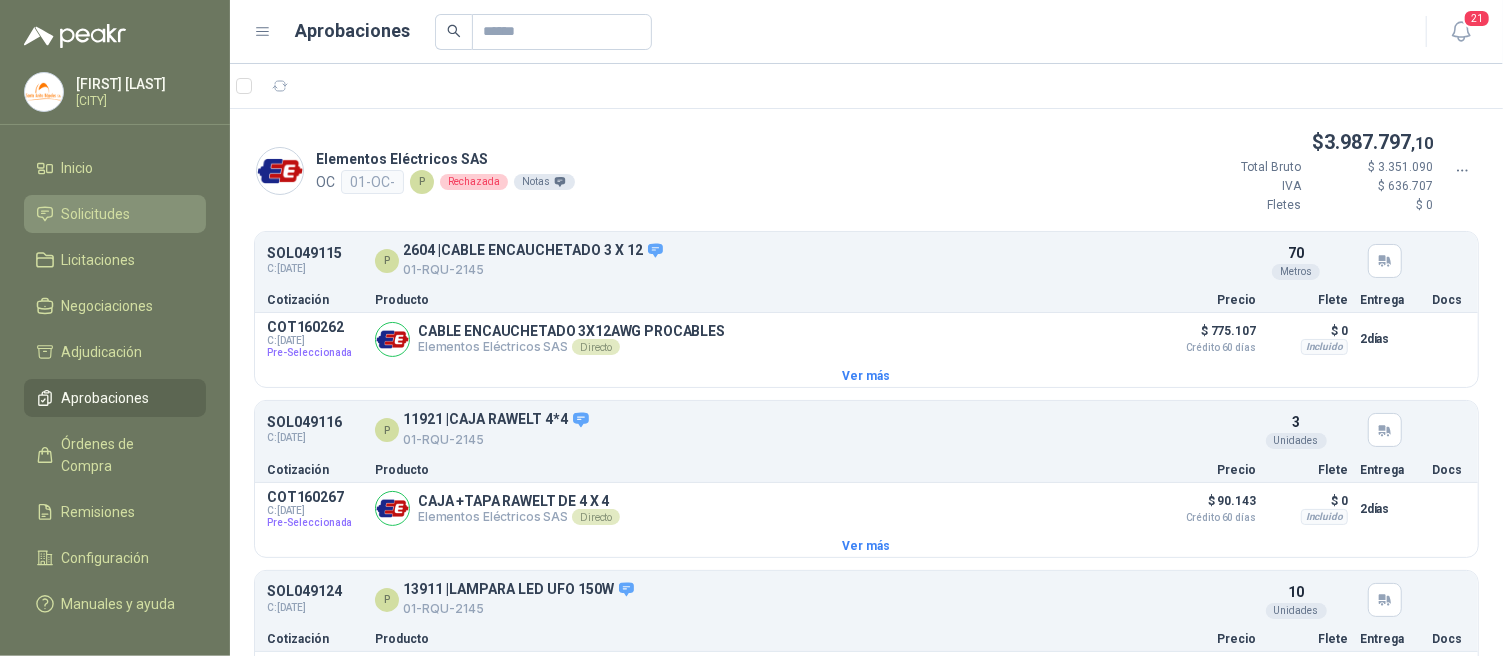 click on "Solicitudes" at bounding box center (96, 214) 